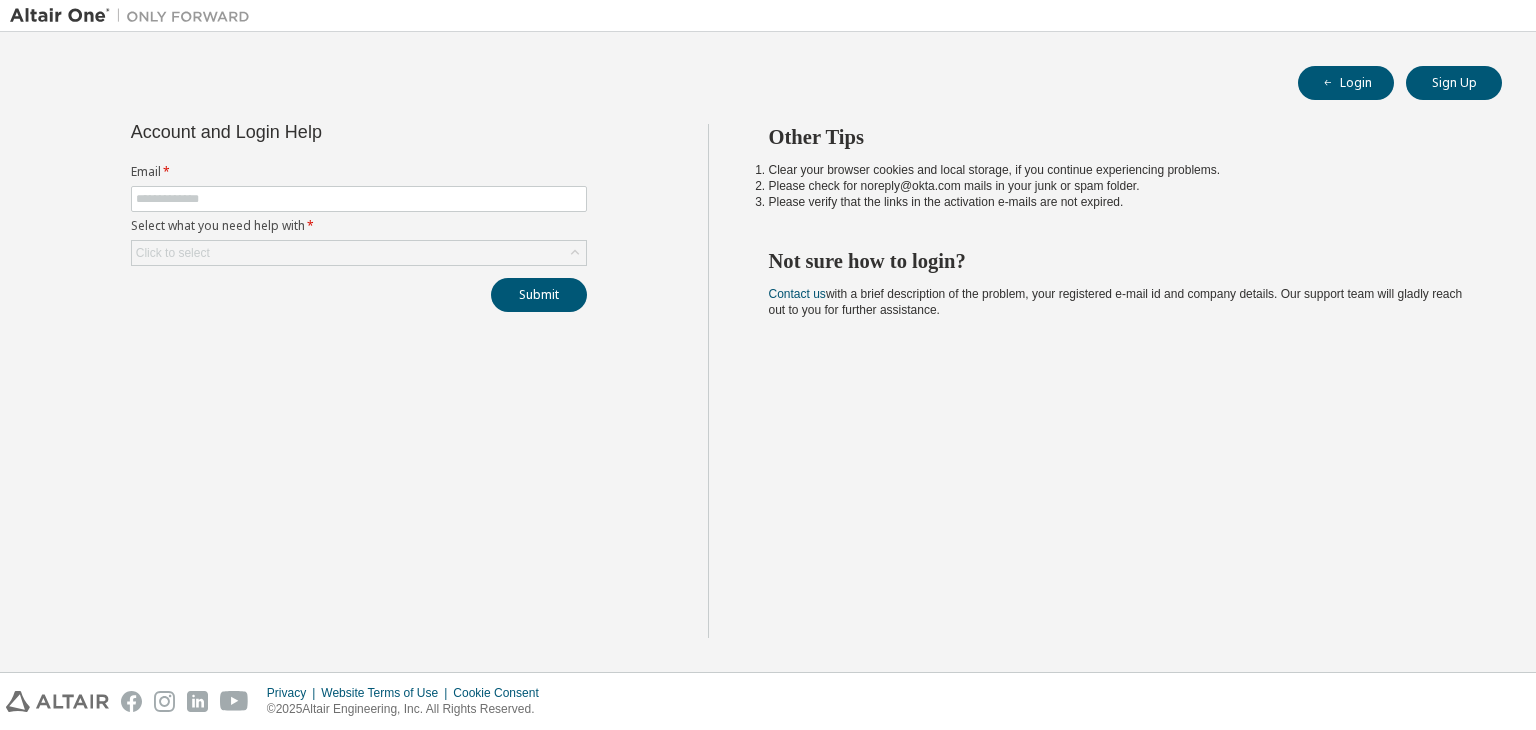 scroll, scrollTop: 0, scrollLeft: 0, axis: both 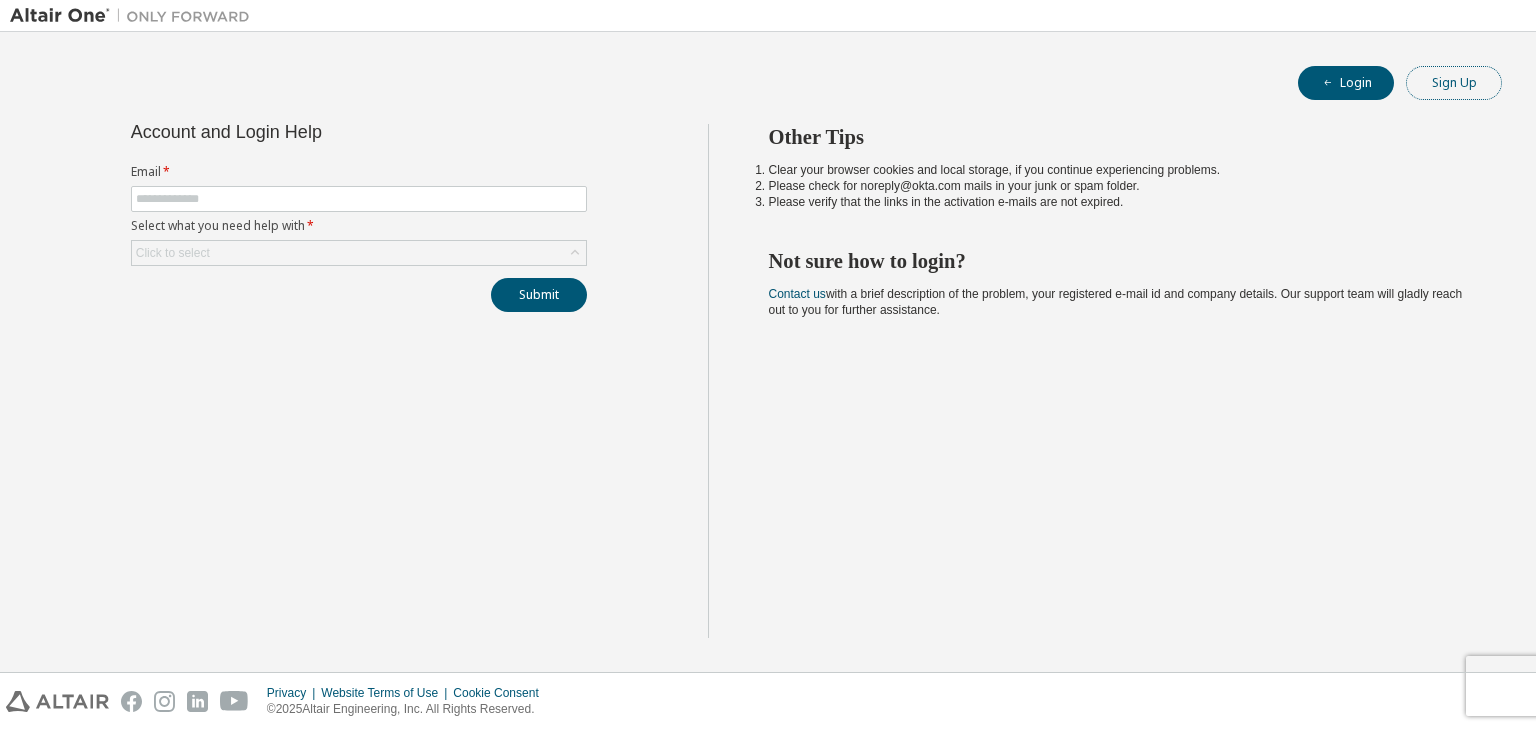 click on "Sign Up" at bounding box center (1454, 83) 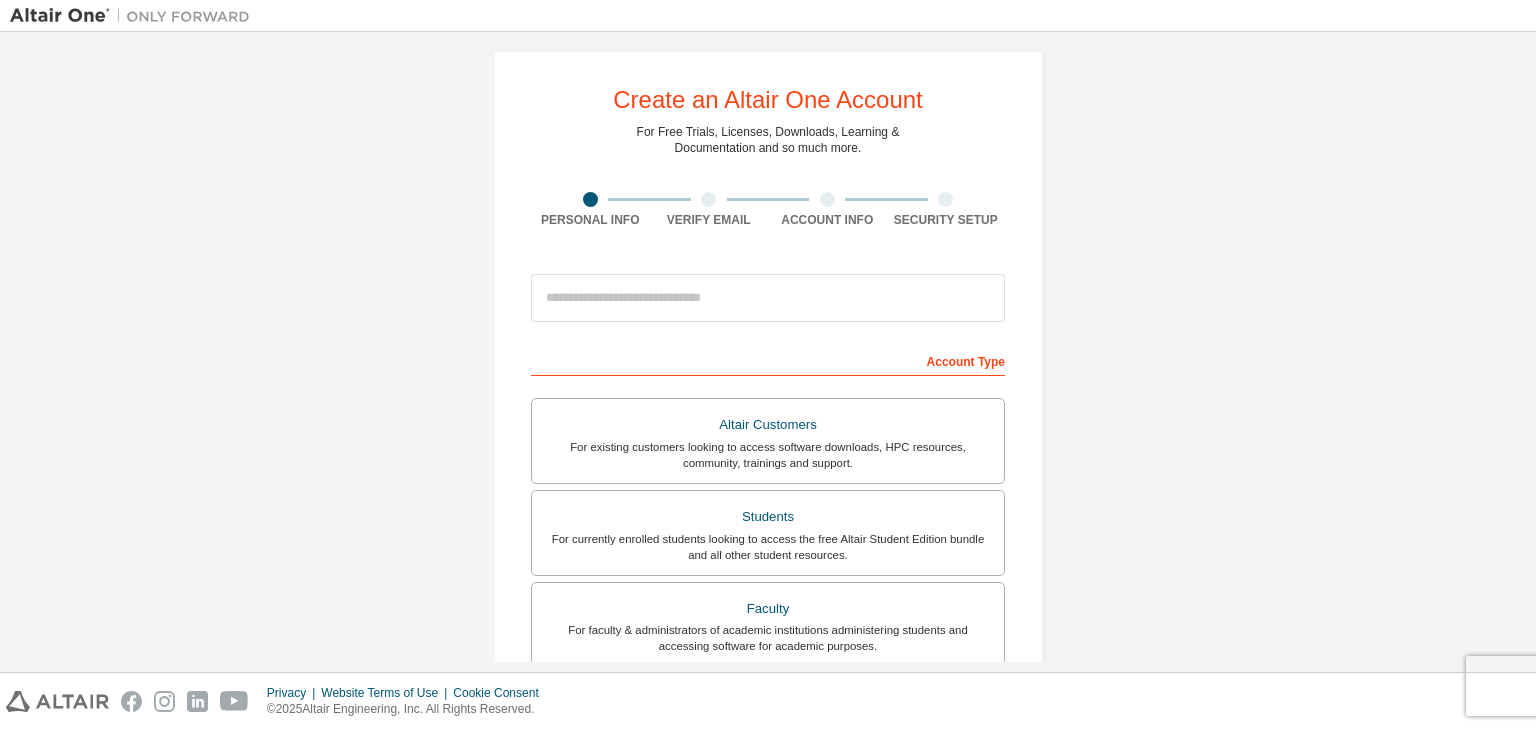 scroll, scrollTop: 16, scrollLeft: 0, axis: vertical 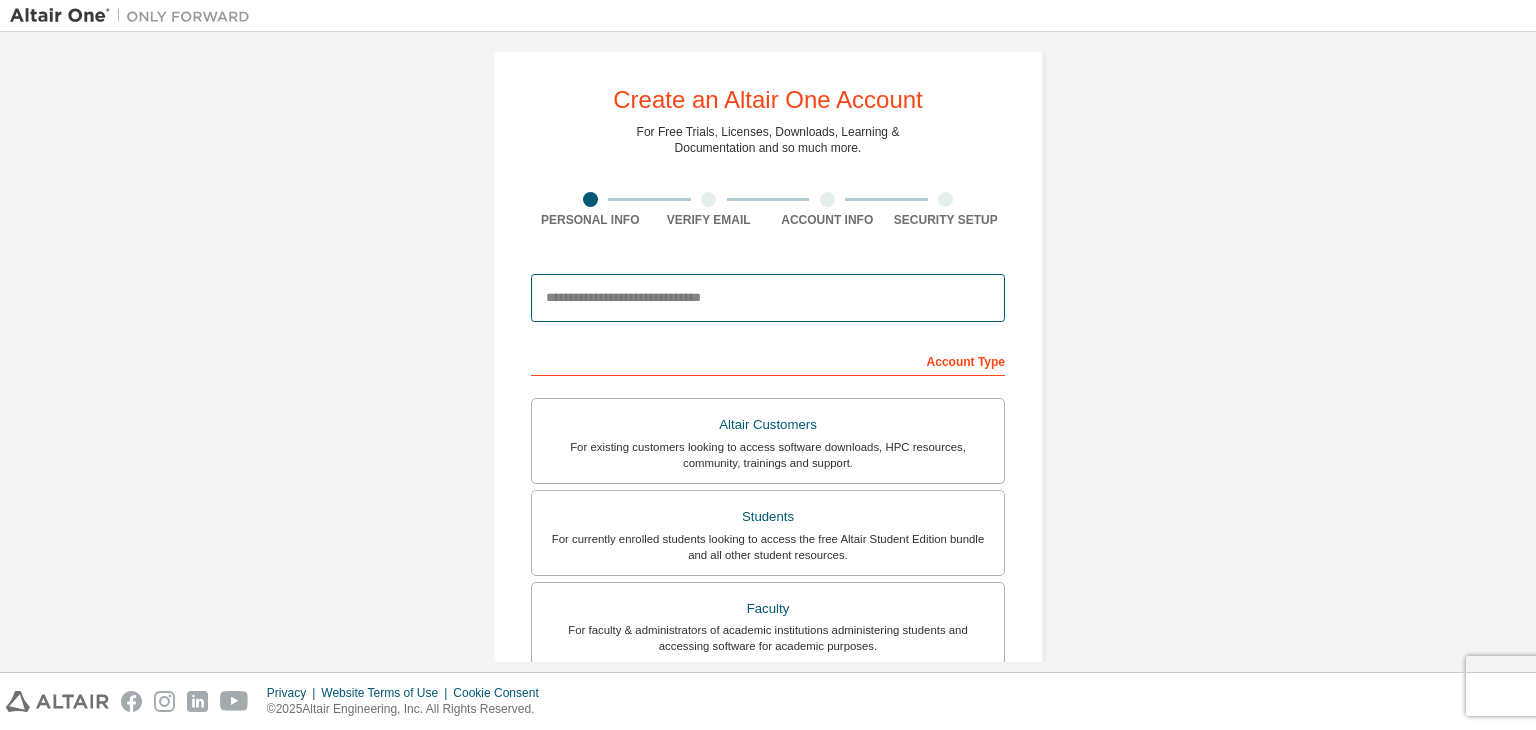 click at bounding box center (768, 298) 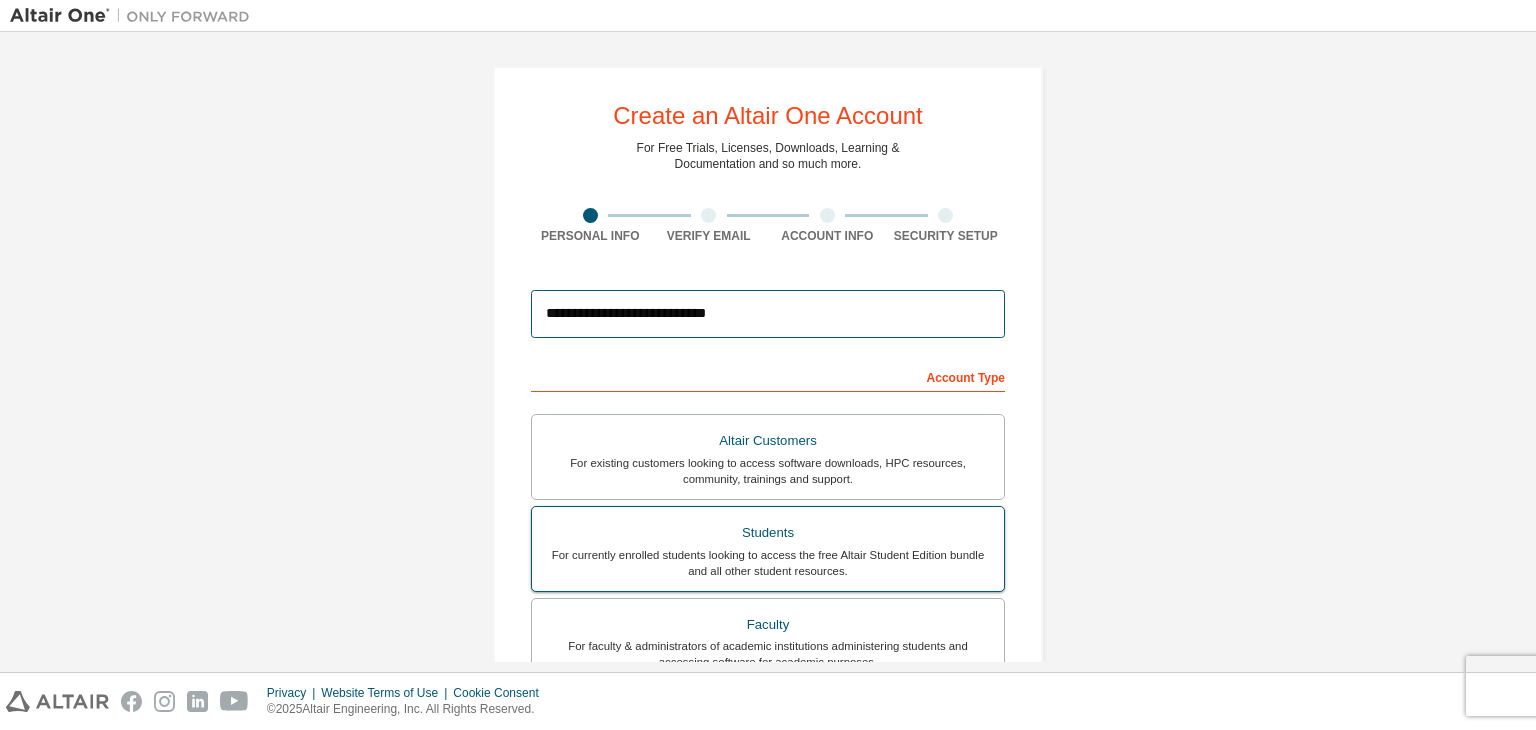 scroll, scrollTop: 332, scrollLeft: 0, axis: vertical 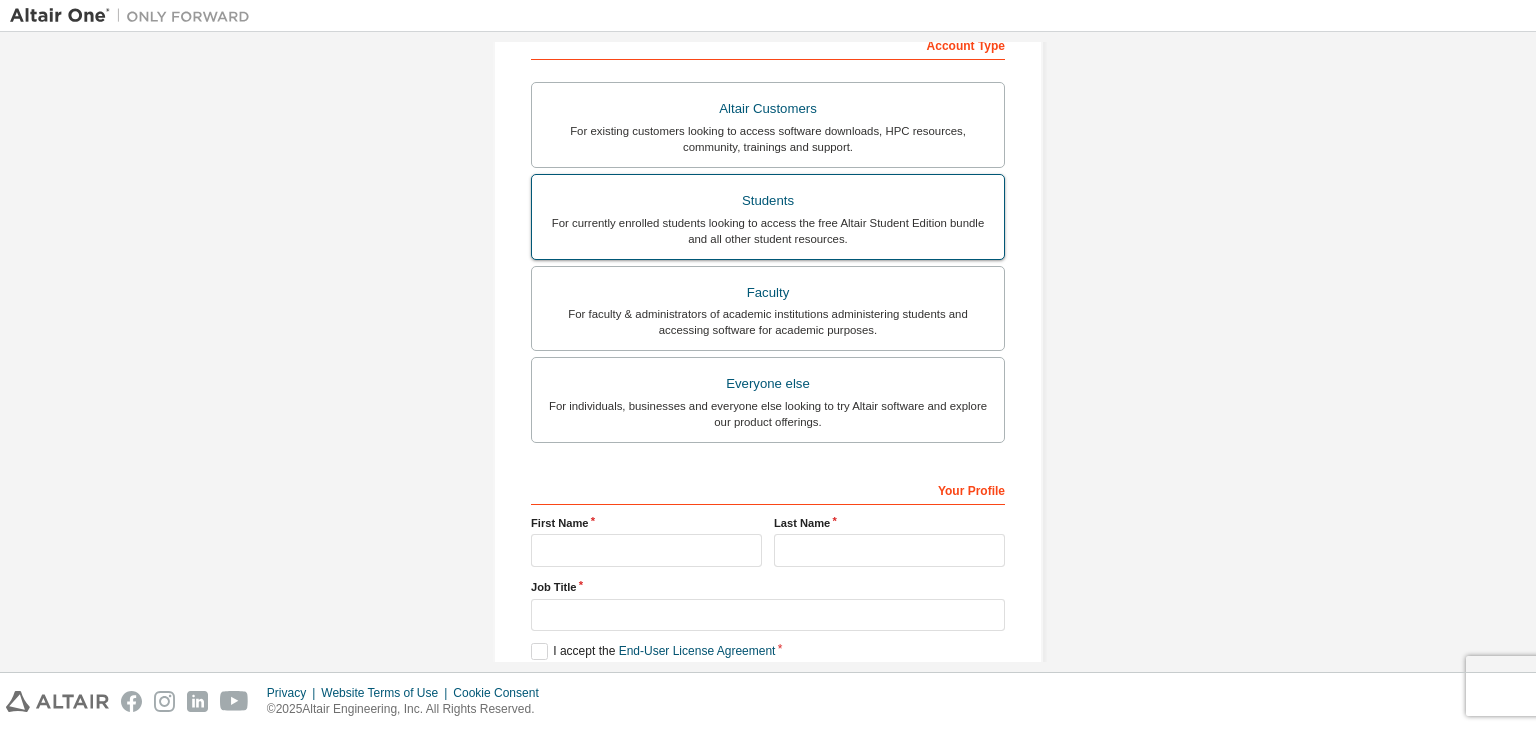type on "**********" 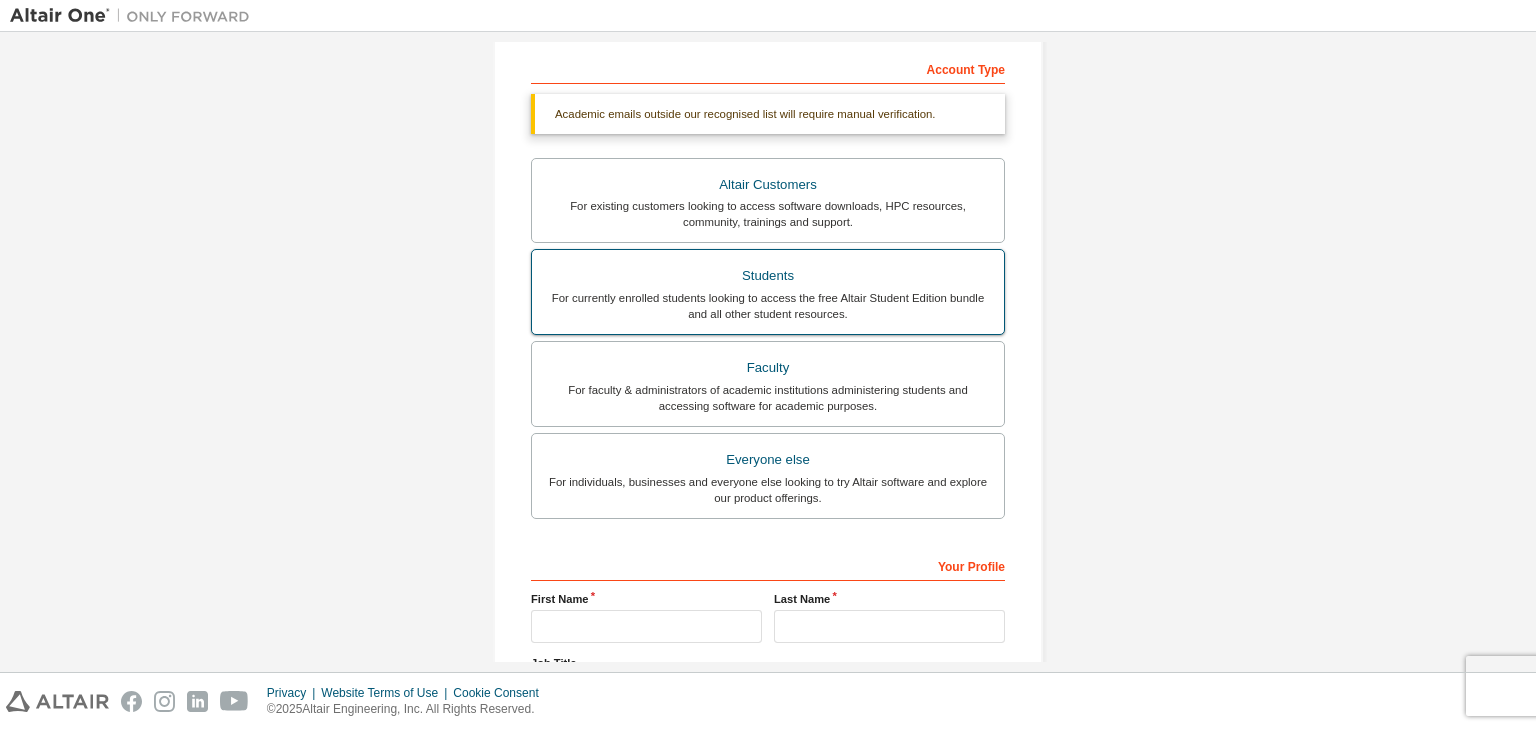scroll, scrollTop: 318, scrollLeft: 0, axis: vertical 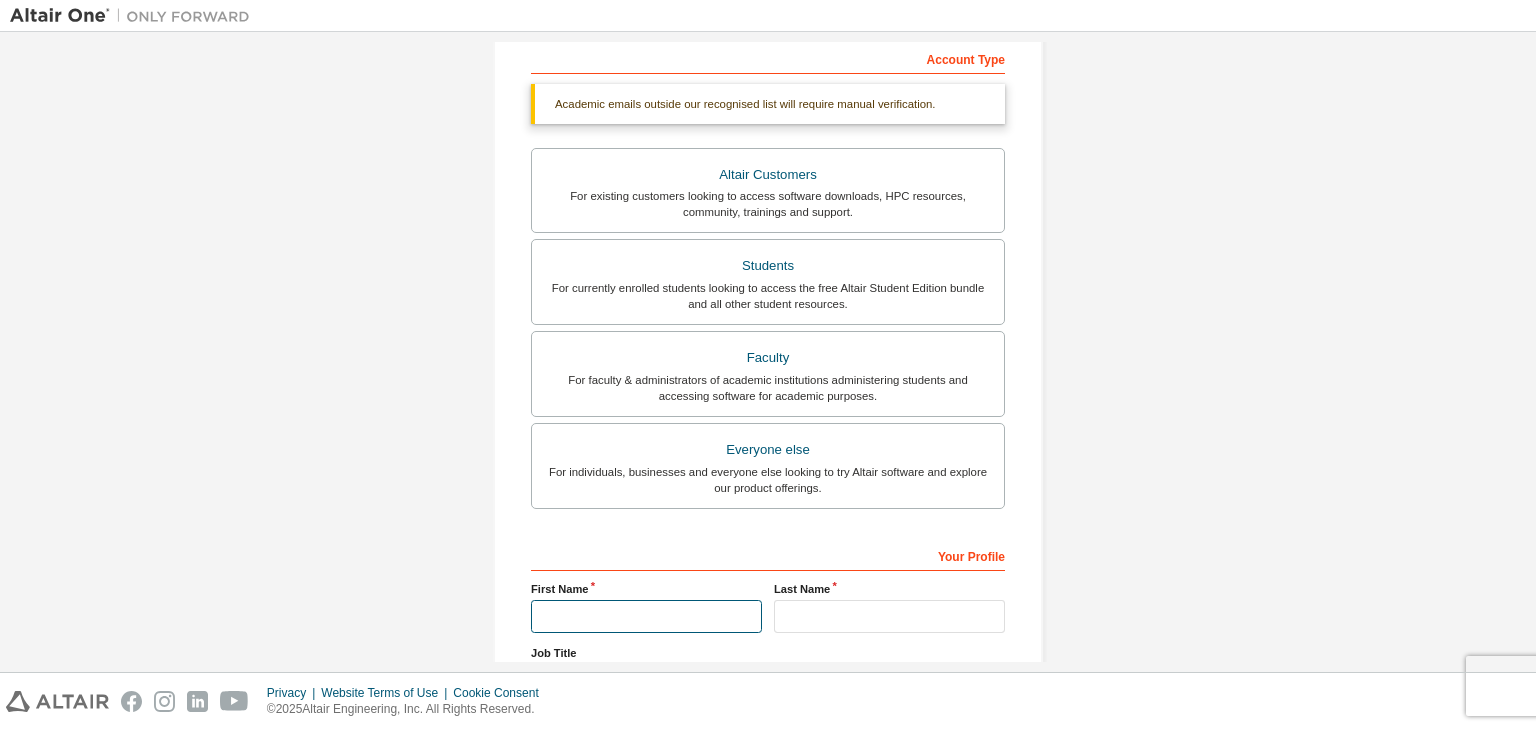 click at bounding box center (646, 616) 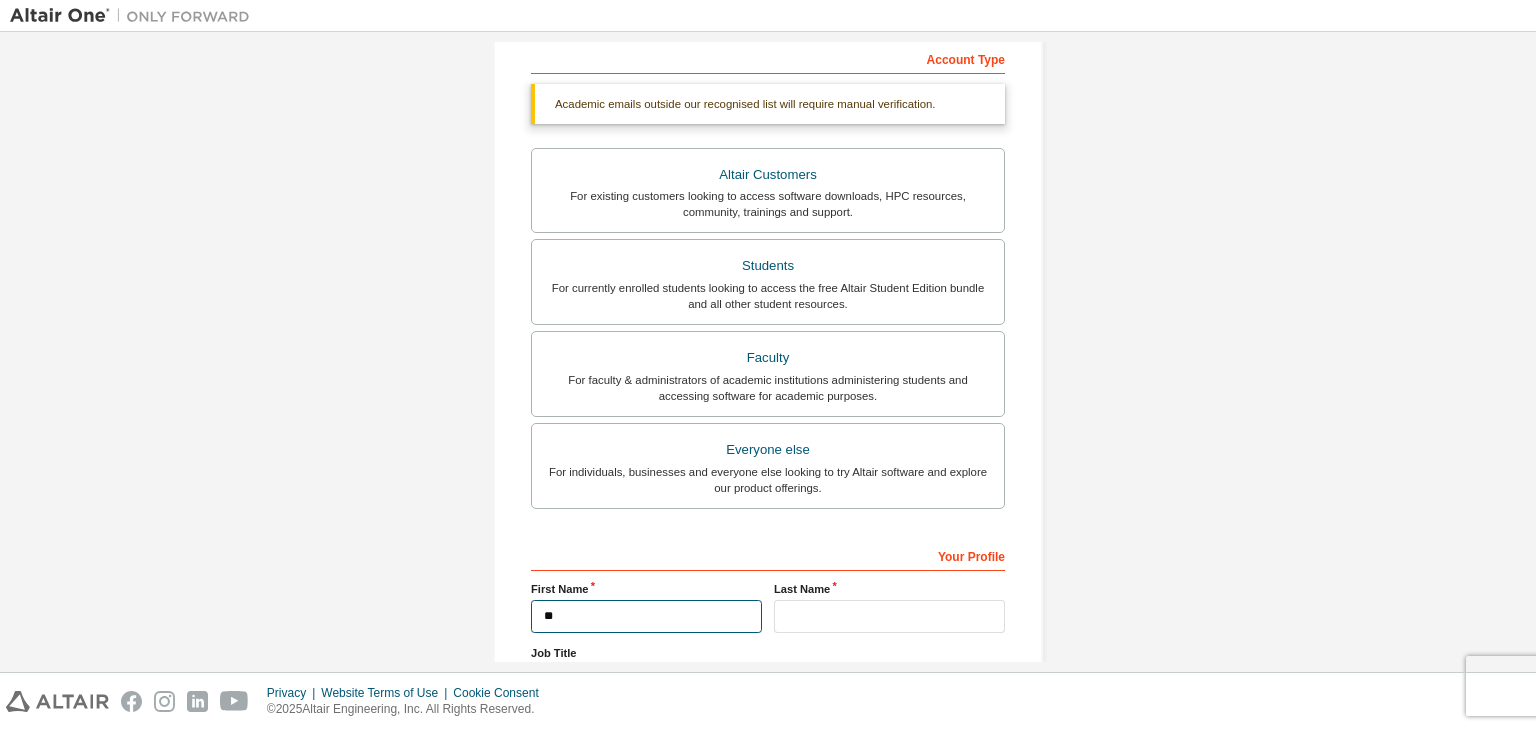 type on "*" 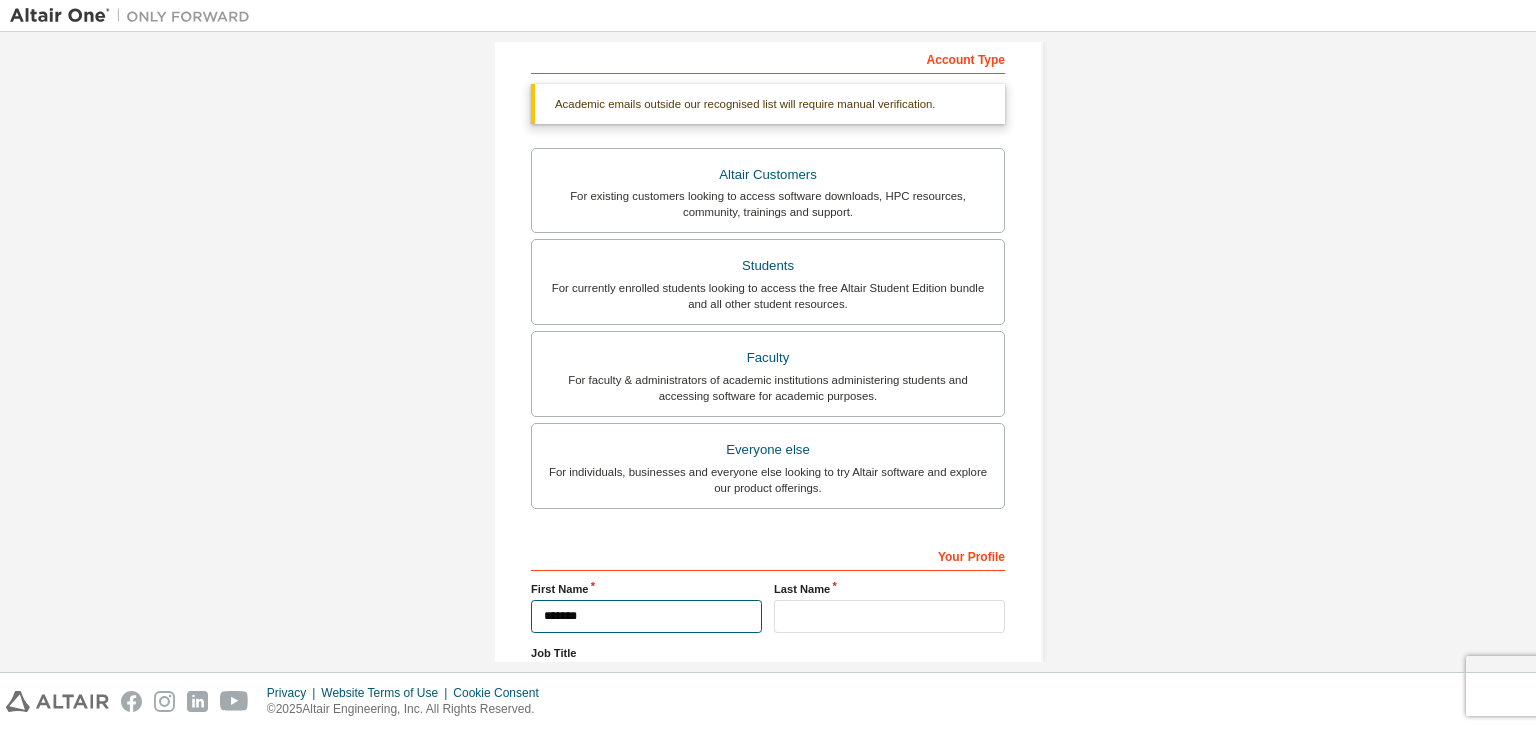 type on "*******" 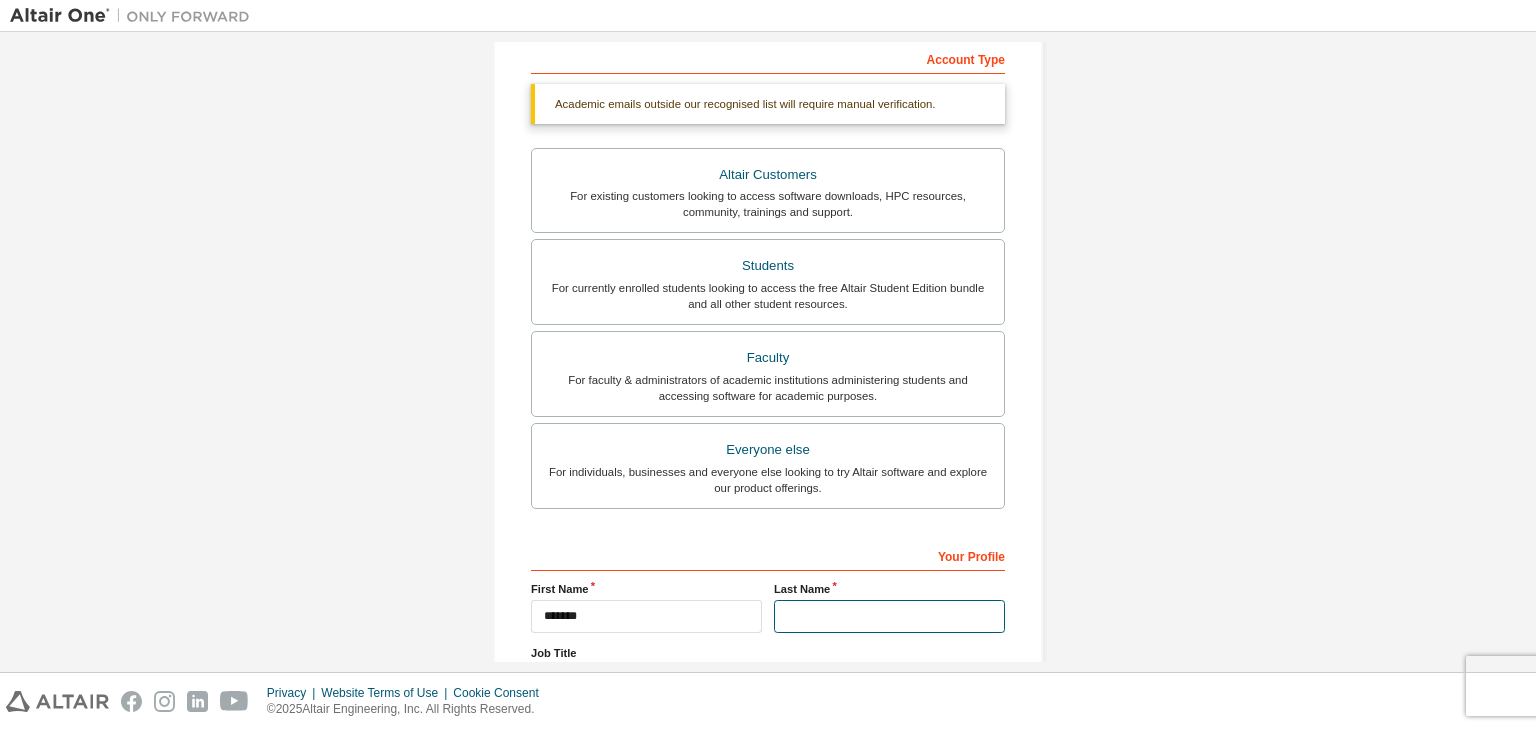 click at bounding box center [889, 616] 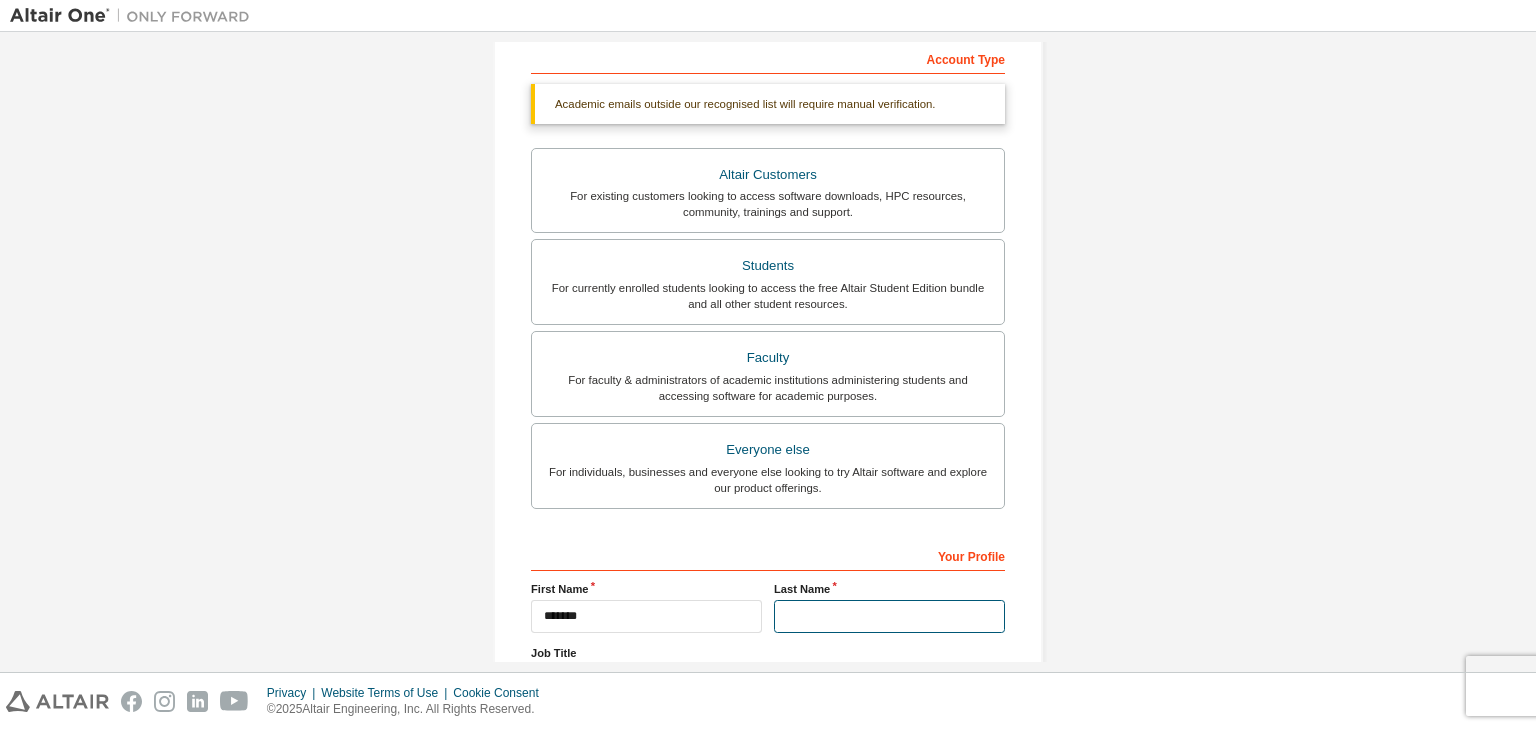 type on "*" 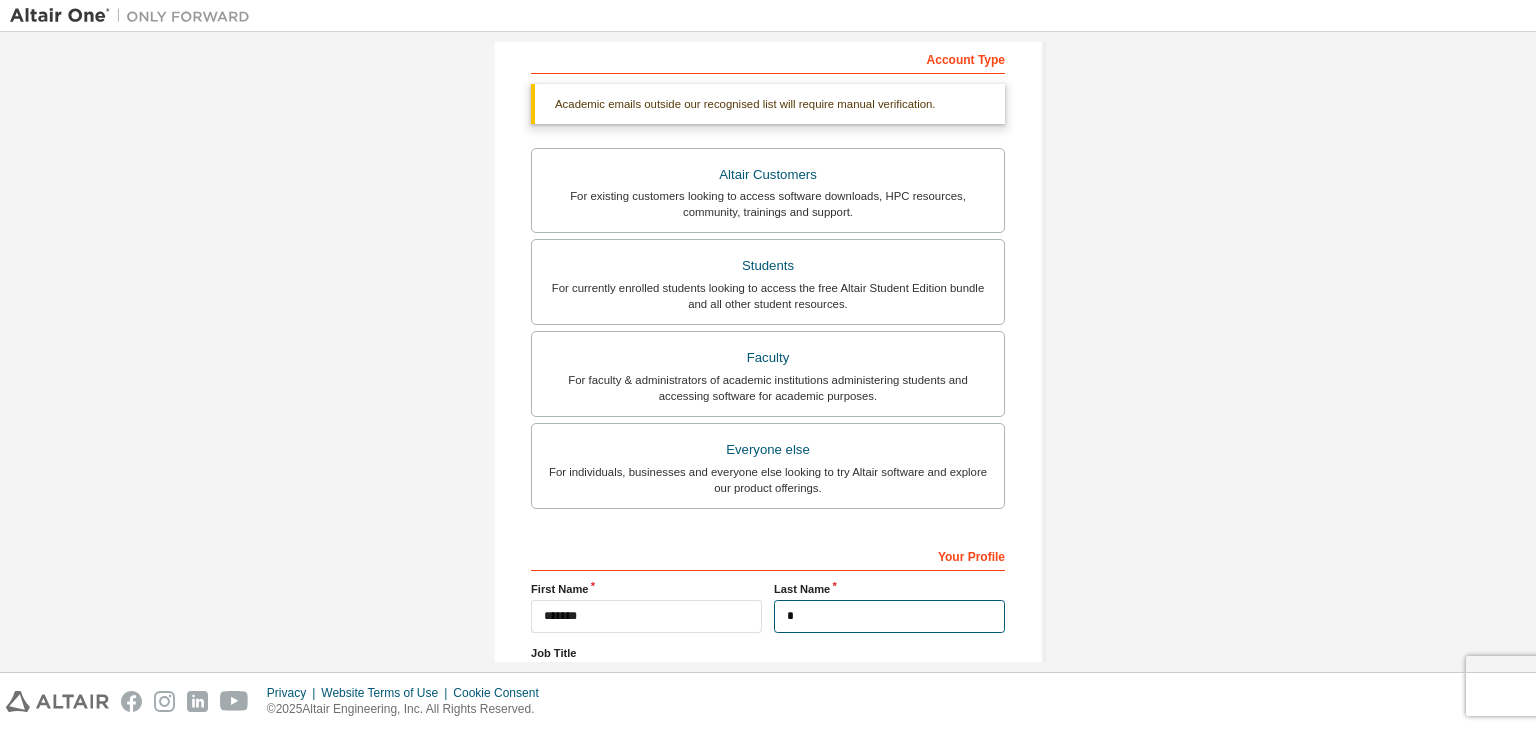 scroll, scrollTop: 487, scrollLeft: 0, axis: vertical 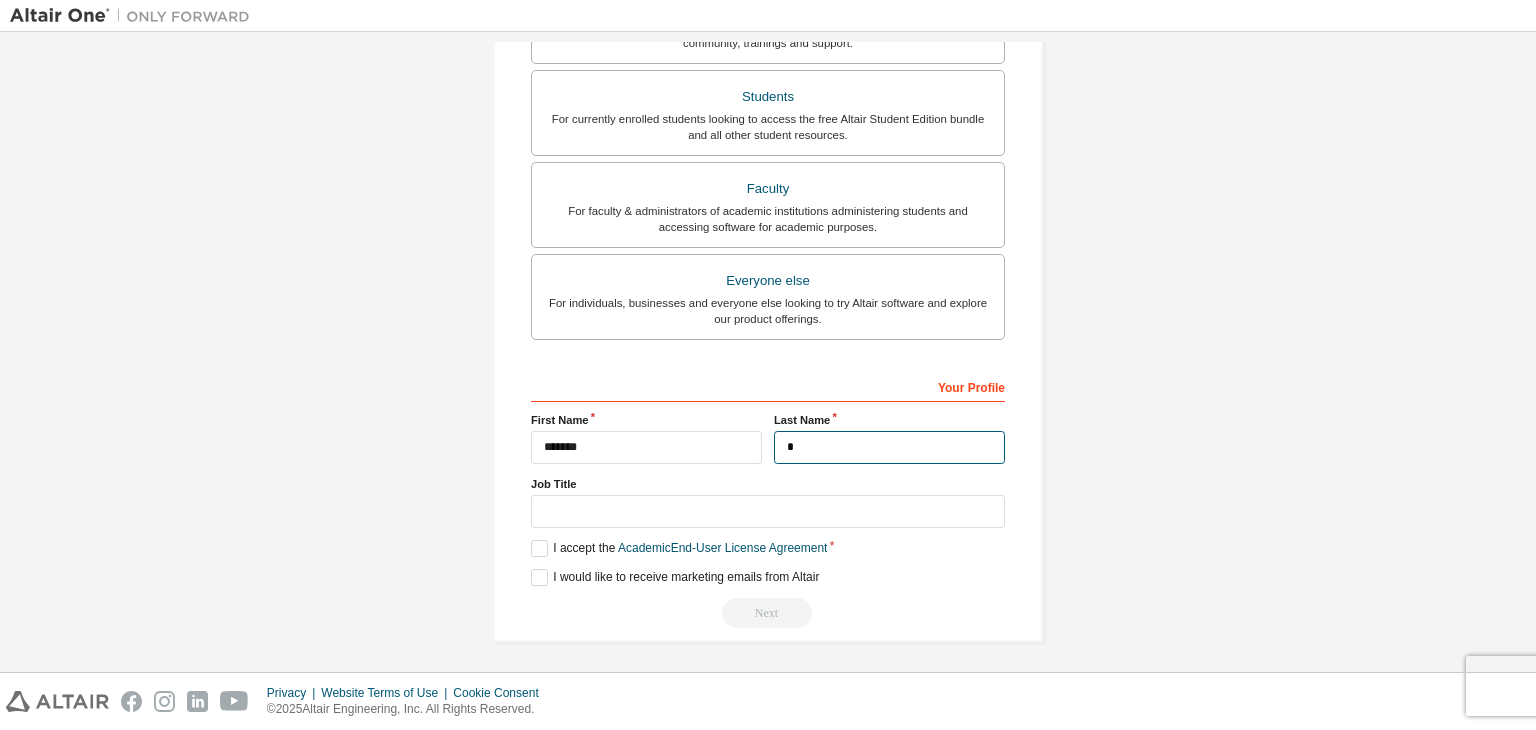 type on "*" 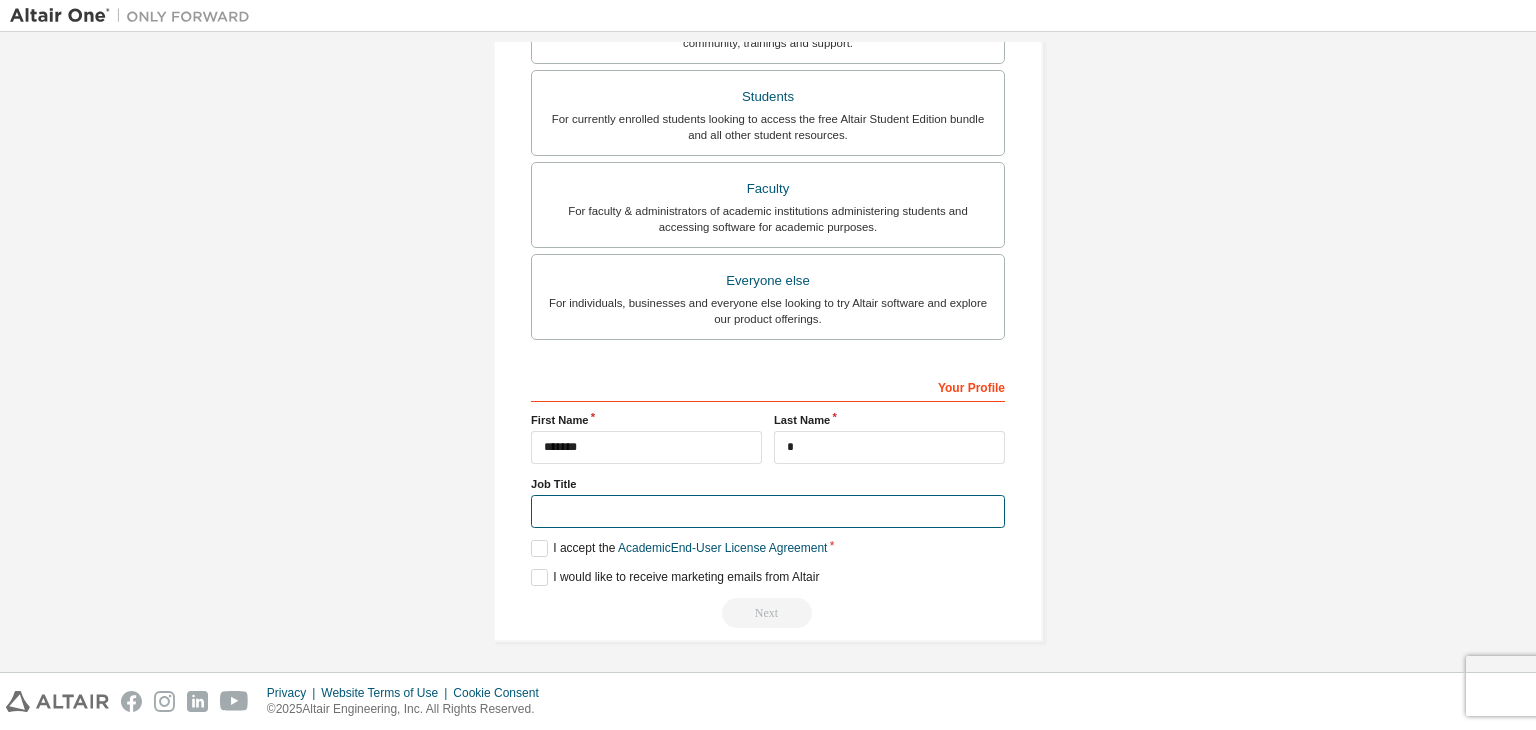 click at bounding box center (768, 511) 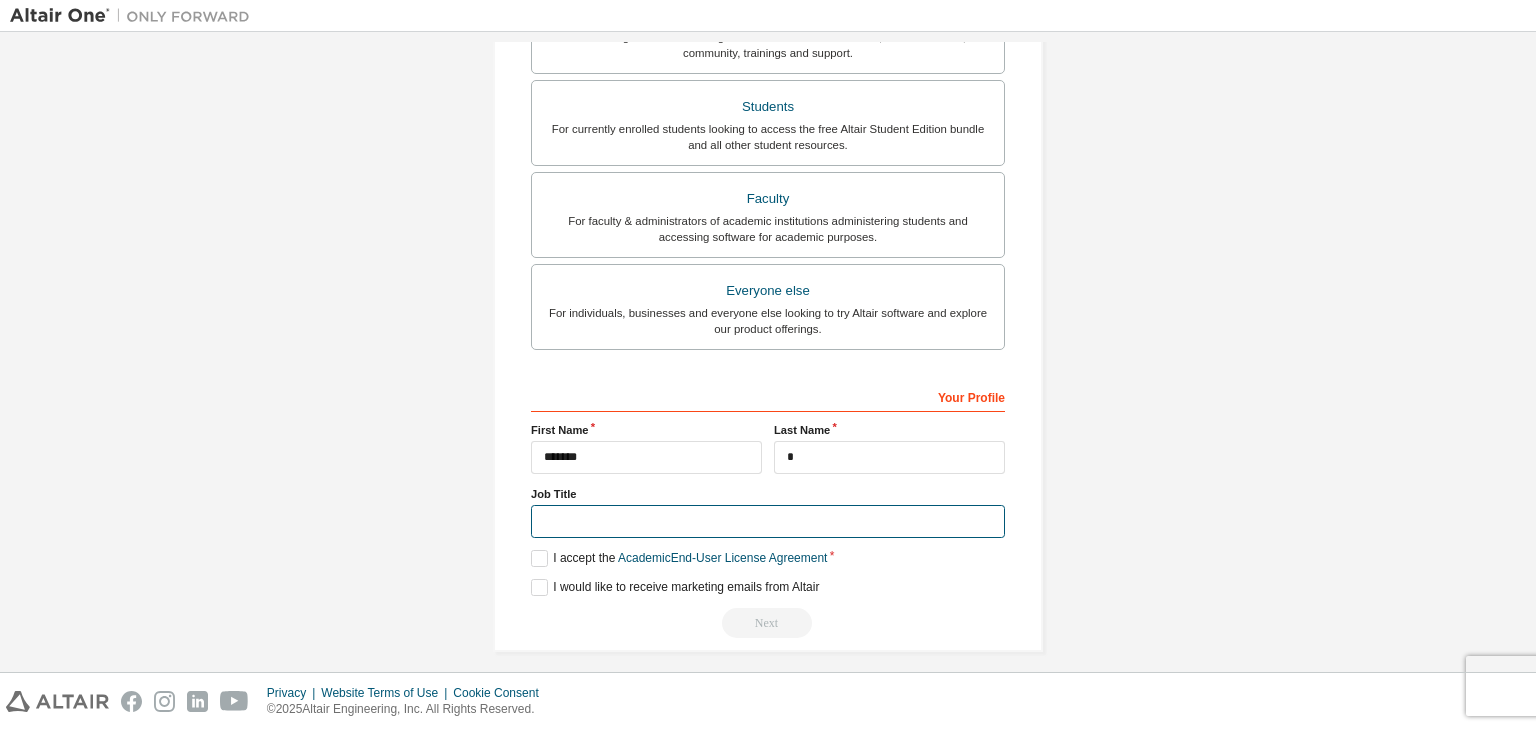scroll, scrollTop: 481, scrollLeft: 0, axis: vertical 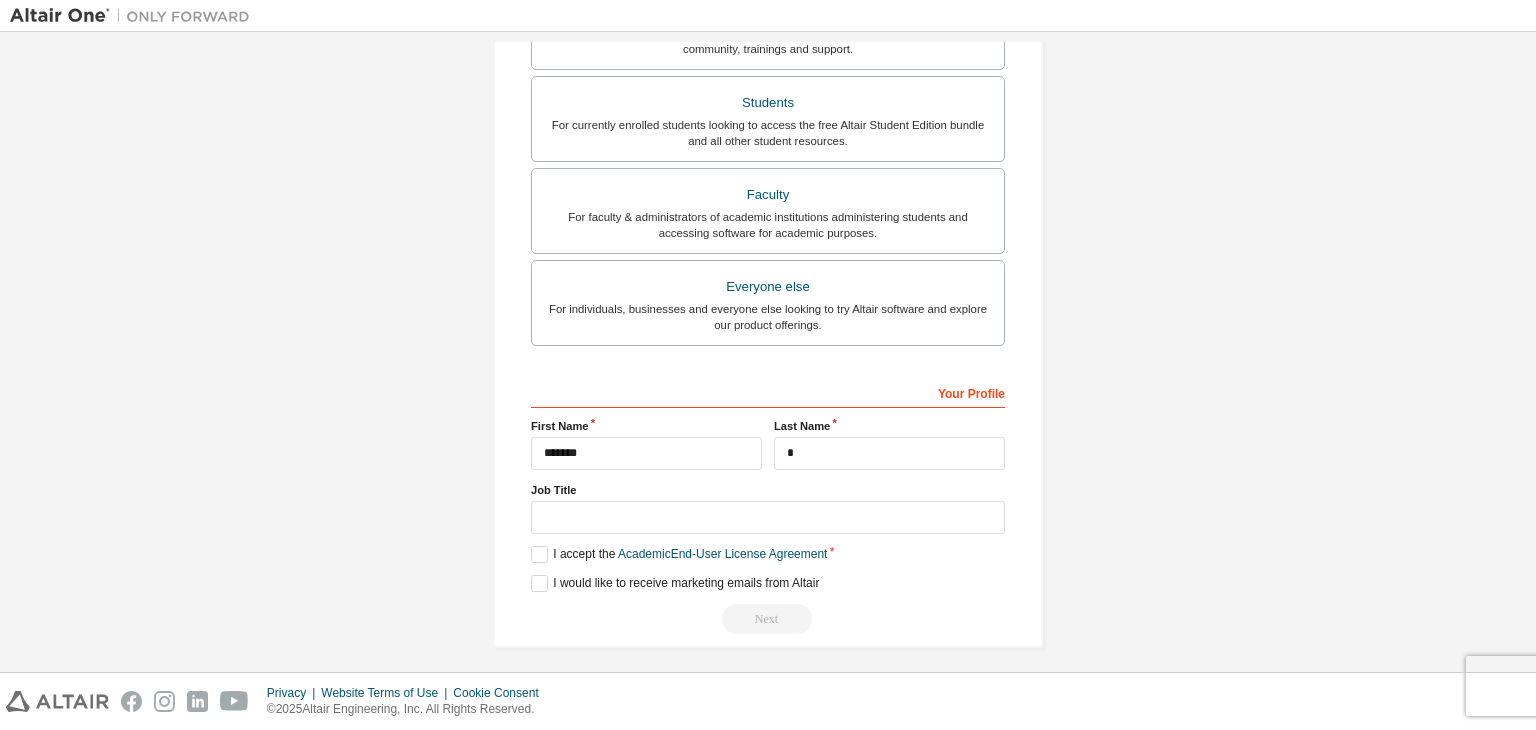 click on "Your Profile First Name ******* Last Name * Job Title Please provide State/Province to help us route sales and support resources to you more efficiently. I accept the   Academic   End-User License Agreement I would like to receive marketing emails from Altair Next" at bounding box center (768, 505) 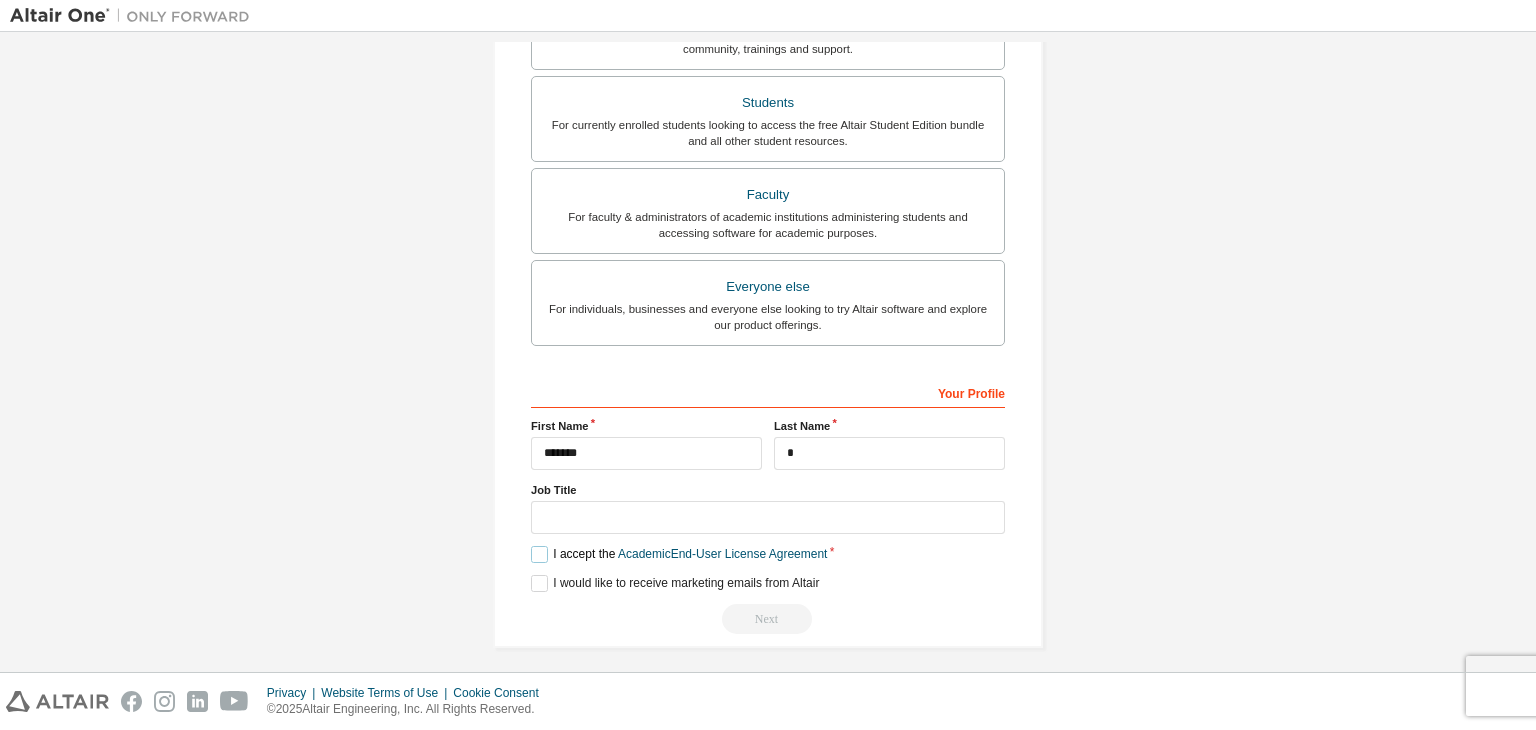 click on "I accept the   Academic   End-User License Agreement" at bounding box center (679, 554) 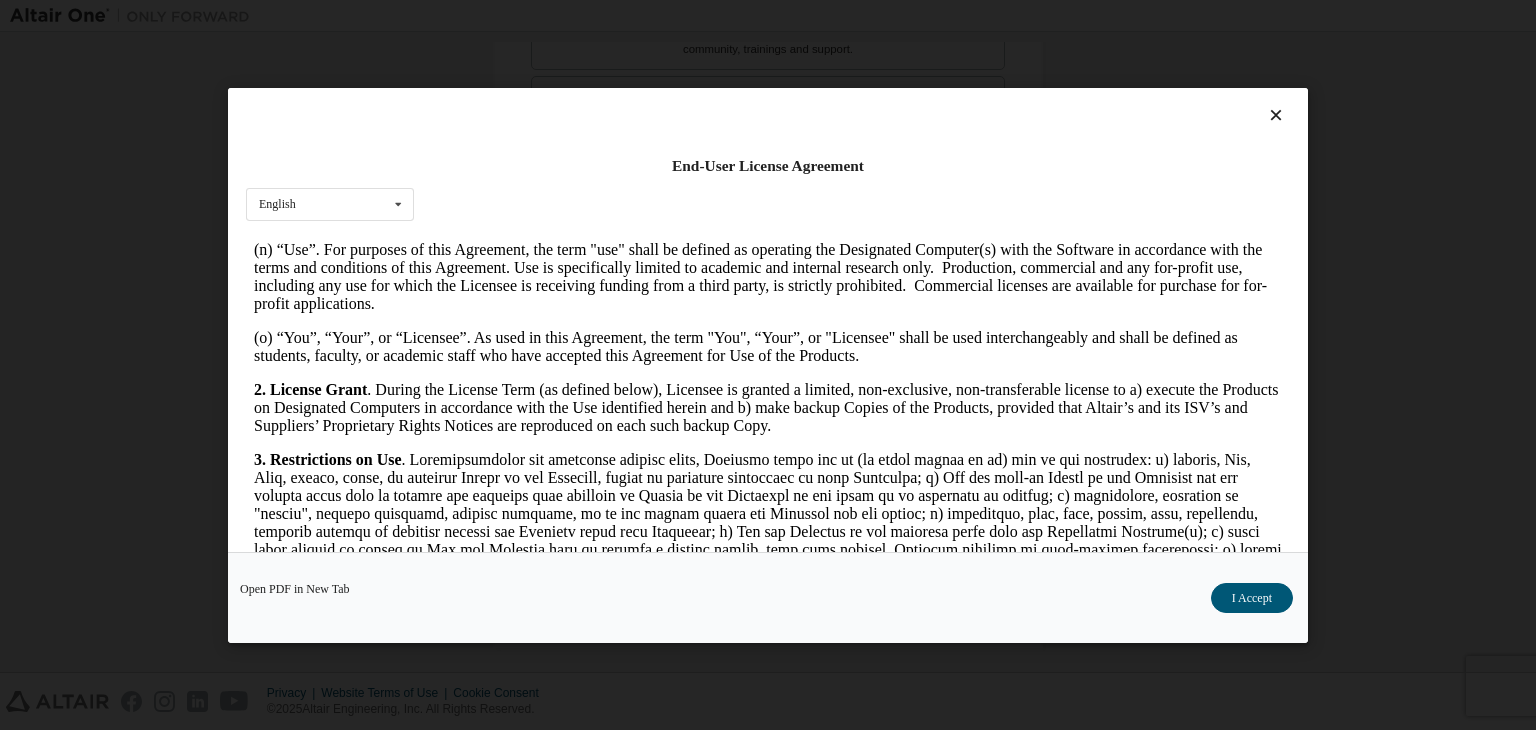 scroll, scrollTop: 1088, scrollLeft: 0, axis: vertical 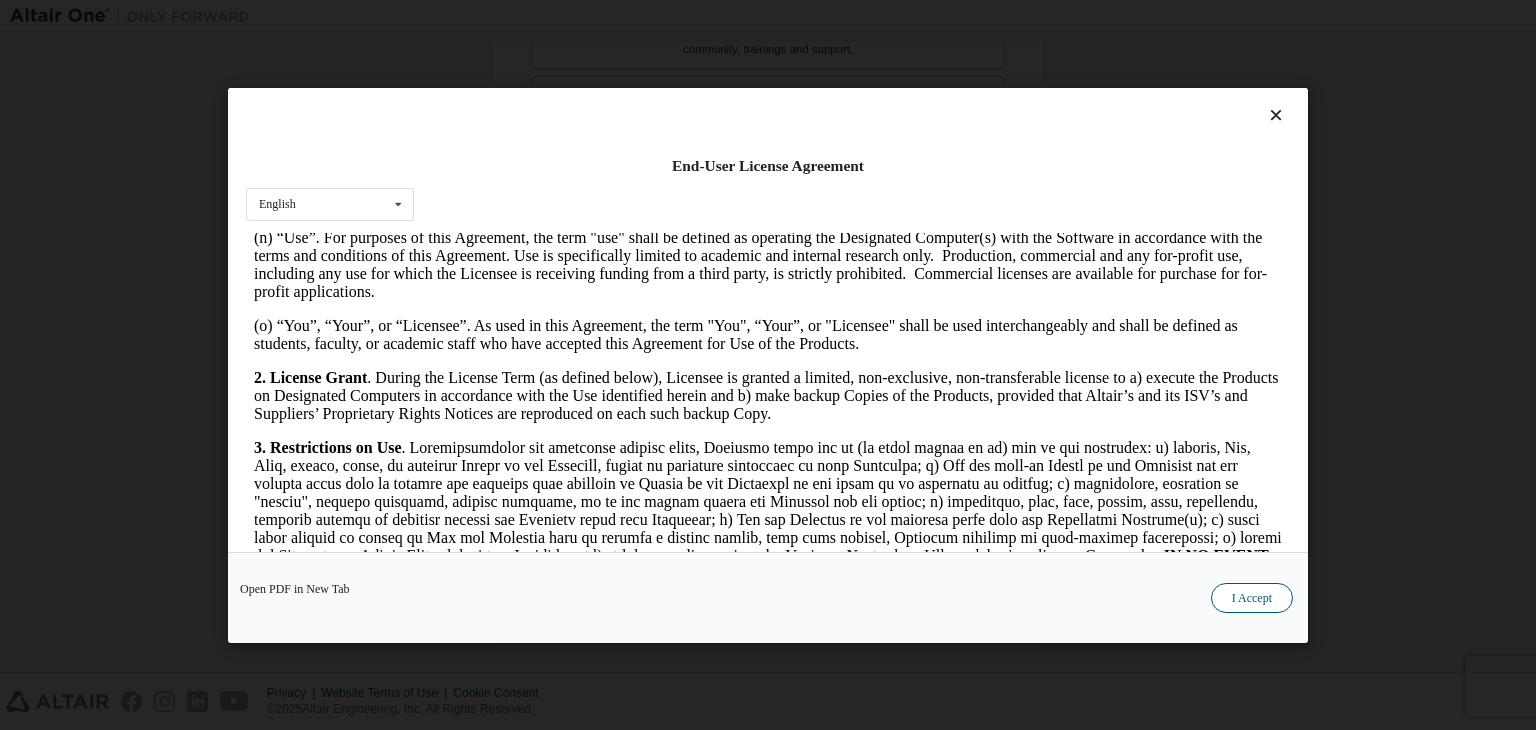 click on "I Accept" at bounding box center [1252, 598] 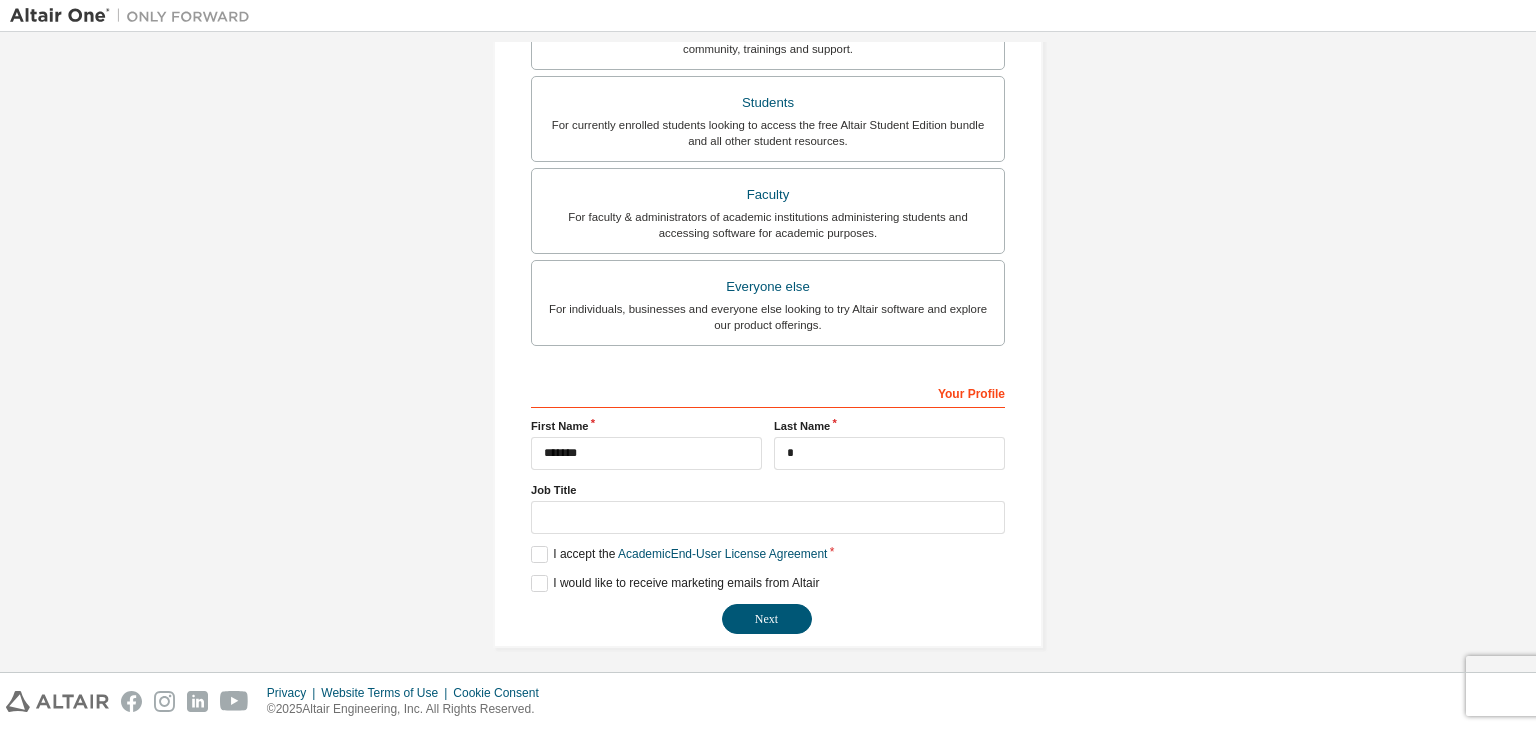 click on "**********" at bounding box center [768, 116] 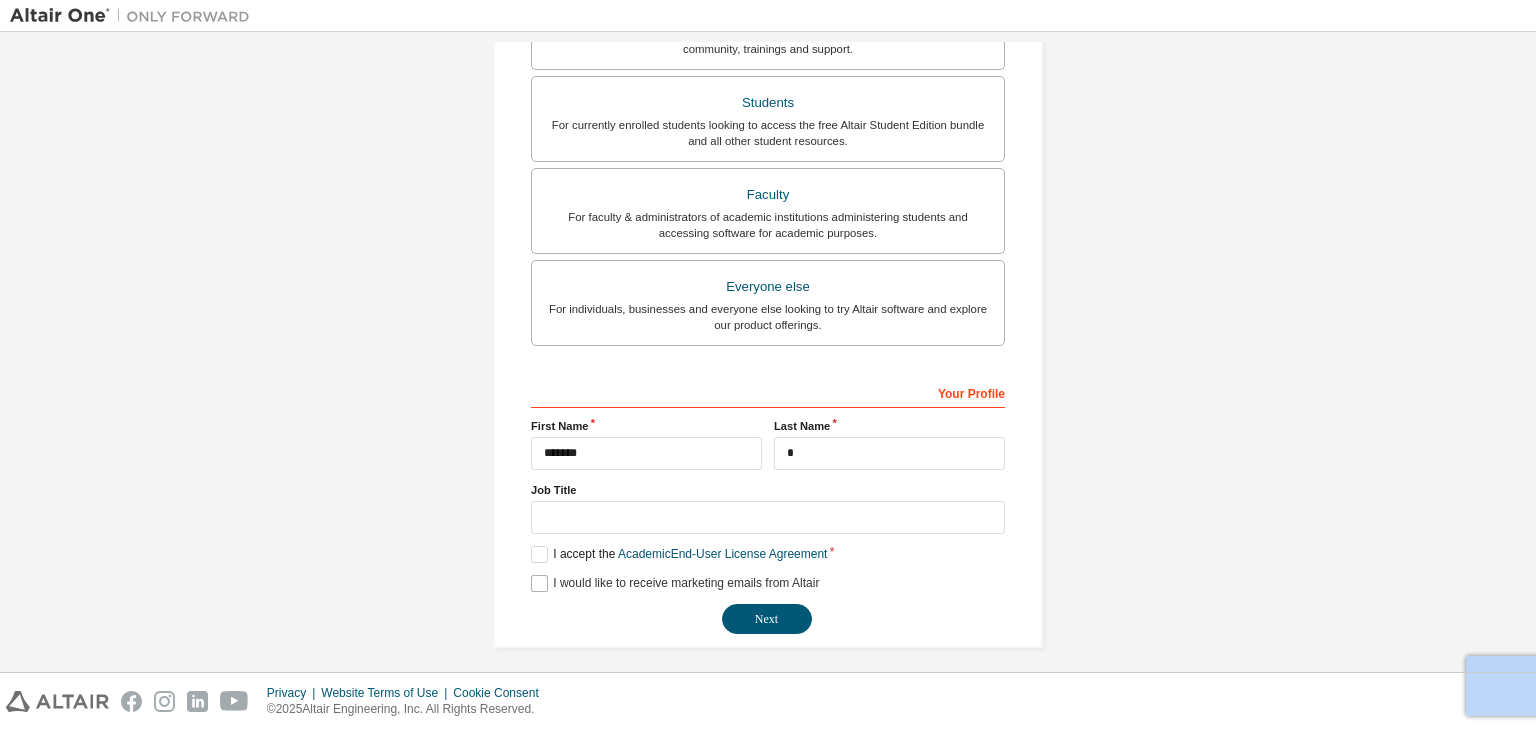drag, startPoint x: 517, startPoint y: 580, endPoint x: 538, endPoint y: 575, distance: 21.587032 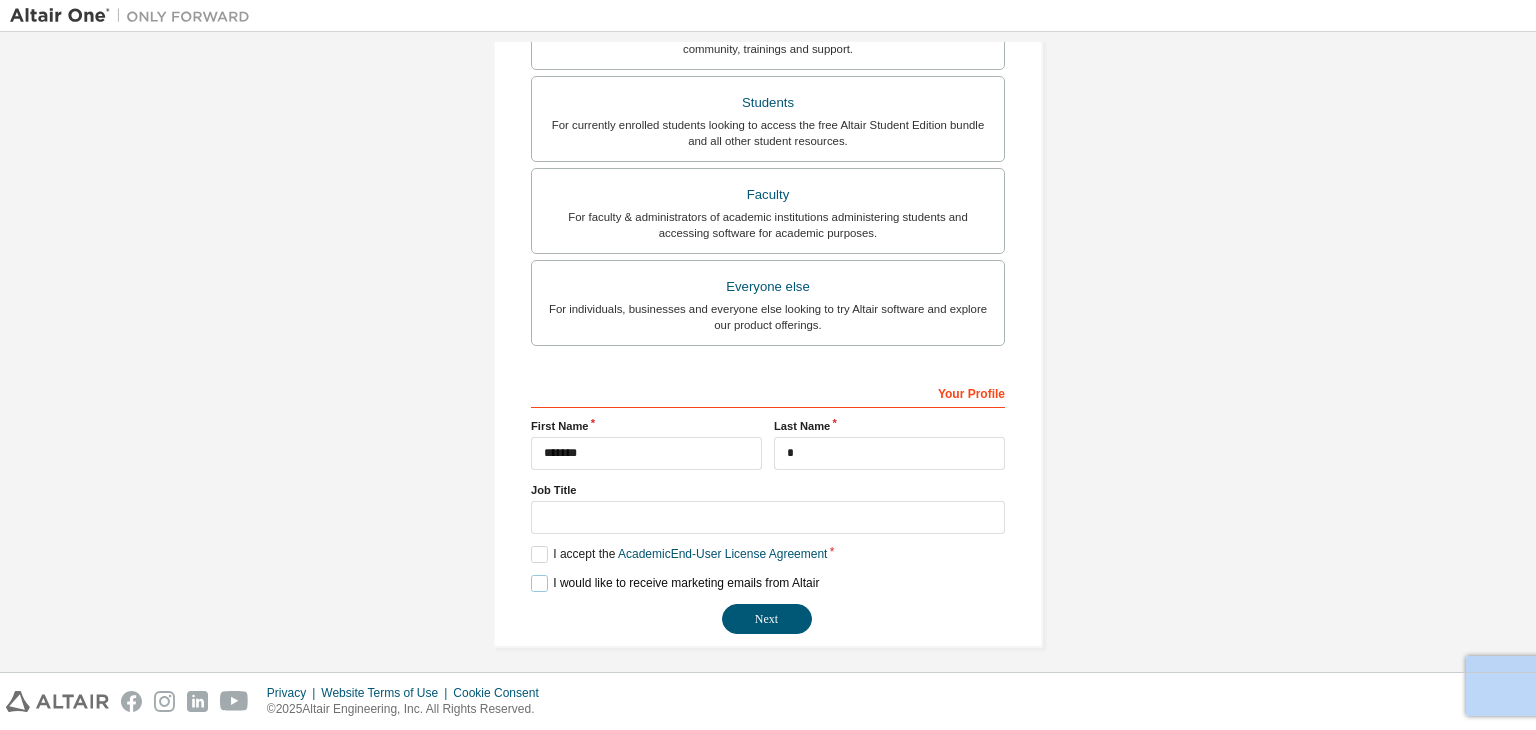 click on "I would like to receive marketing emails from Altair" at bounding box center (675, 583) 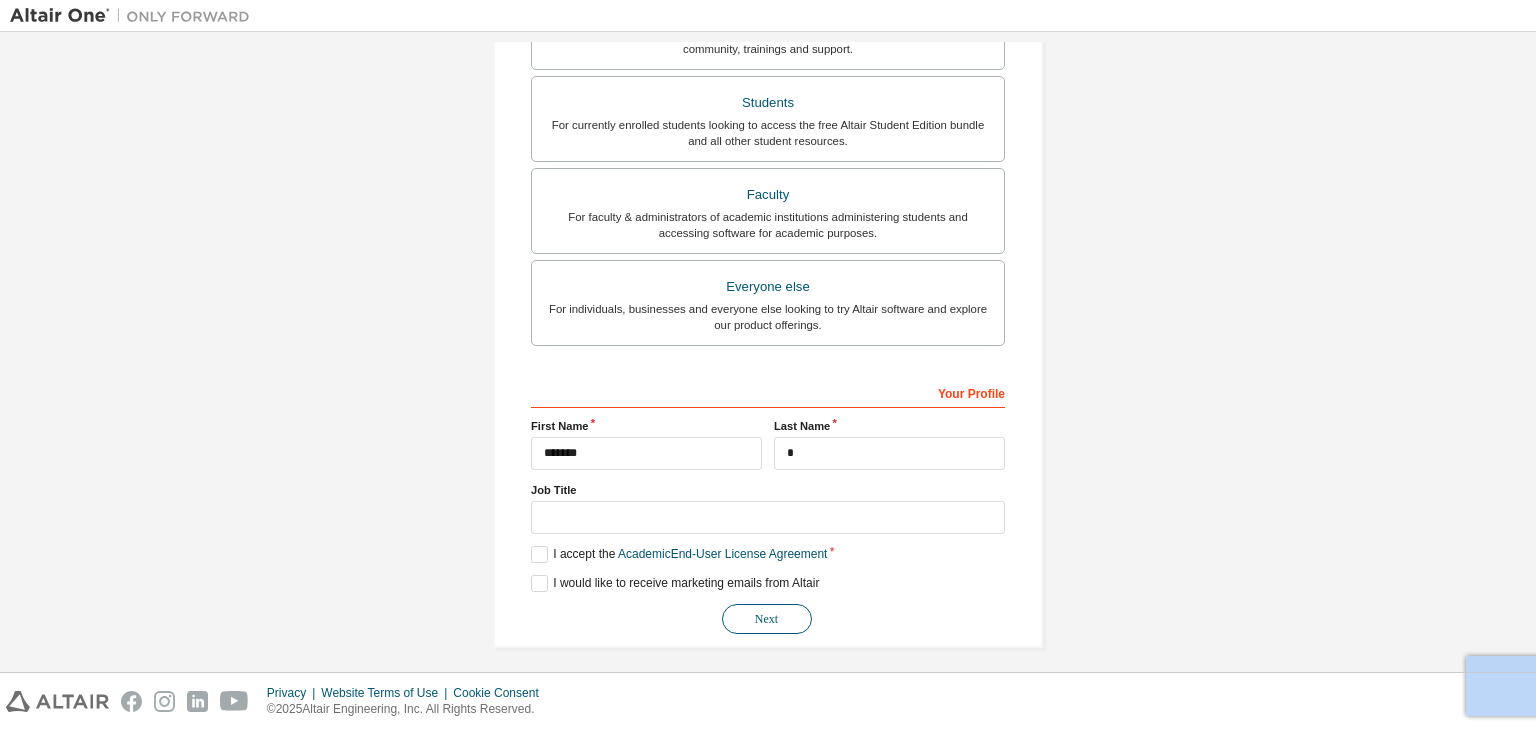 click on "Next" at bounding box center [767, 619] 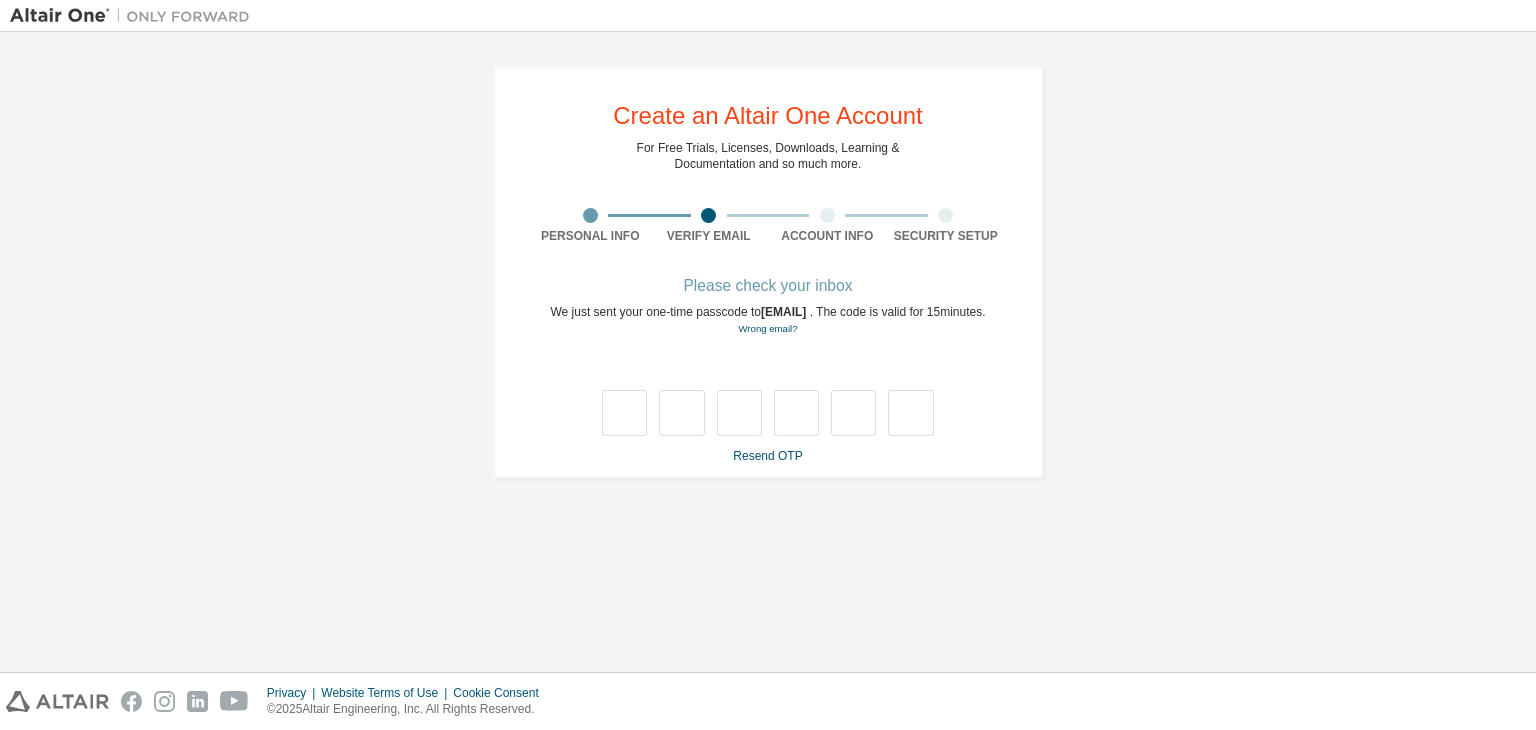 scroll, scrollTop: 0, scrollLeft: 0, axis: both 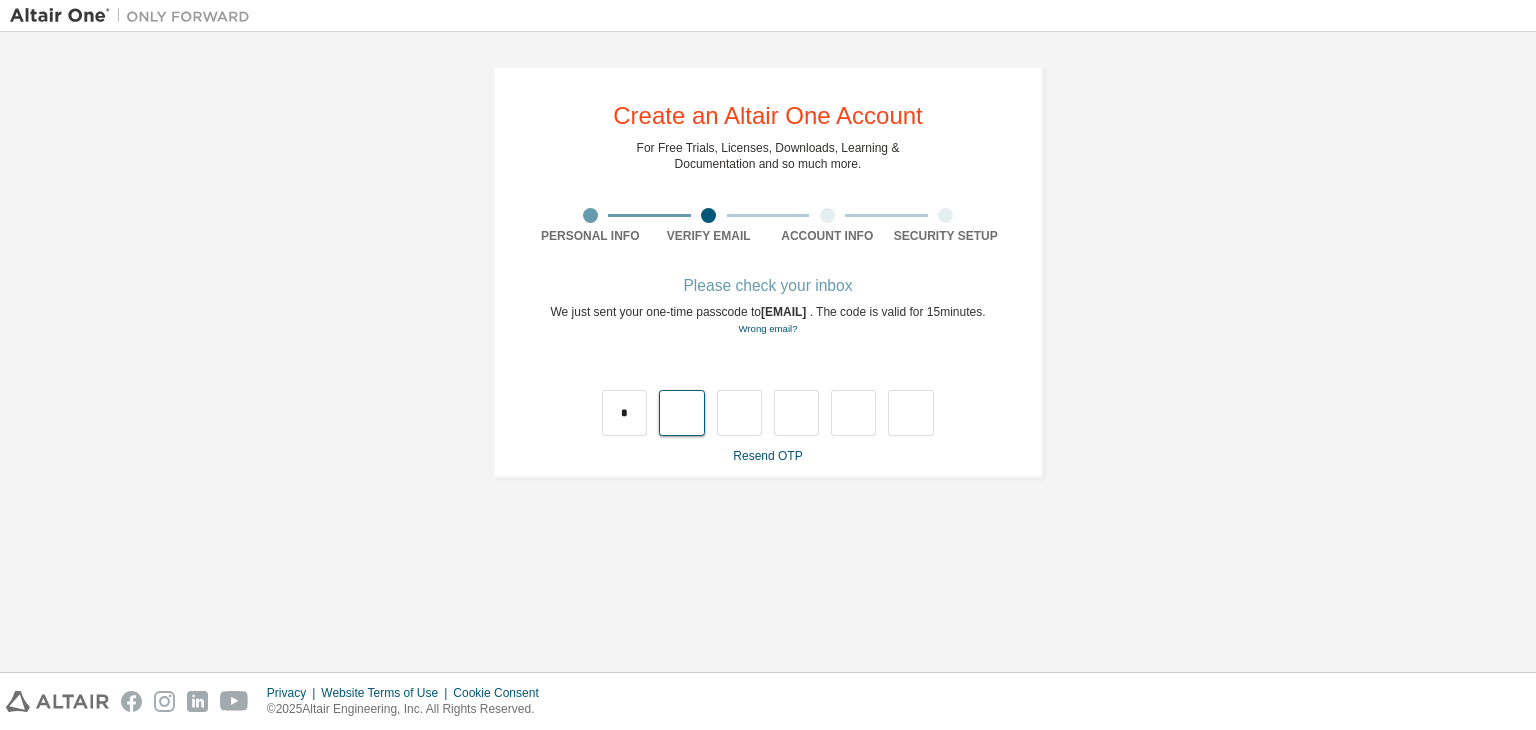 type on "*" 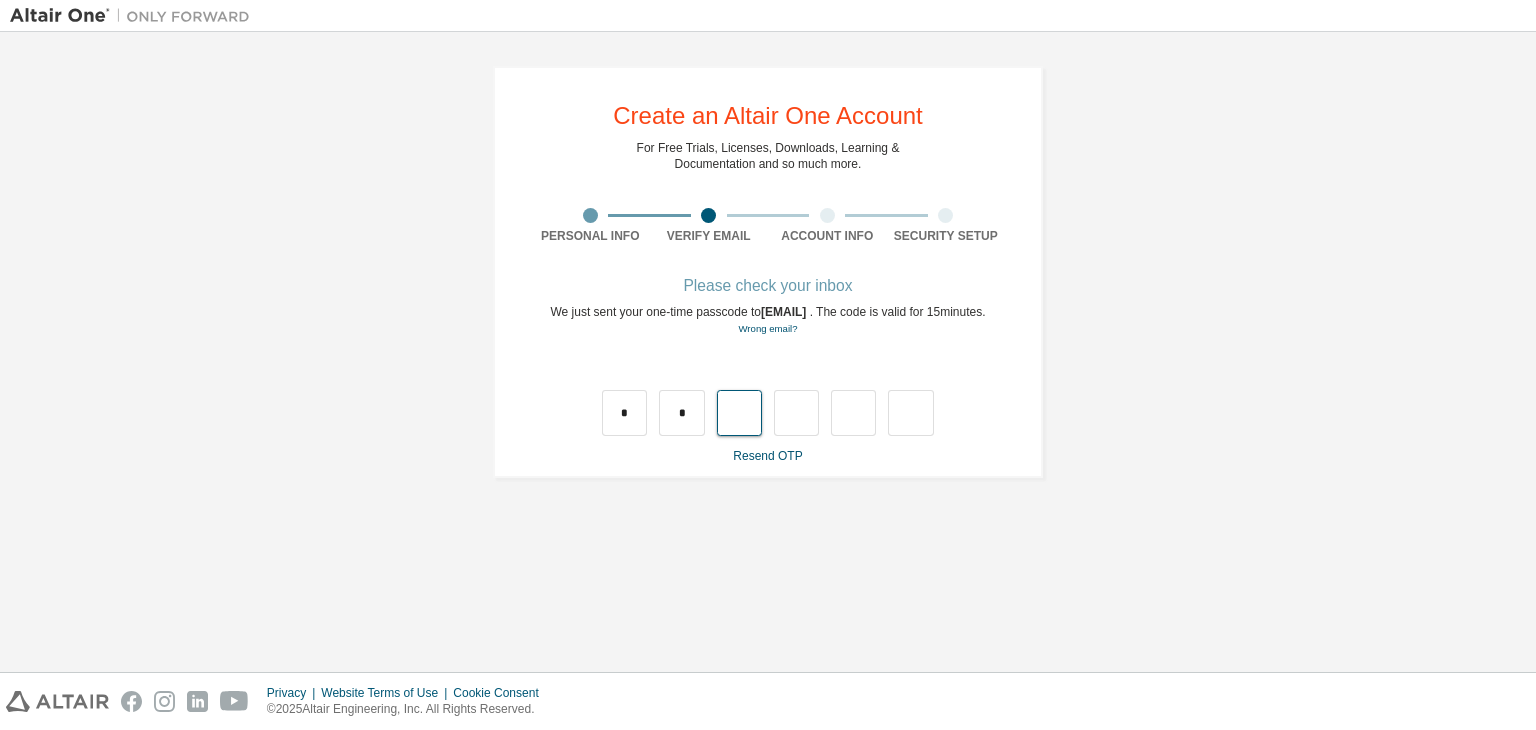 type on "*" 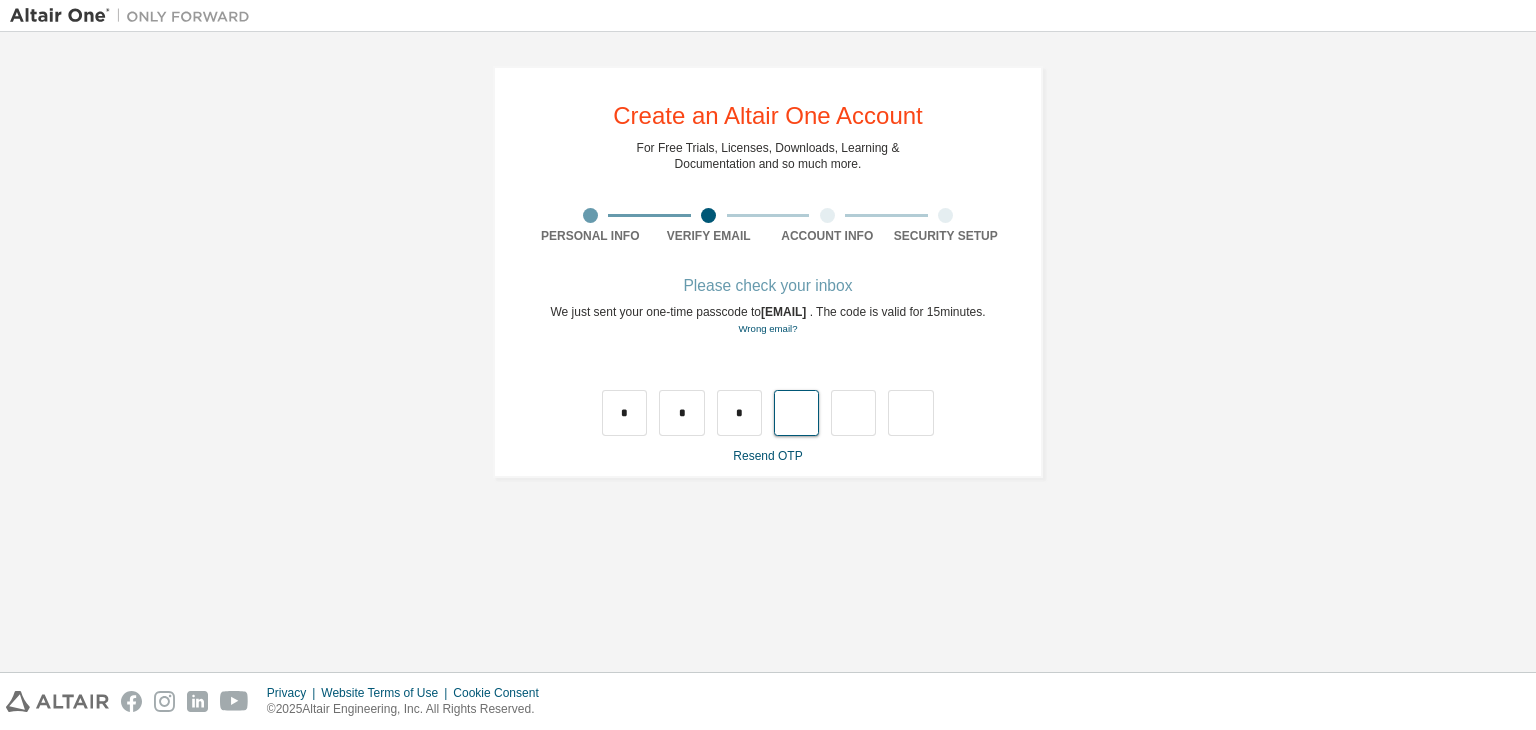 type on "*" 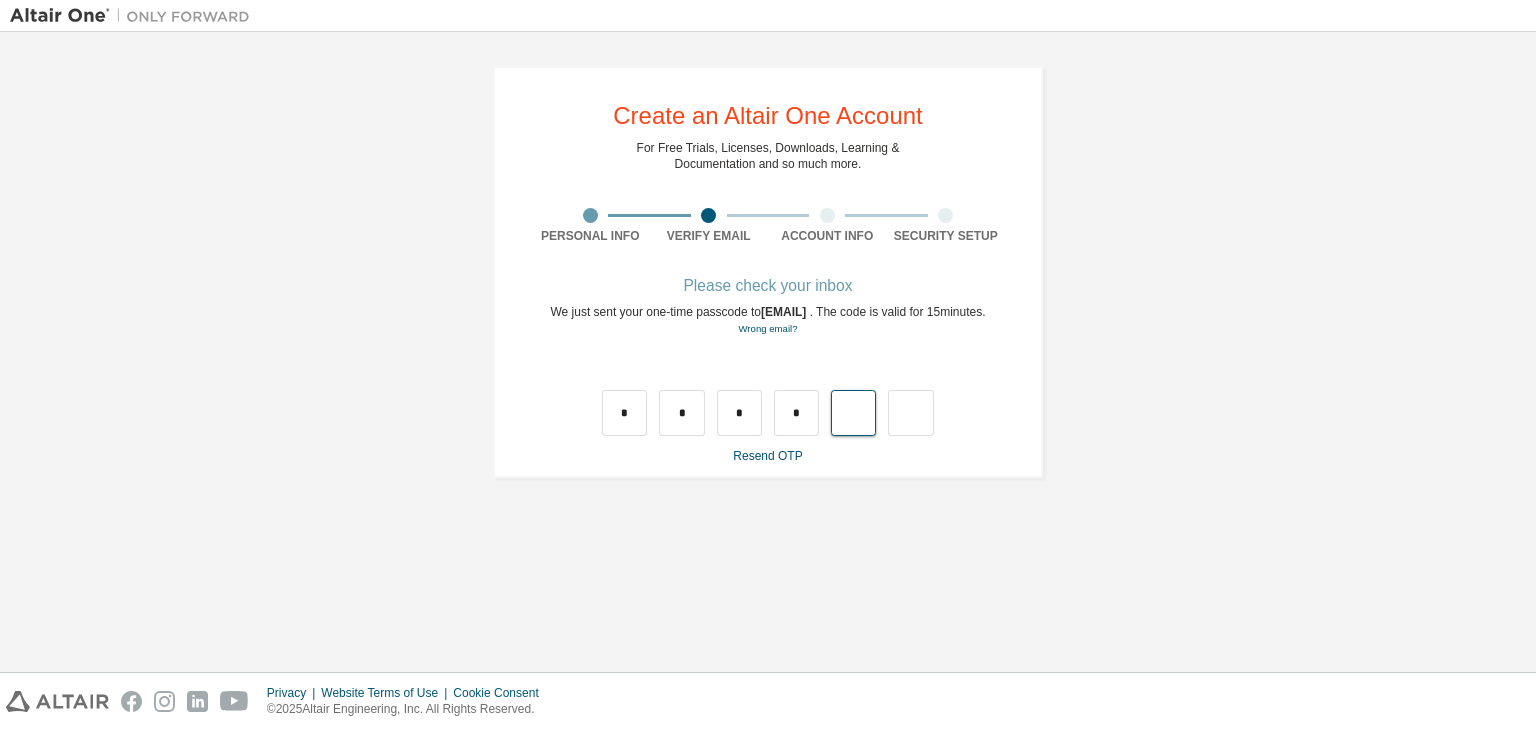 type on "*" 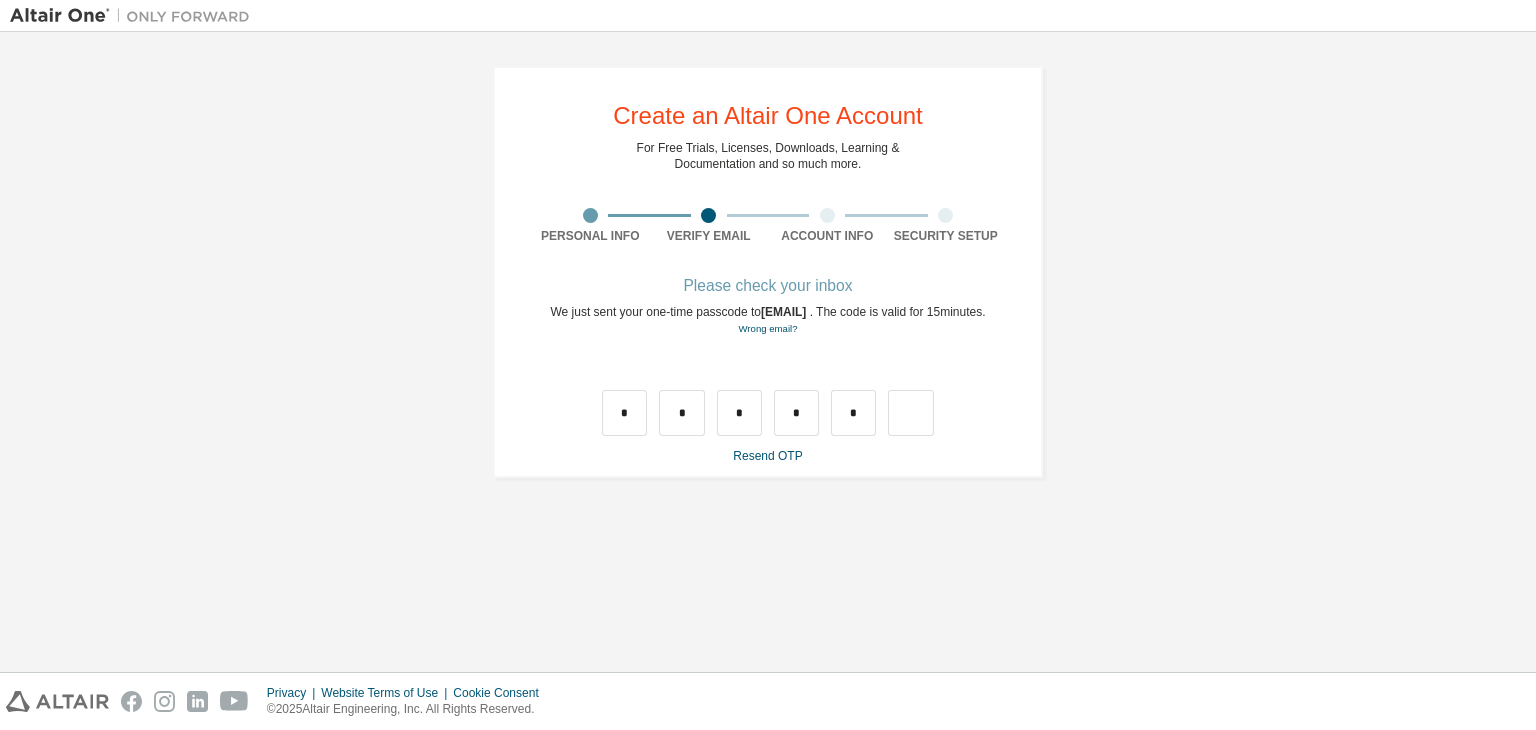 click on "* * * * *" at bounding box center [768, 413] 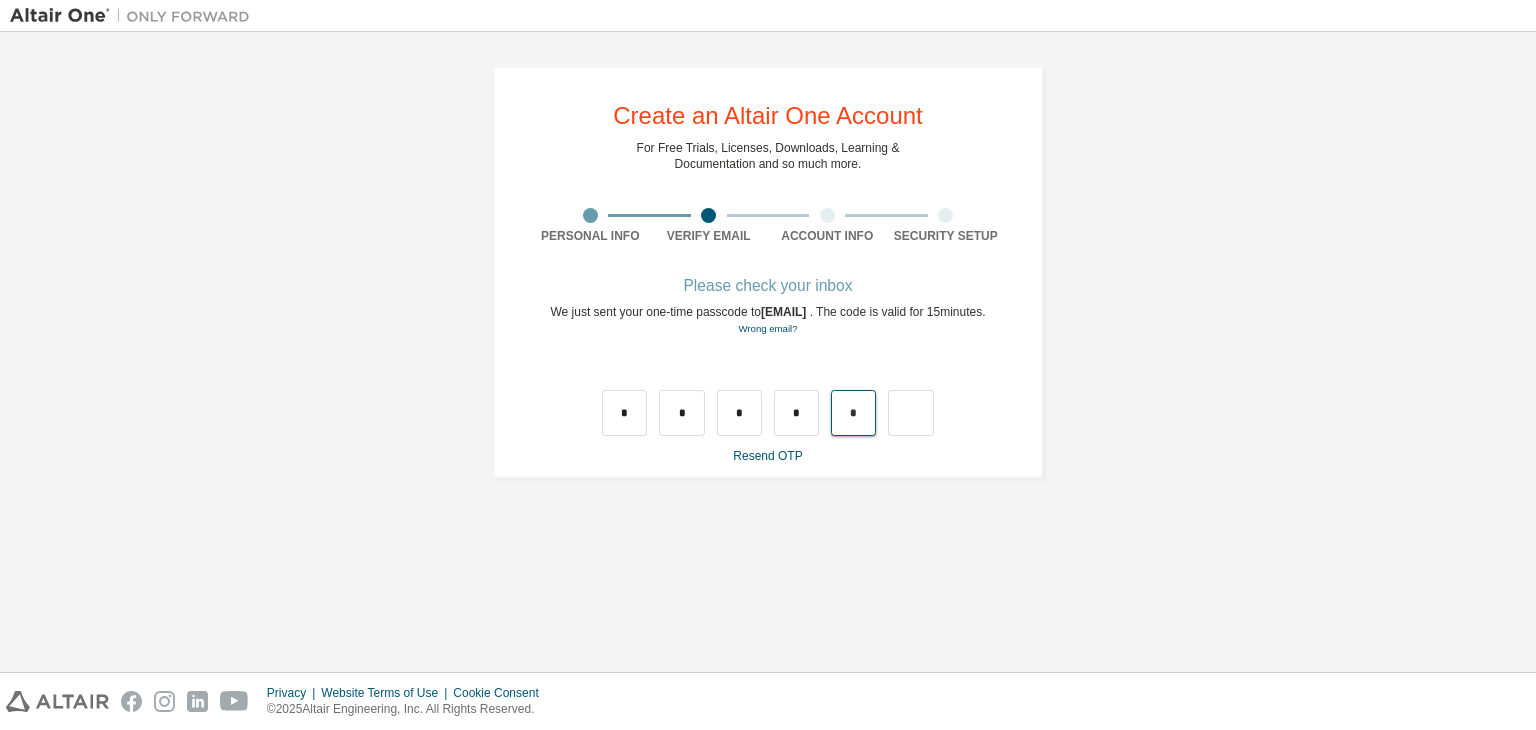 click on "*" at bounding box center (853, 413) 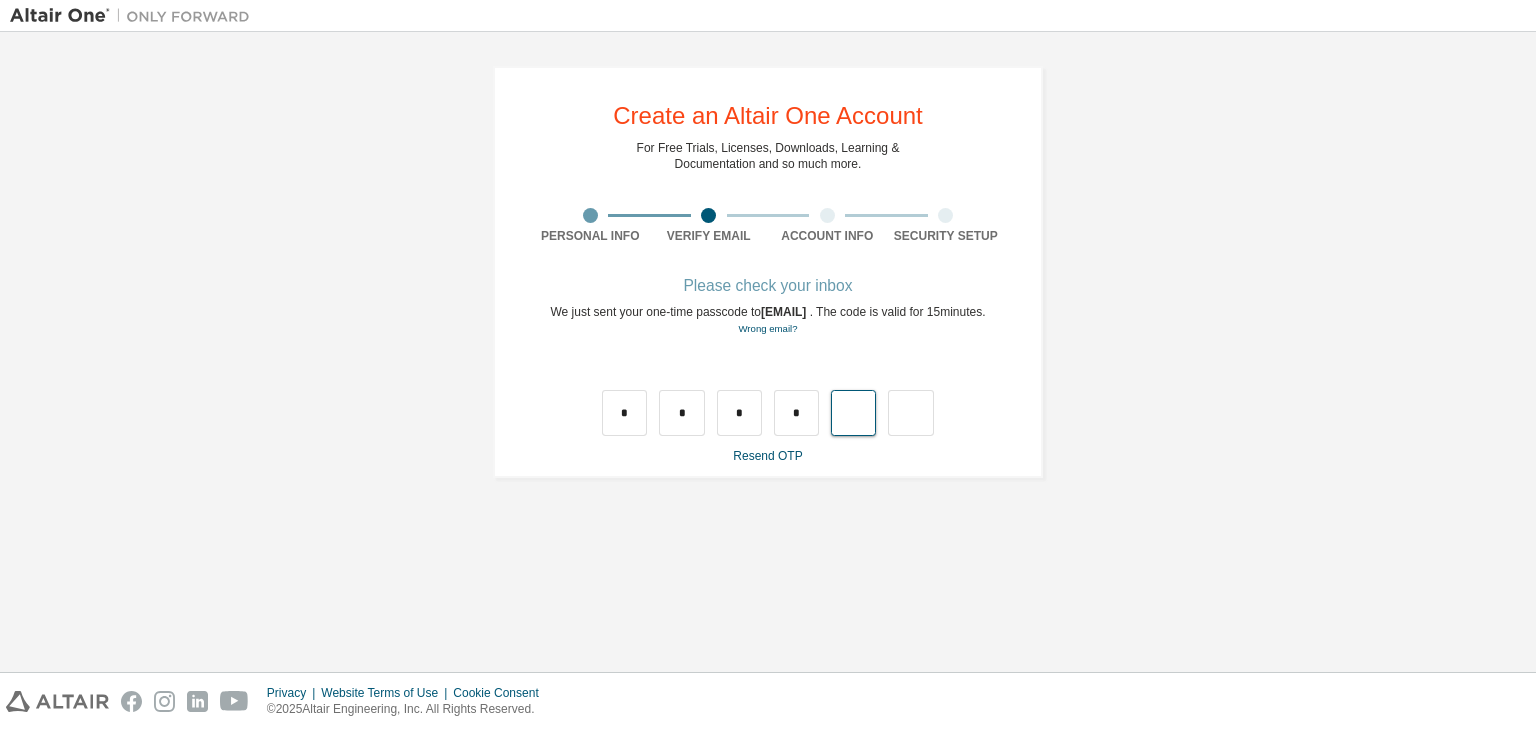 click at bounding box center (853, 413) 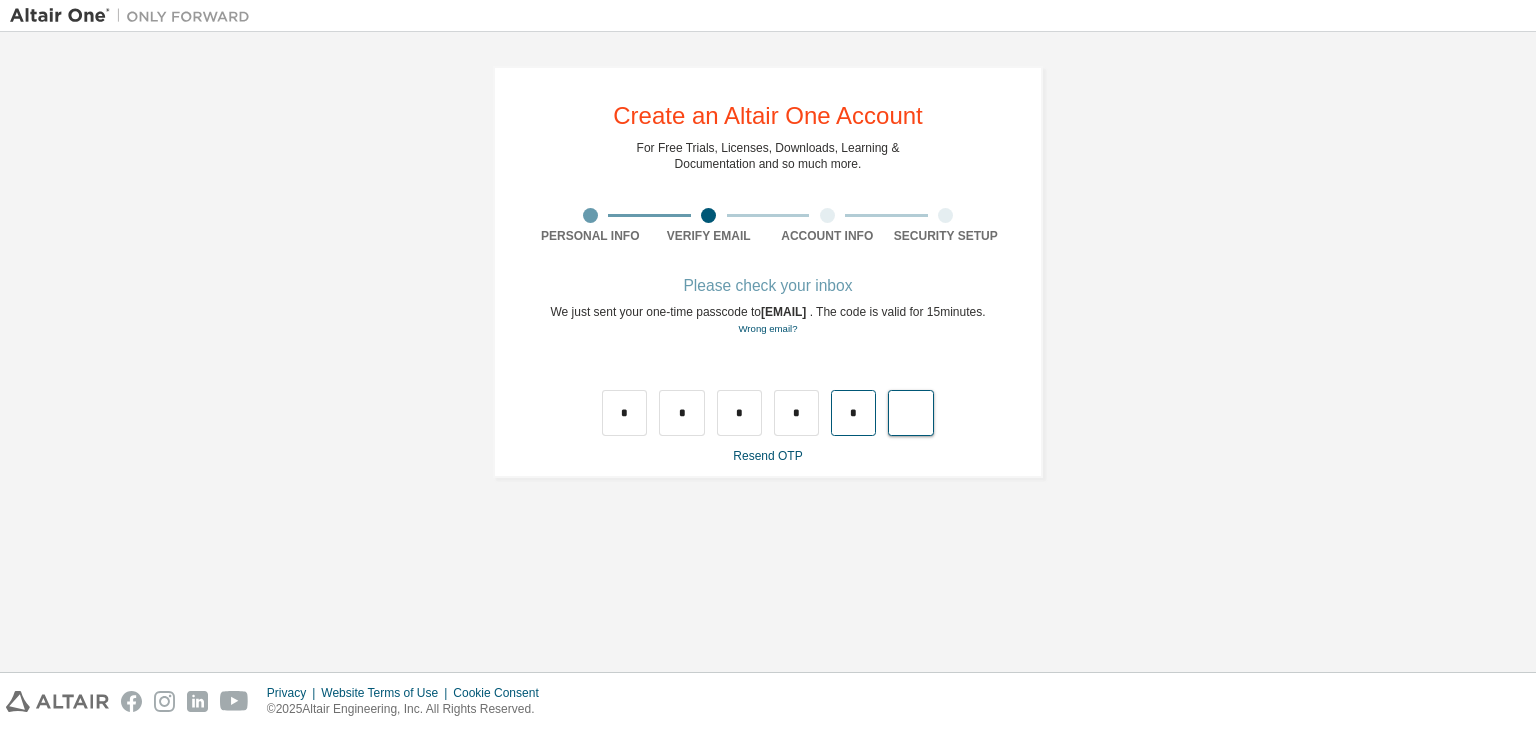 type on "*" 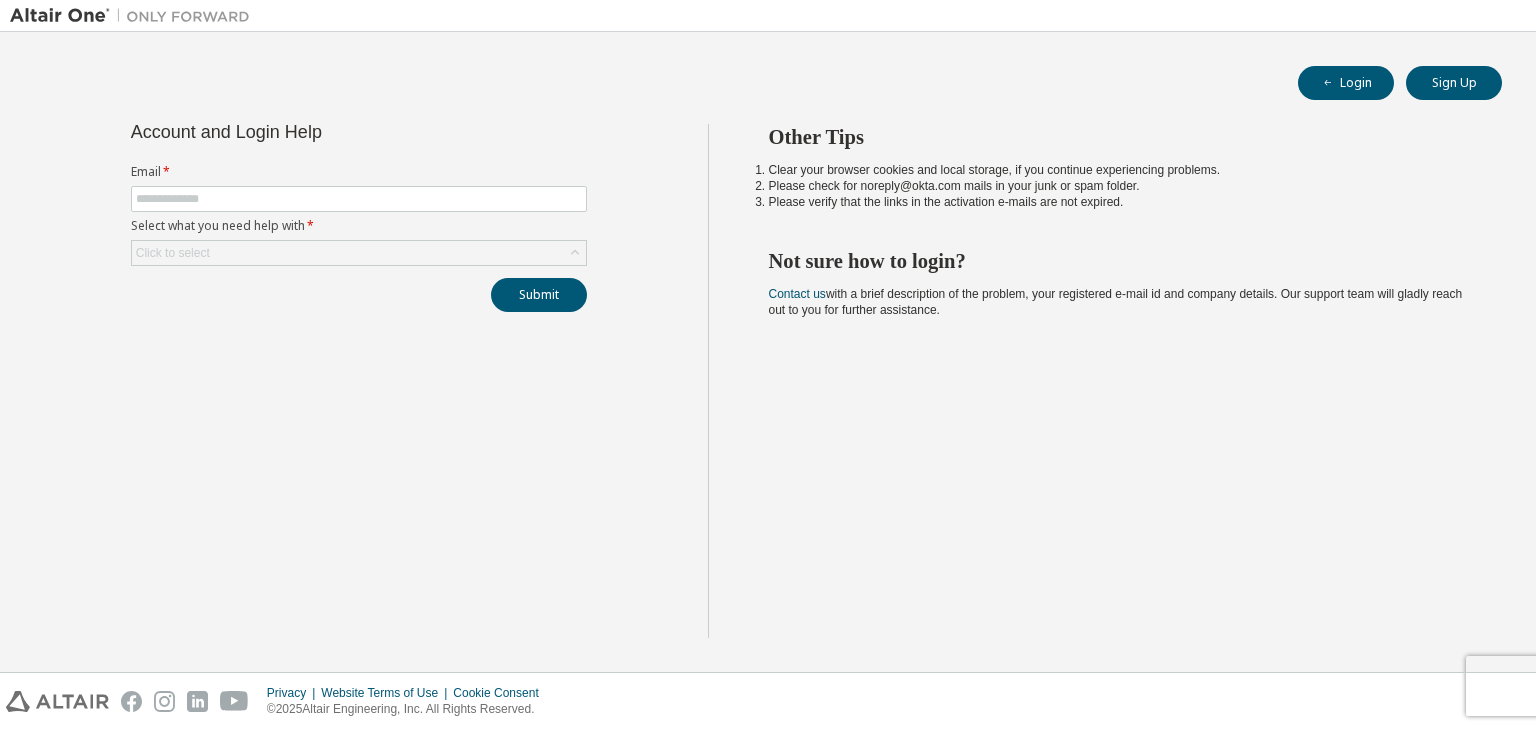 scroll, scrollTop: 0, scrollLeft: 0, axis: both 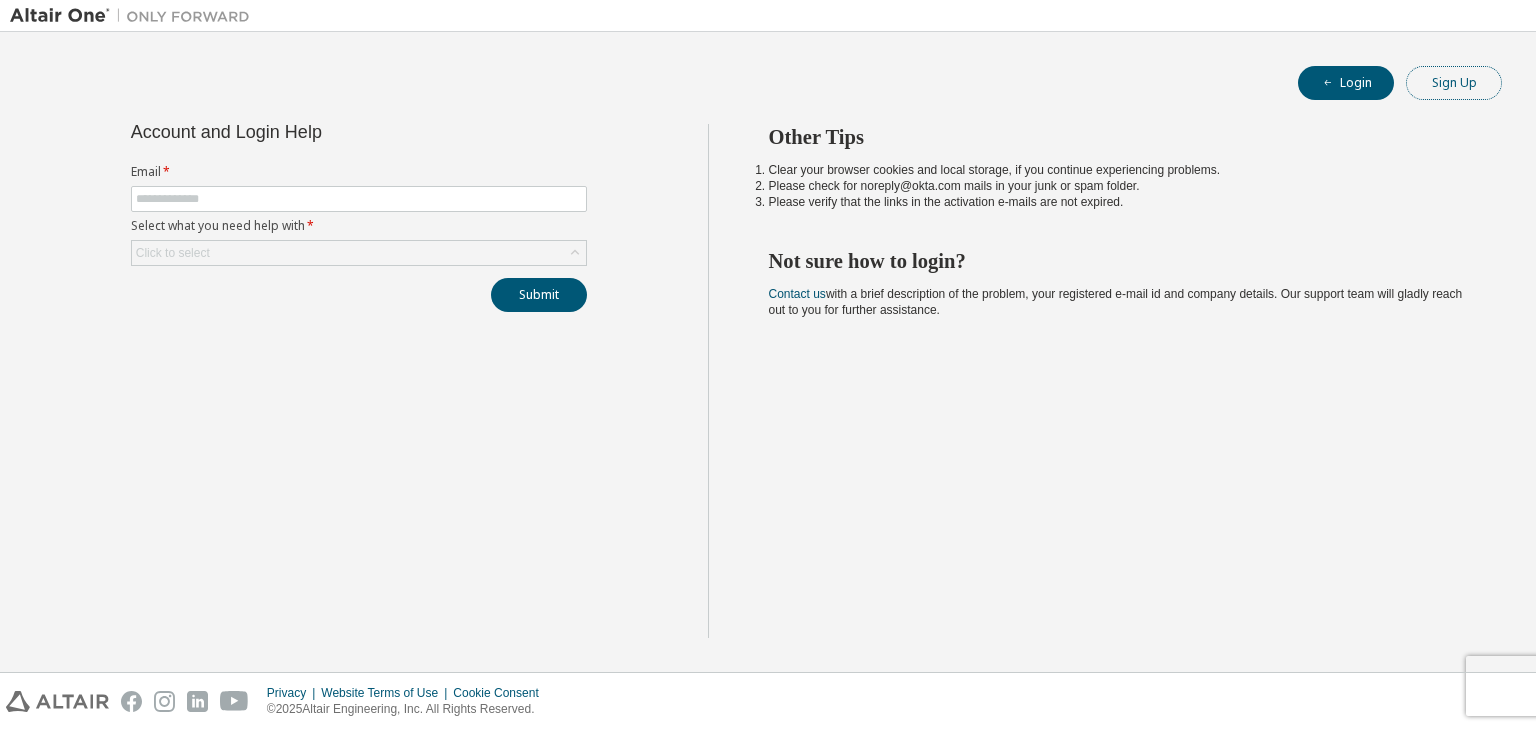 click on "Sign Up" at bounding box center [1454, 83] 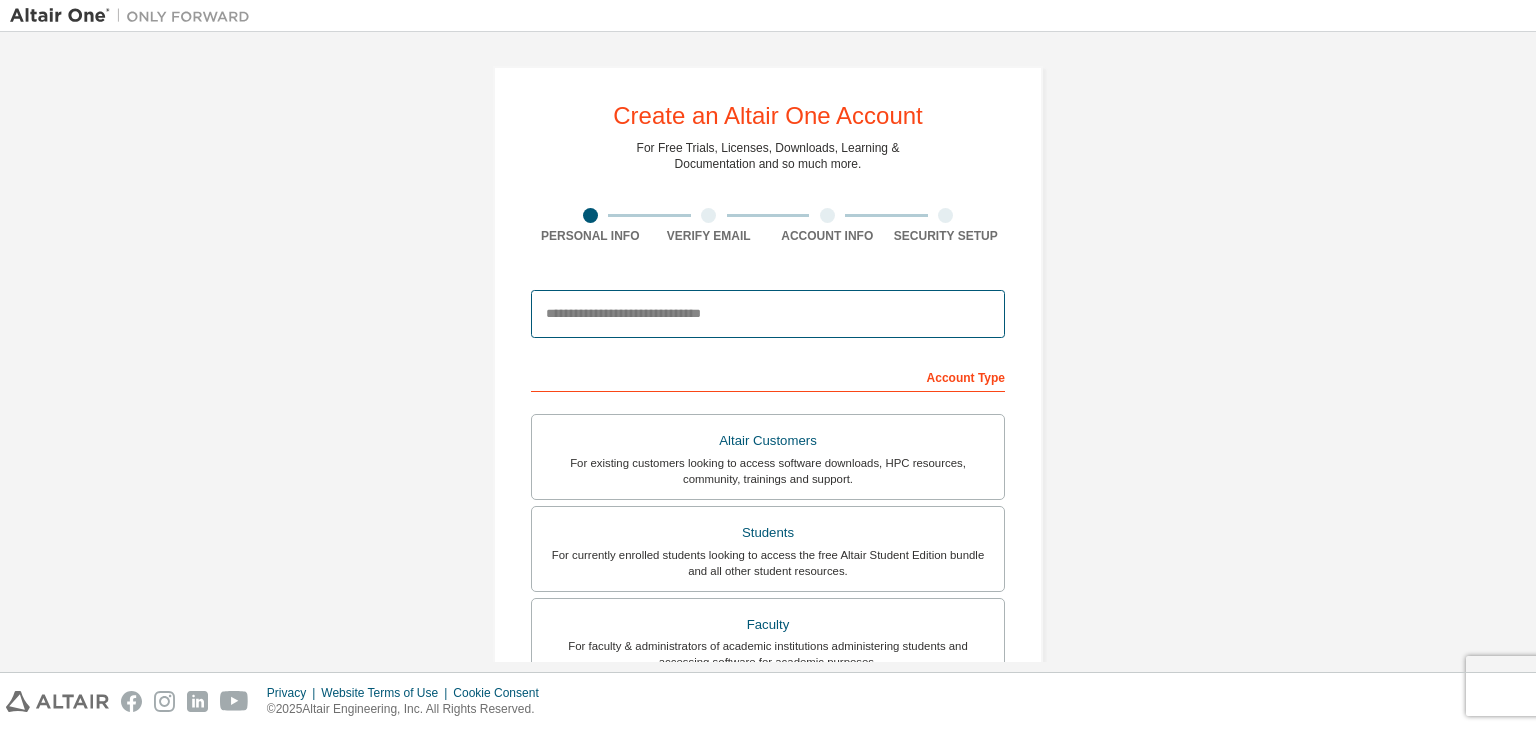 click at bounding box center [768, 314] 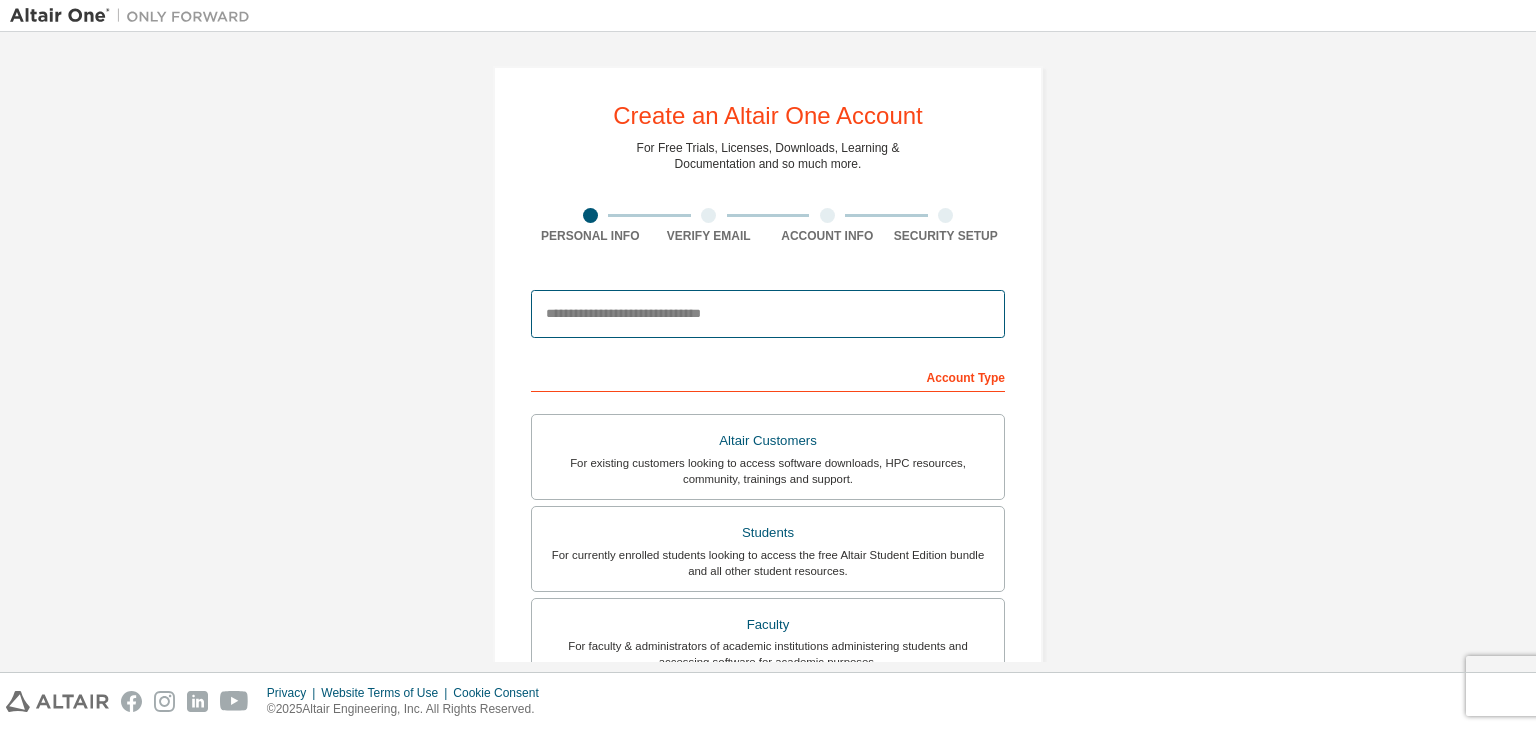 type on "**********" 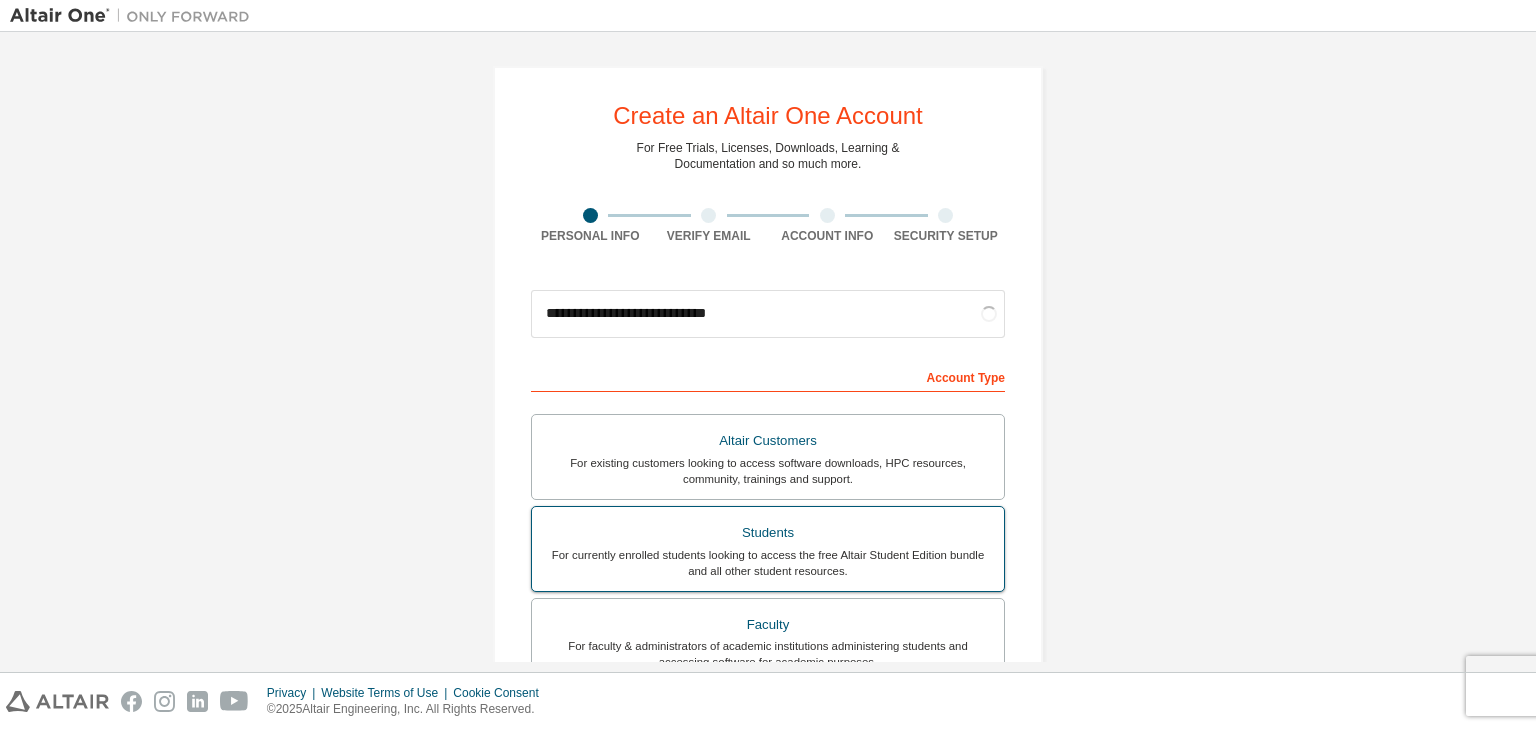 click on "Students" at bounding box center [768, 533] 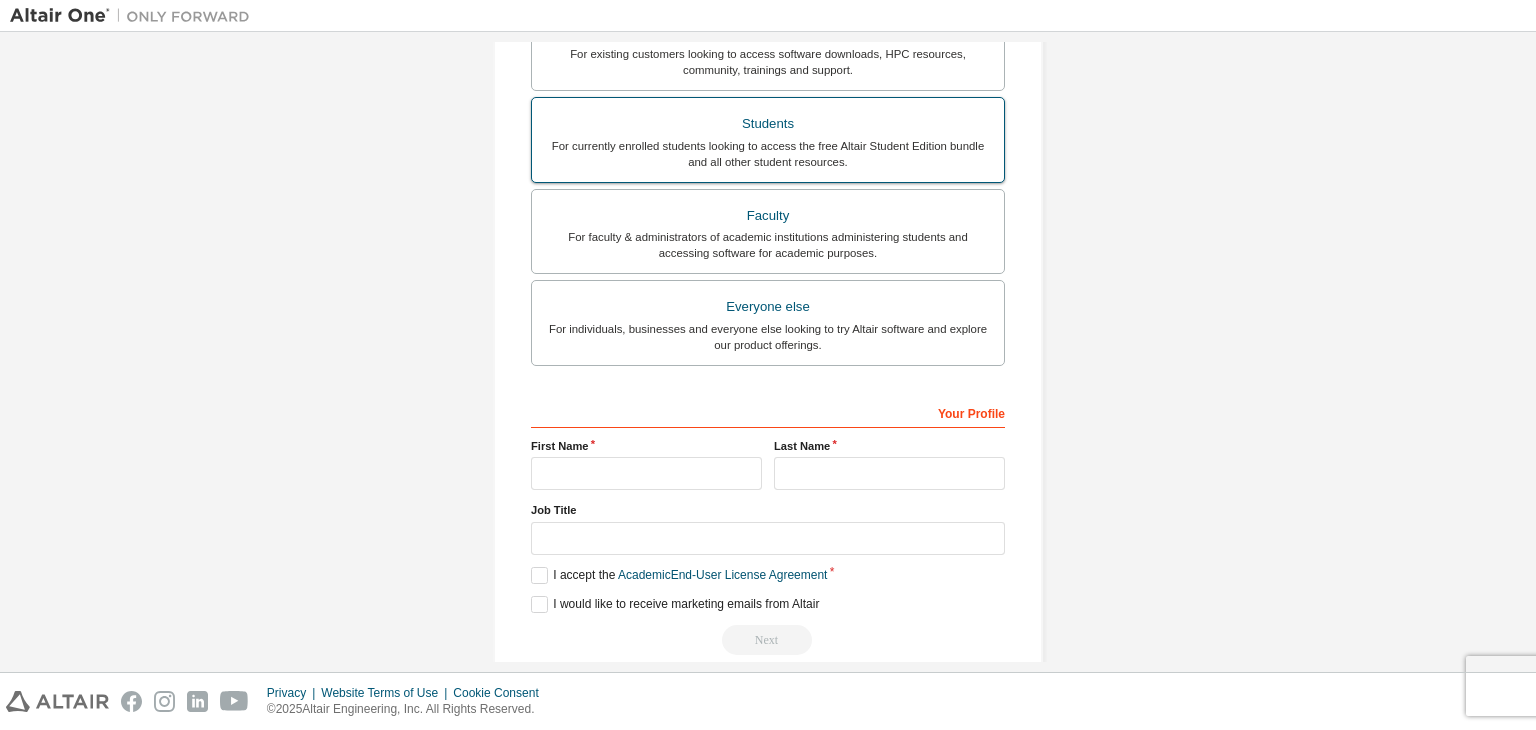 scroll, scrollTop: 498, scrollLeft: 0, axis: vertical 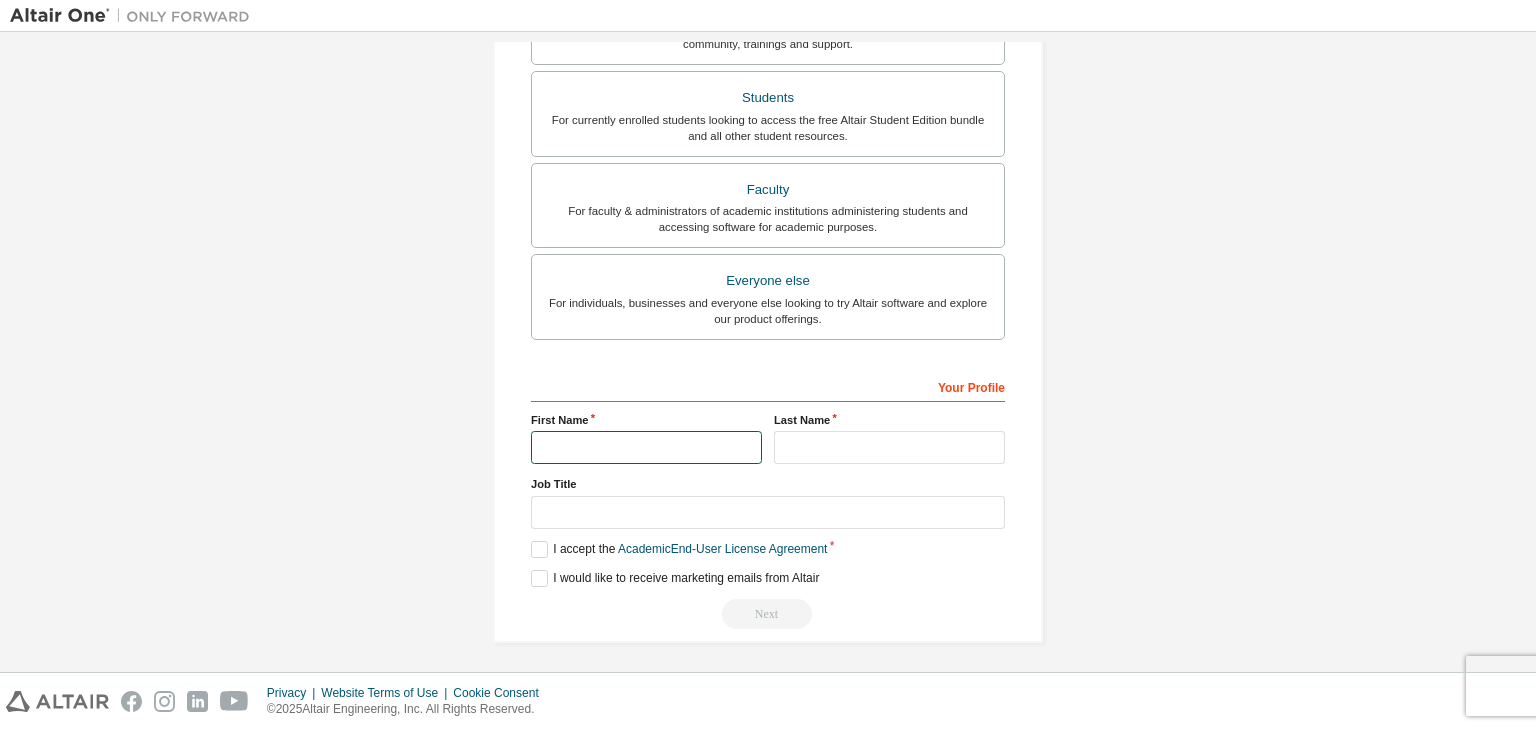 click at bounding box center (646, 447) 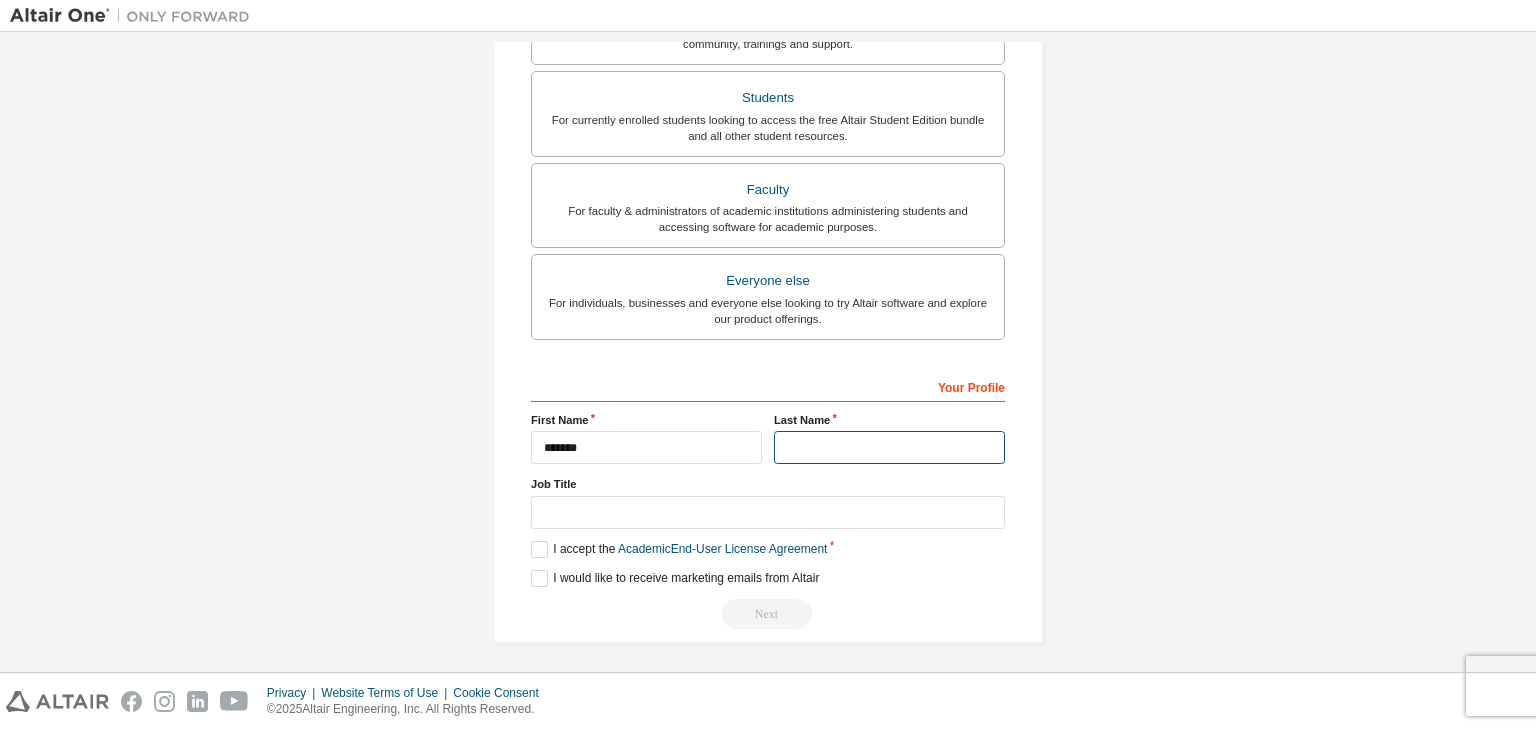 click at bounding box center (889, 447) 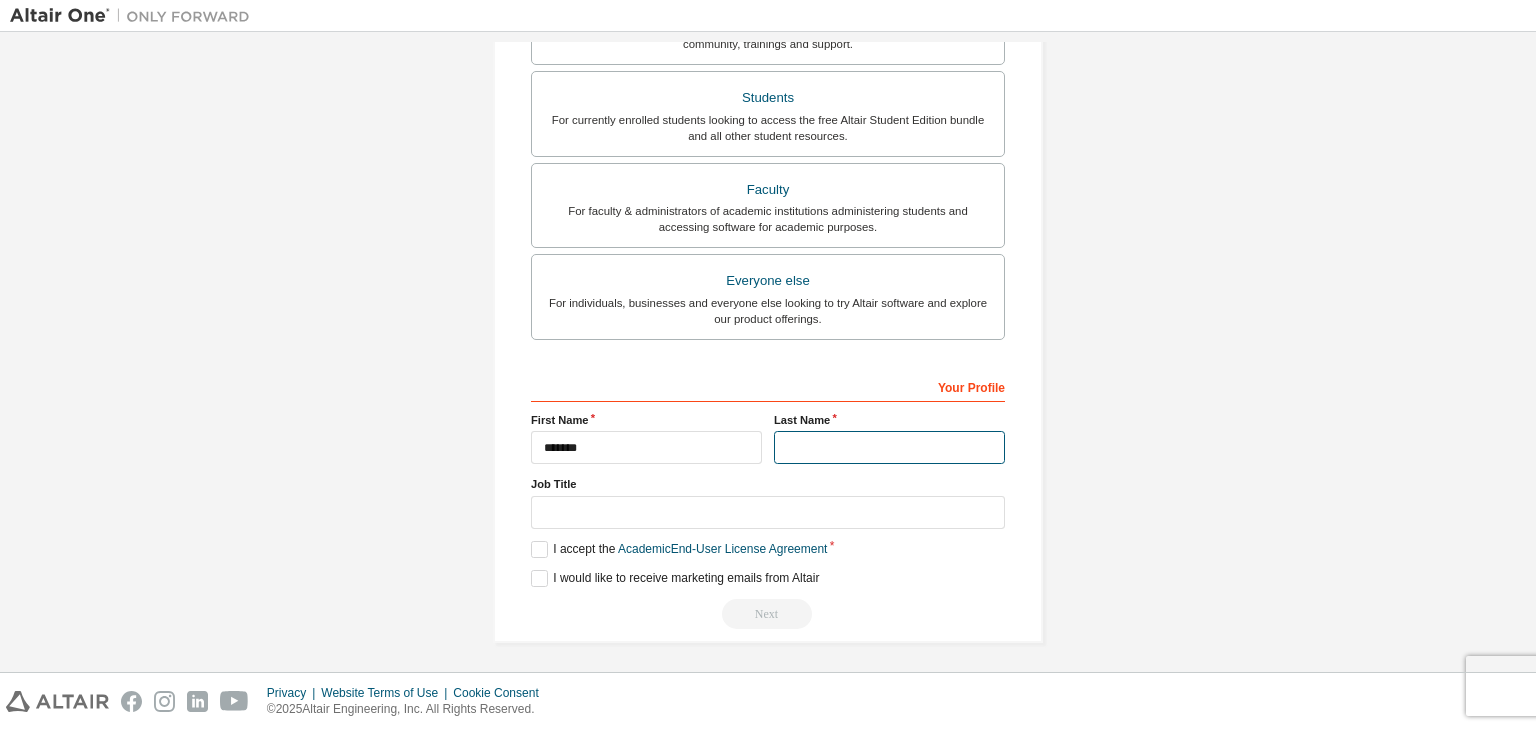 type on "*" 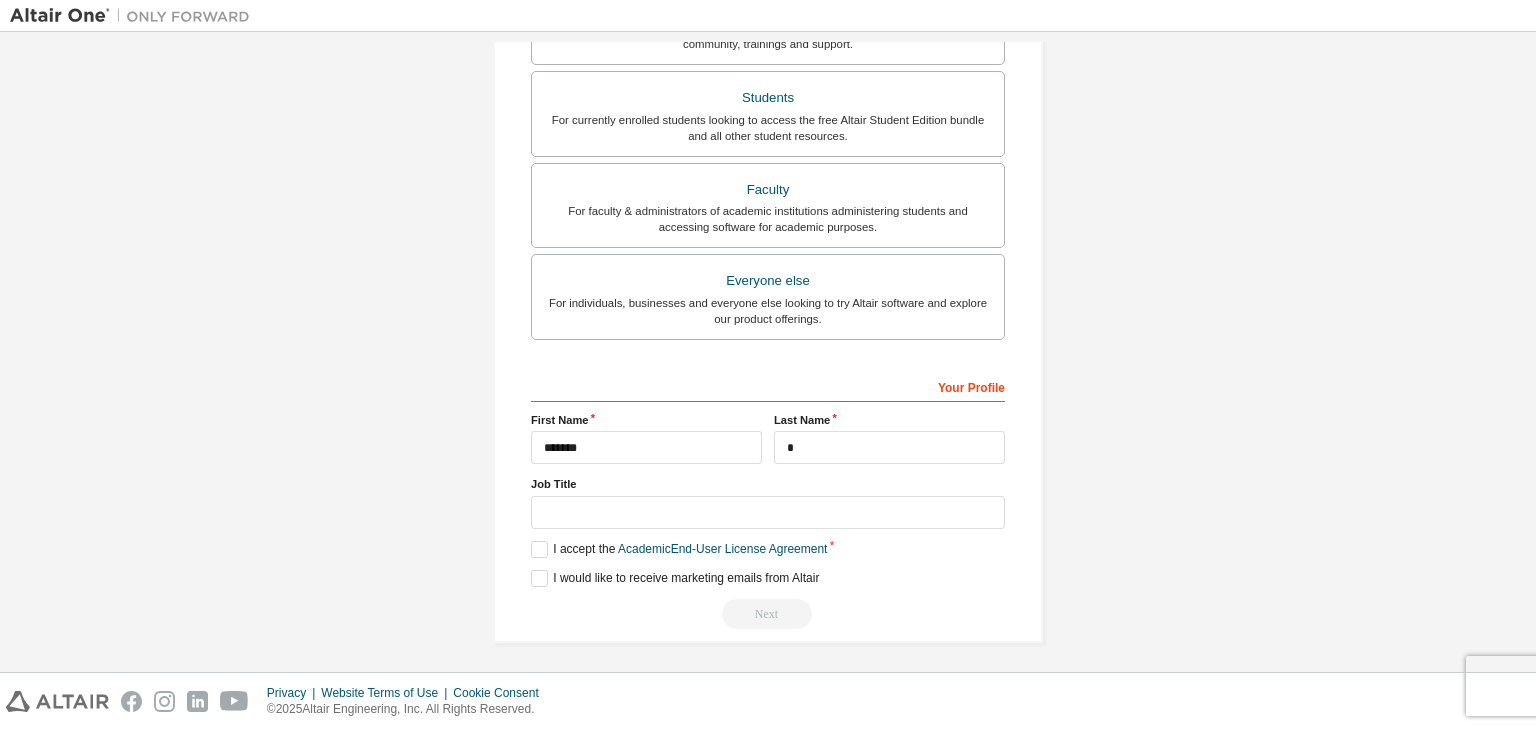 click on "Next" at bounding box center (768, 614) 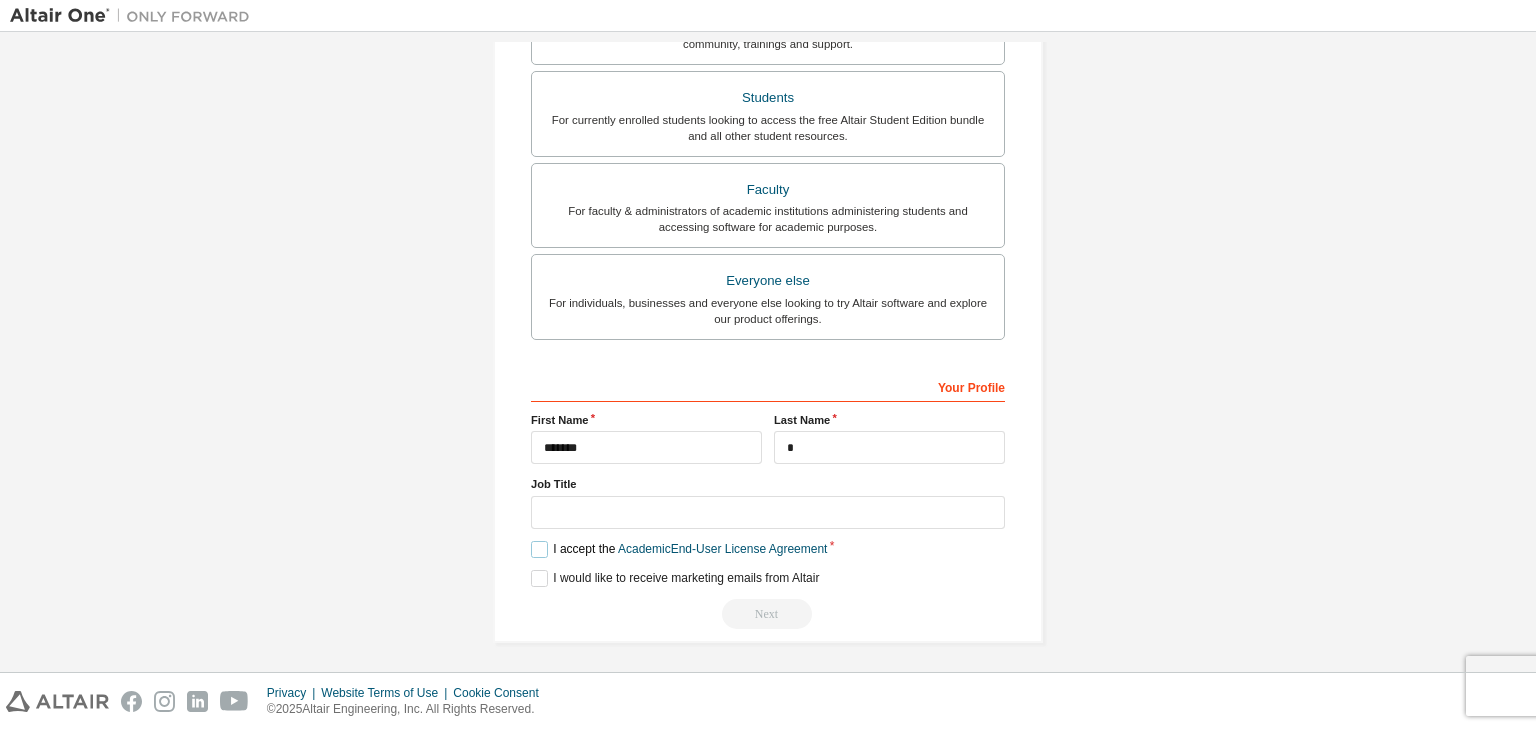 click on "I accept the   Academic   End-User License Agreement" at bounding box center [679, 549] 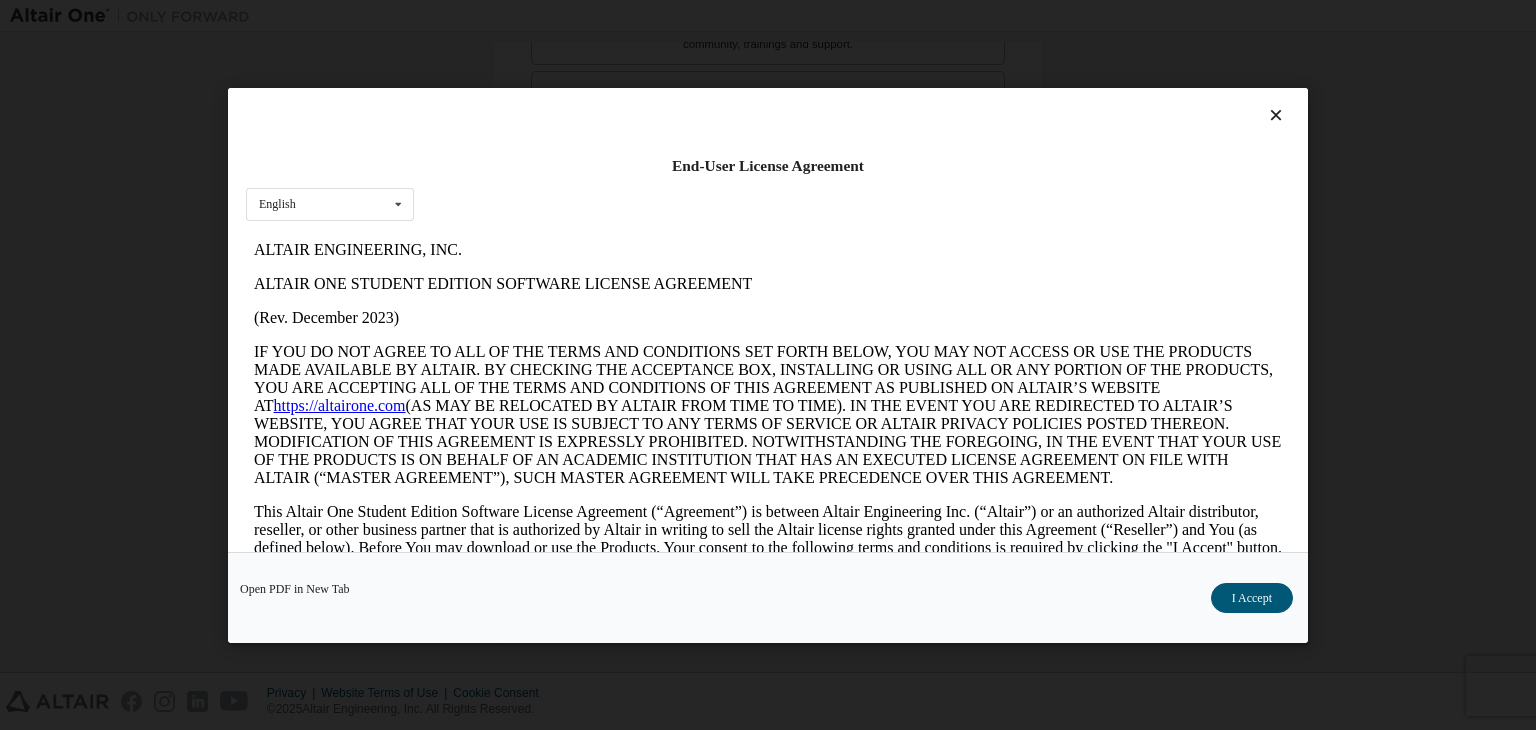 scroll, scrollTop: 0, scrollLeft: 0, axis: both 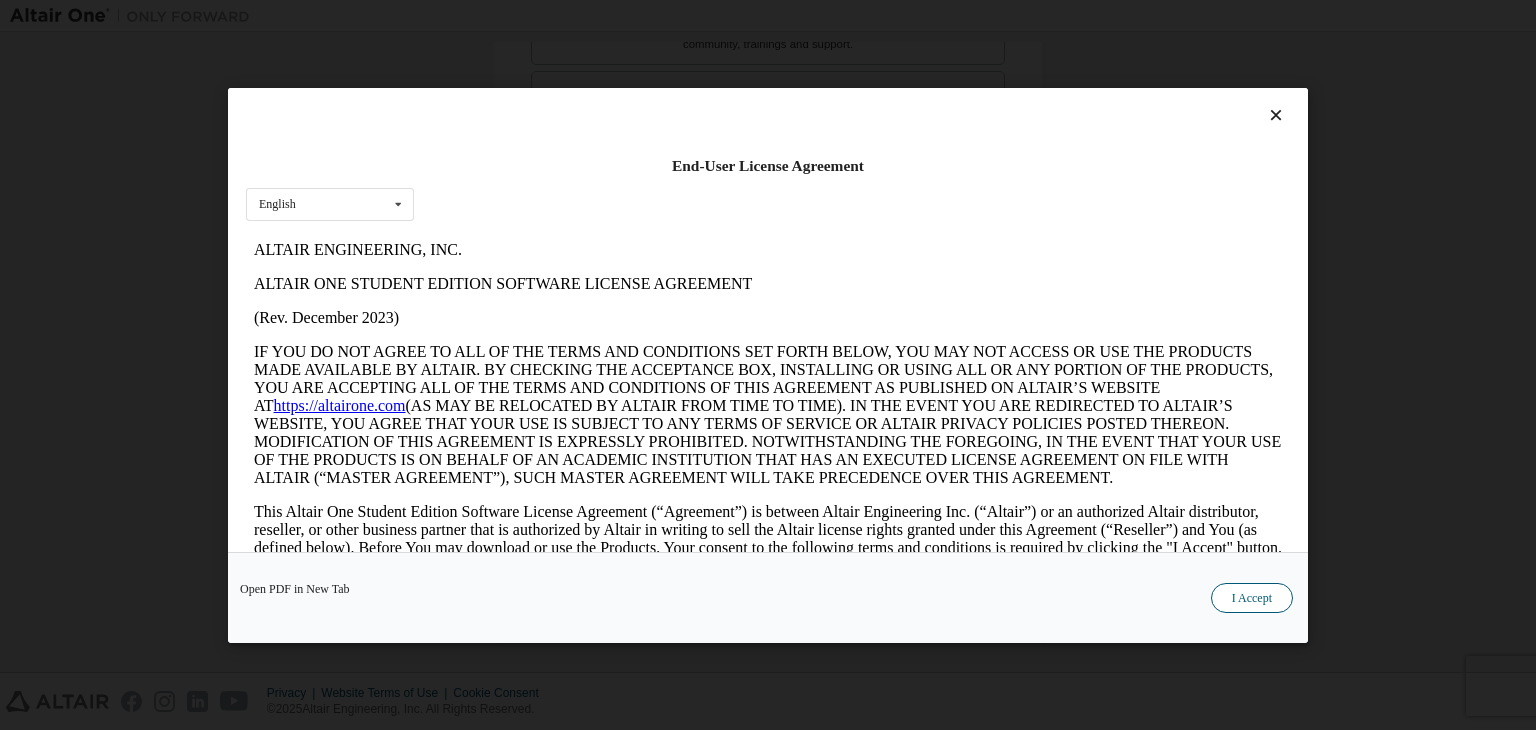 drag, startPoint x: 1252, startPoint y: 612, endPoint x: 1245, endPoint y: 595, distance: 18.384777 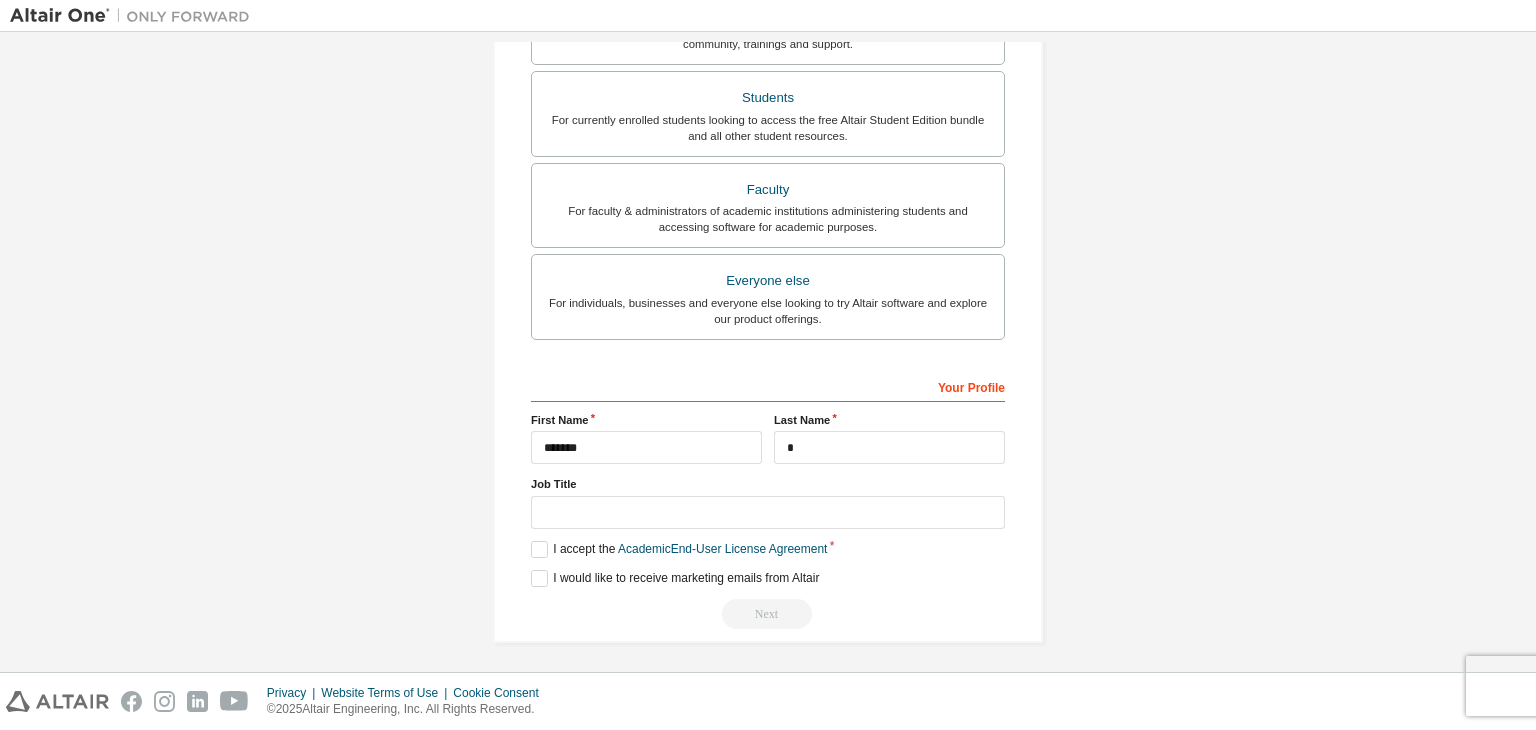 click on "**********" at bounding box center (768, 105) 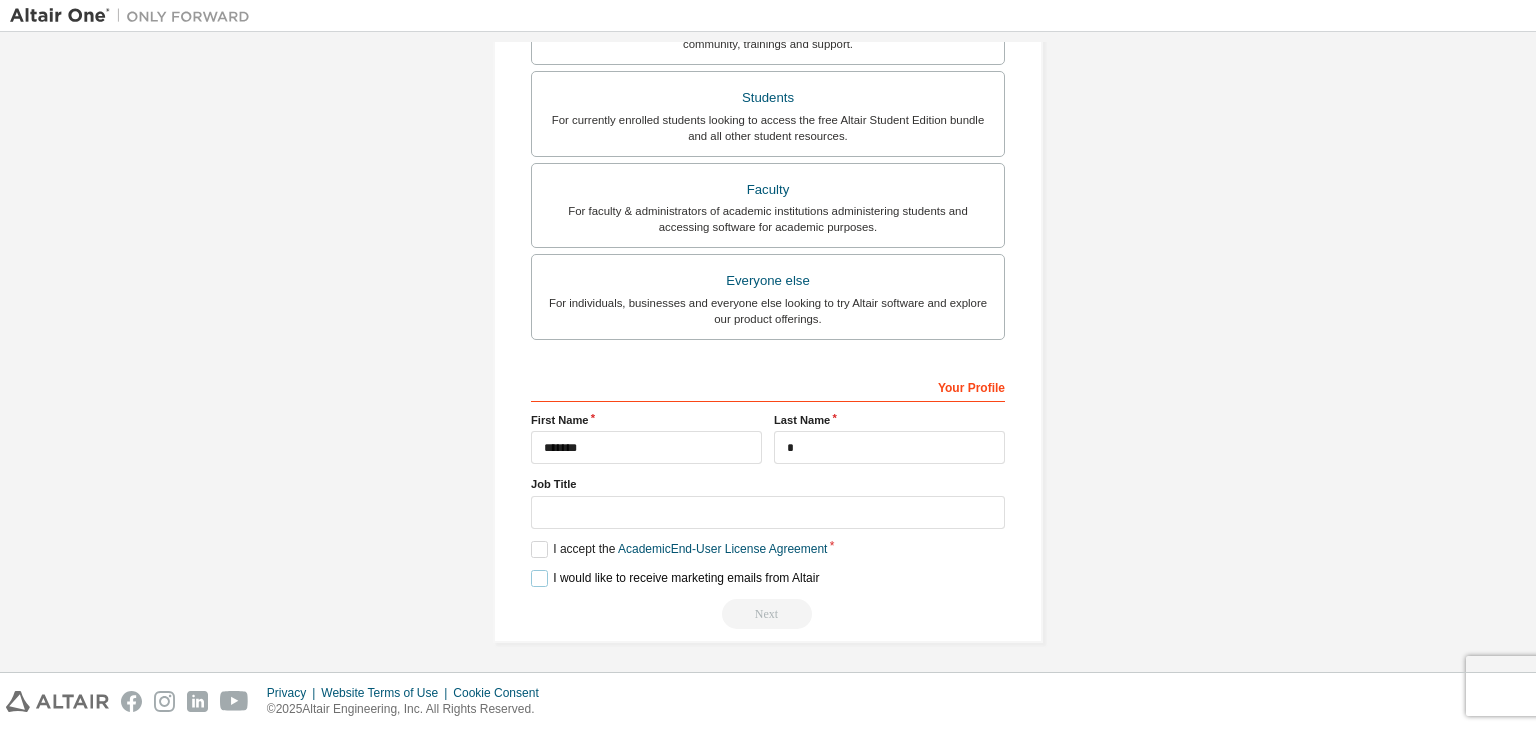 click on "I would like to receive marketing emails from Altair" at bounding box center [675, 578] 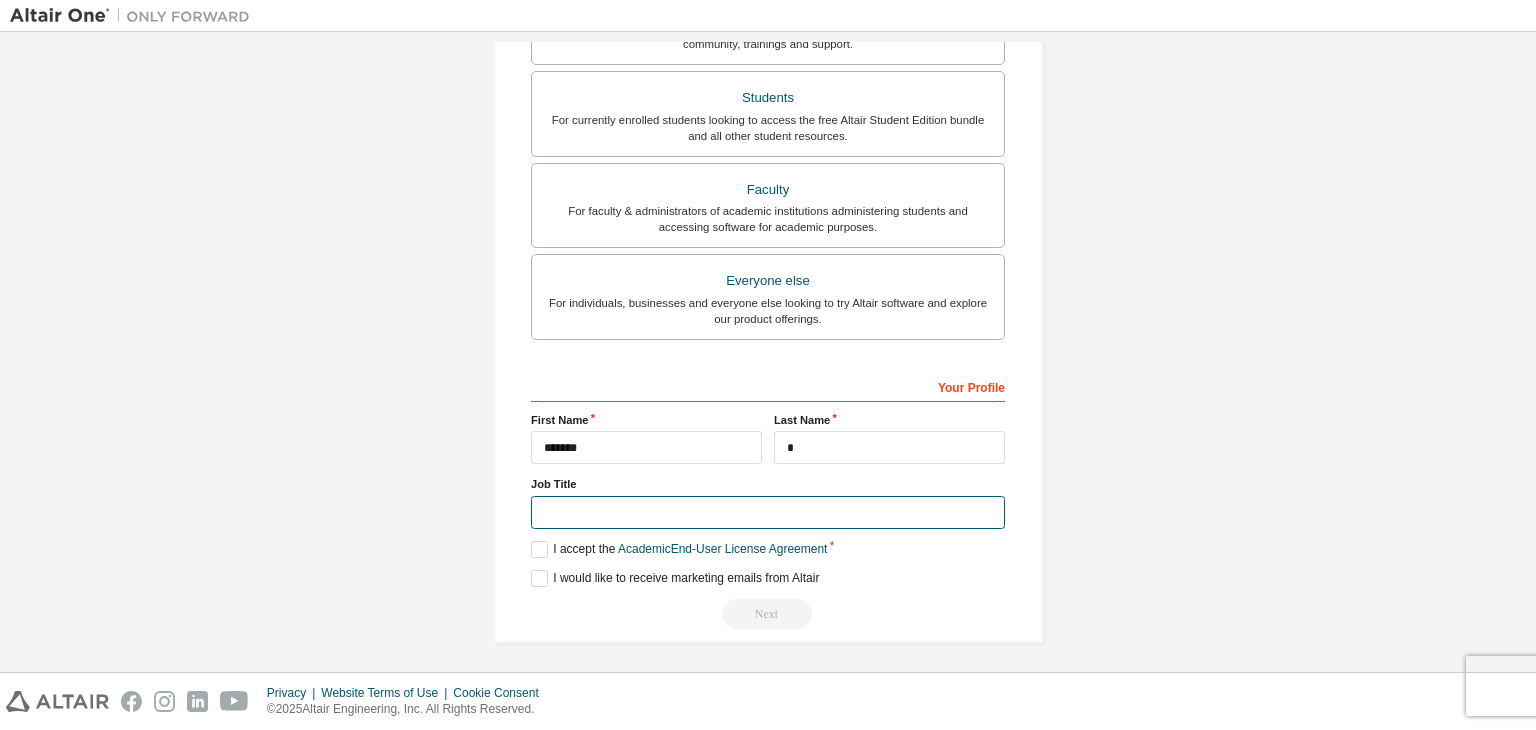 click at bounding box center (768, 512) 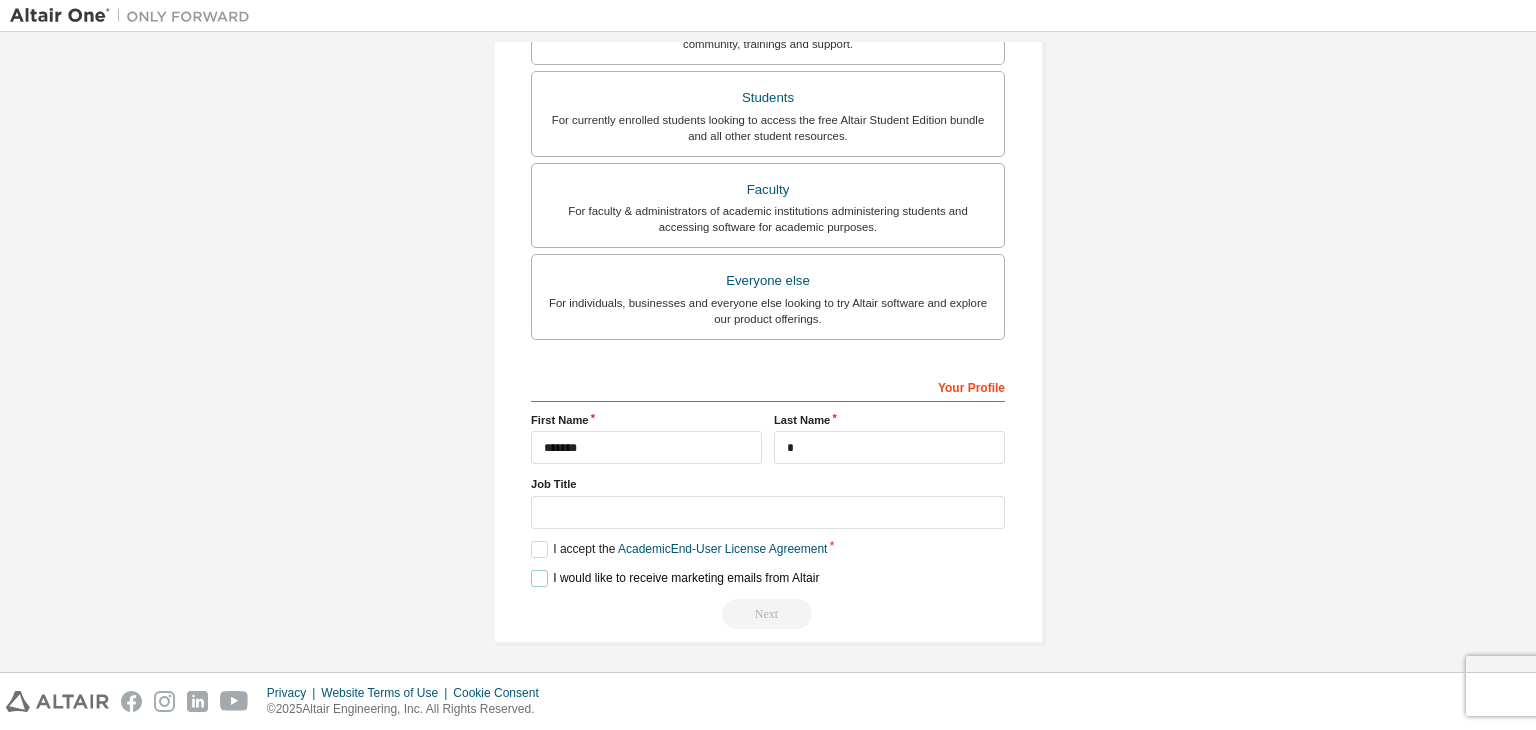 click on "I would like to receive marketing emails from Altair" at bounding box center (675, 578) 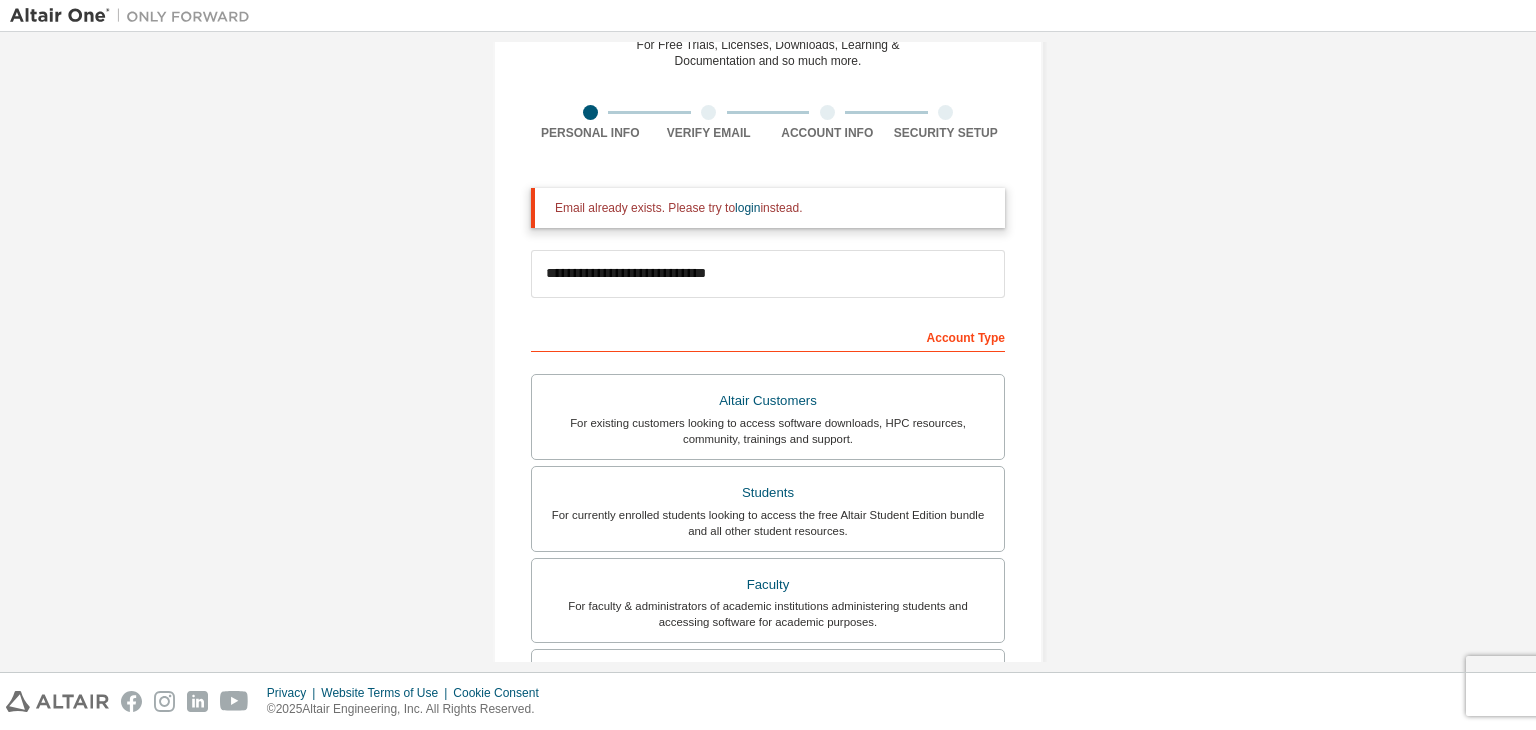 scroll, scrollTop: 76, scrollLeft: 0, axis: vertical 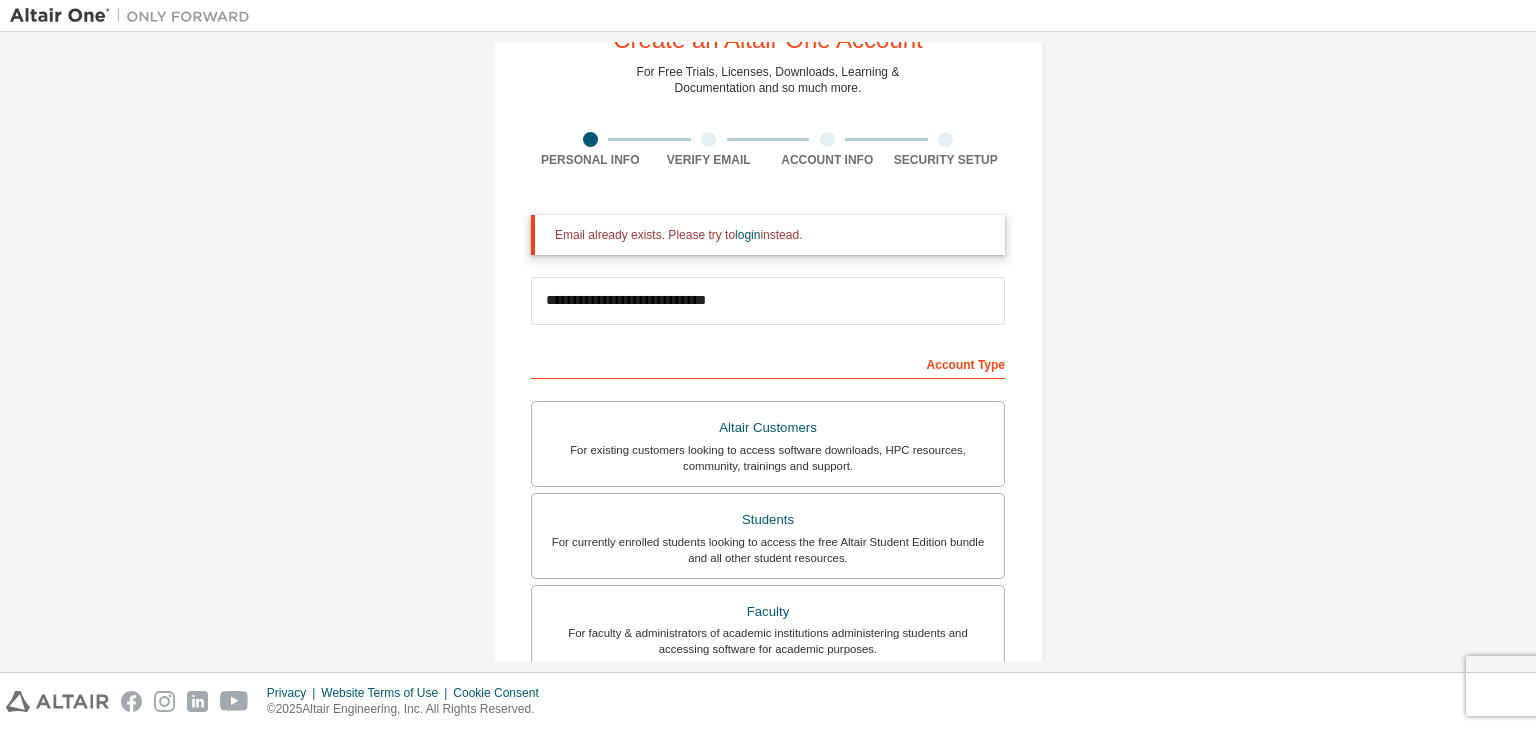 click on "Account Type" at bounding box center (768, 363) 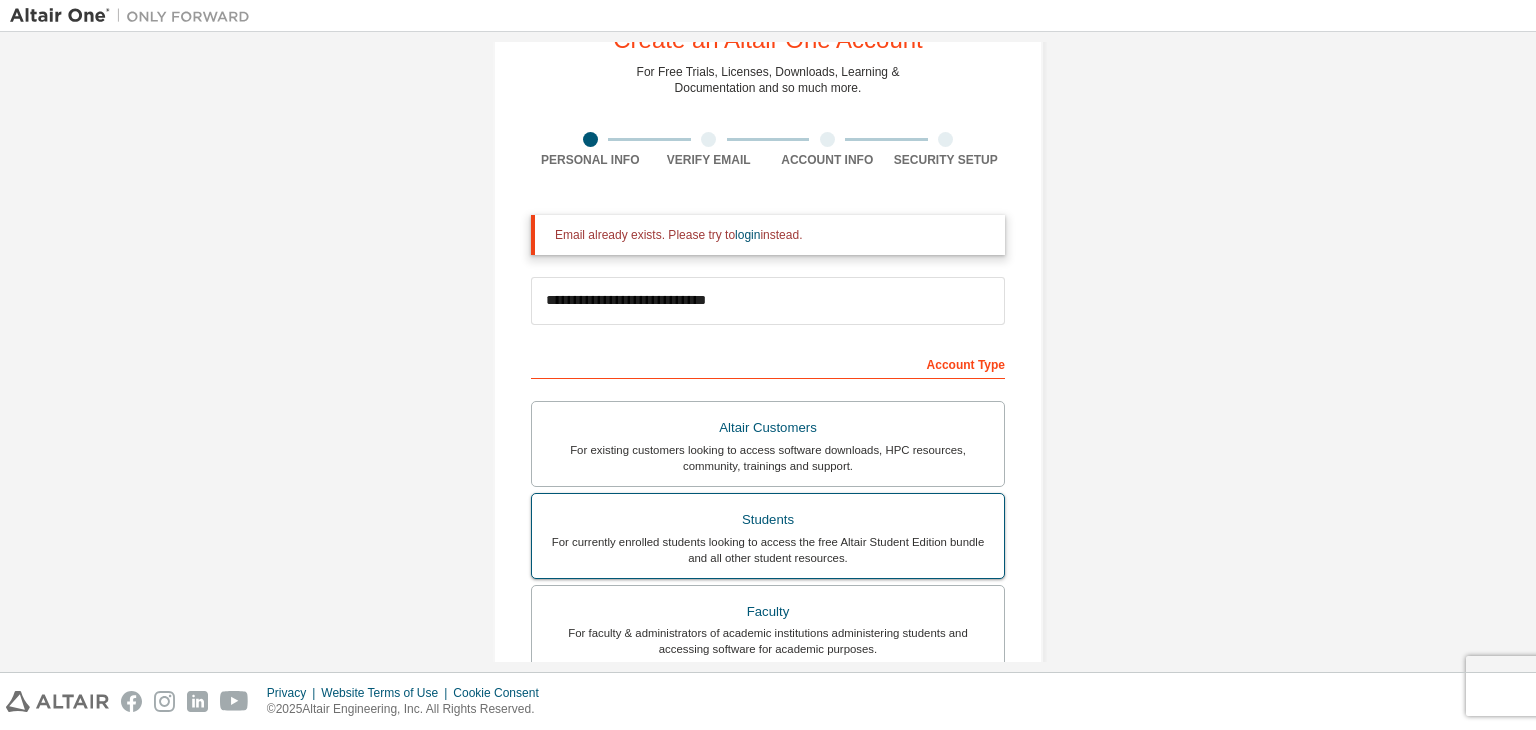 click on "Students For currently enrolled students looking to access the free Altair Student Edition bundle and all other student resources." at bounding box center (768, 536) 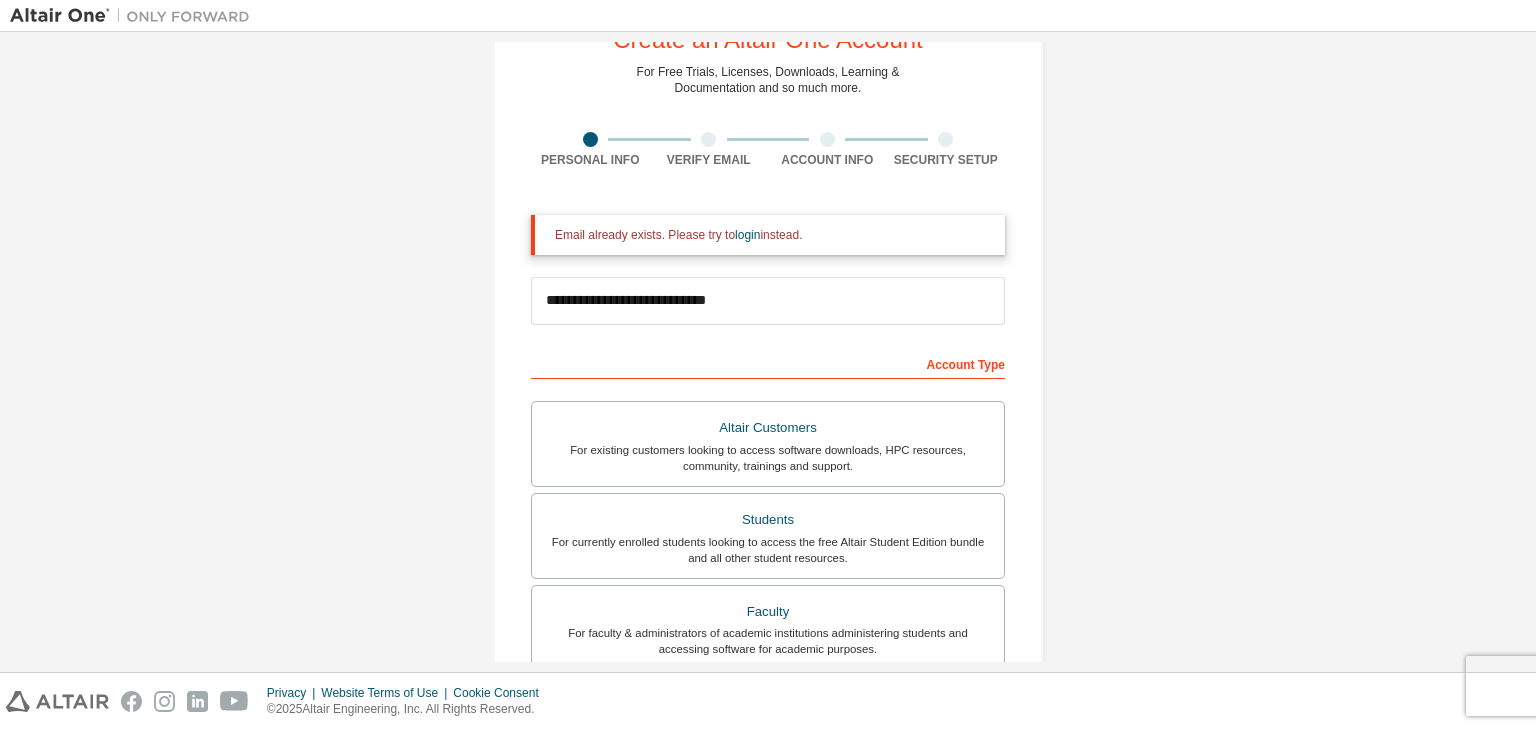 drag, startPoint x: 733, startPoint y: 492, endPoint x: 473, endPoint y: 409, distance: 272.92673 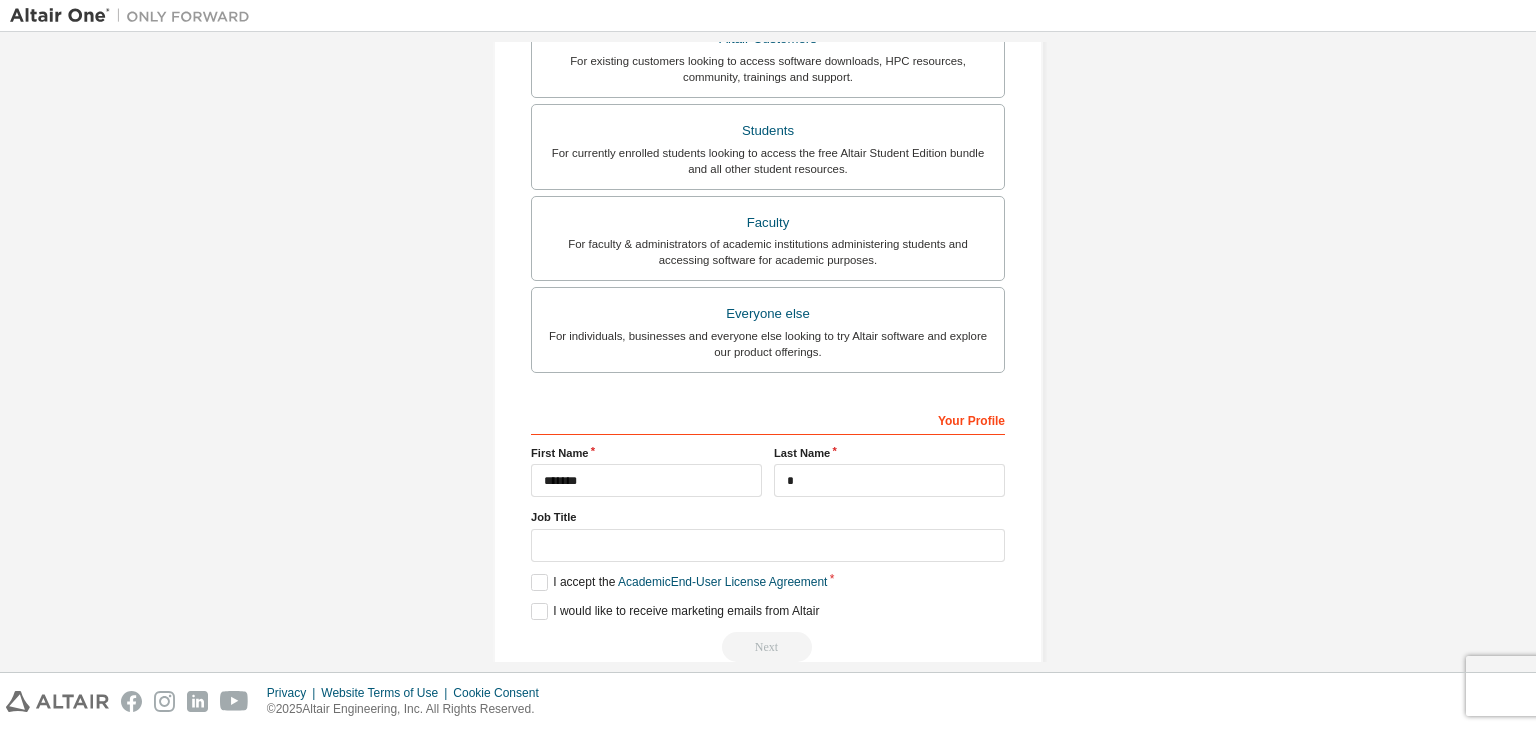 scroll, scrollTop: 498, scrollLeft: 0, axis: vertical 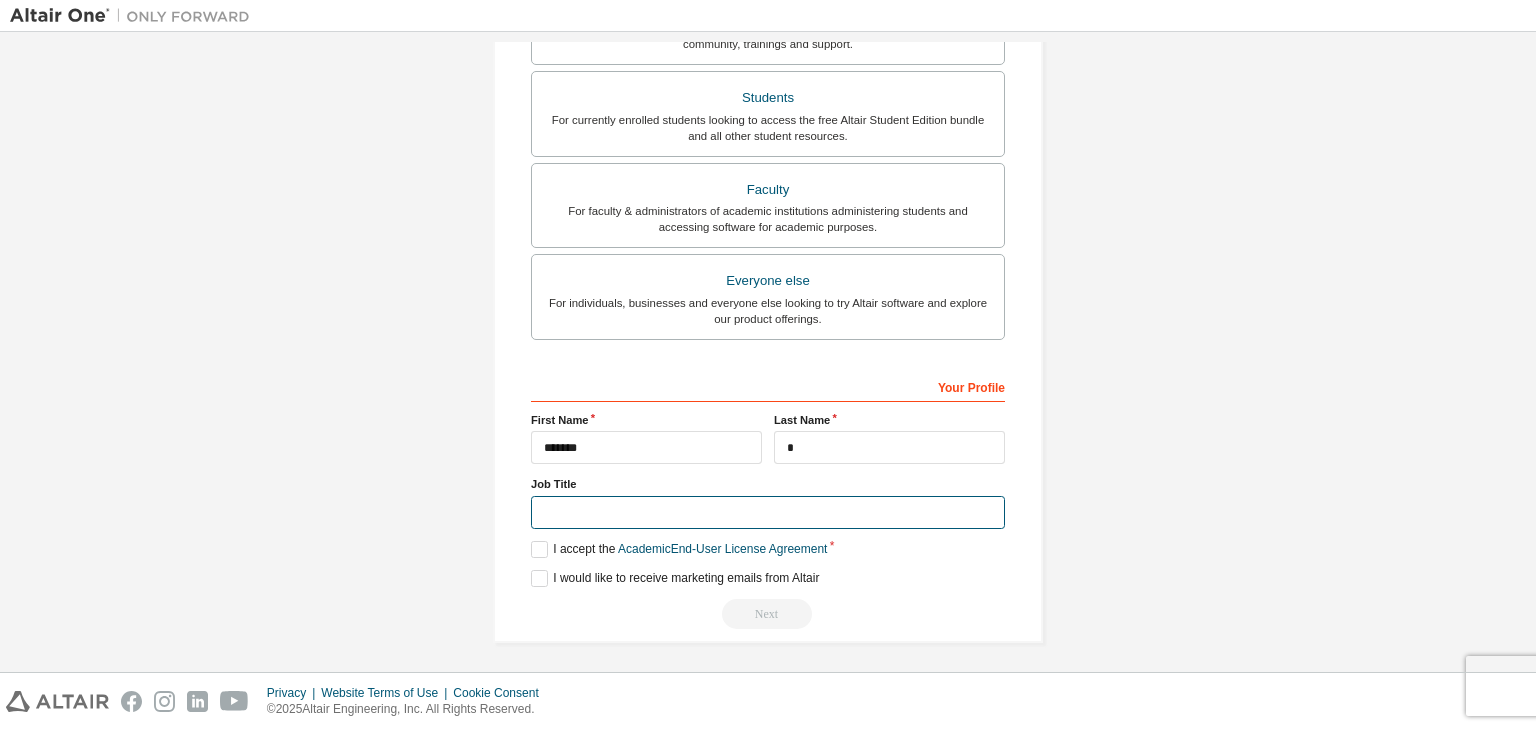 click at bounding box center (768, 512) 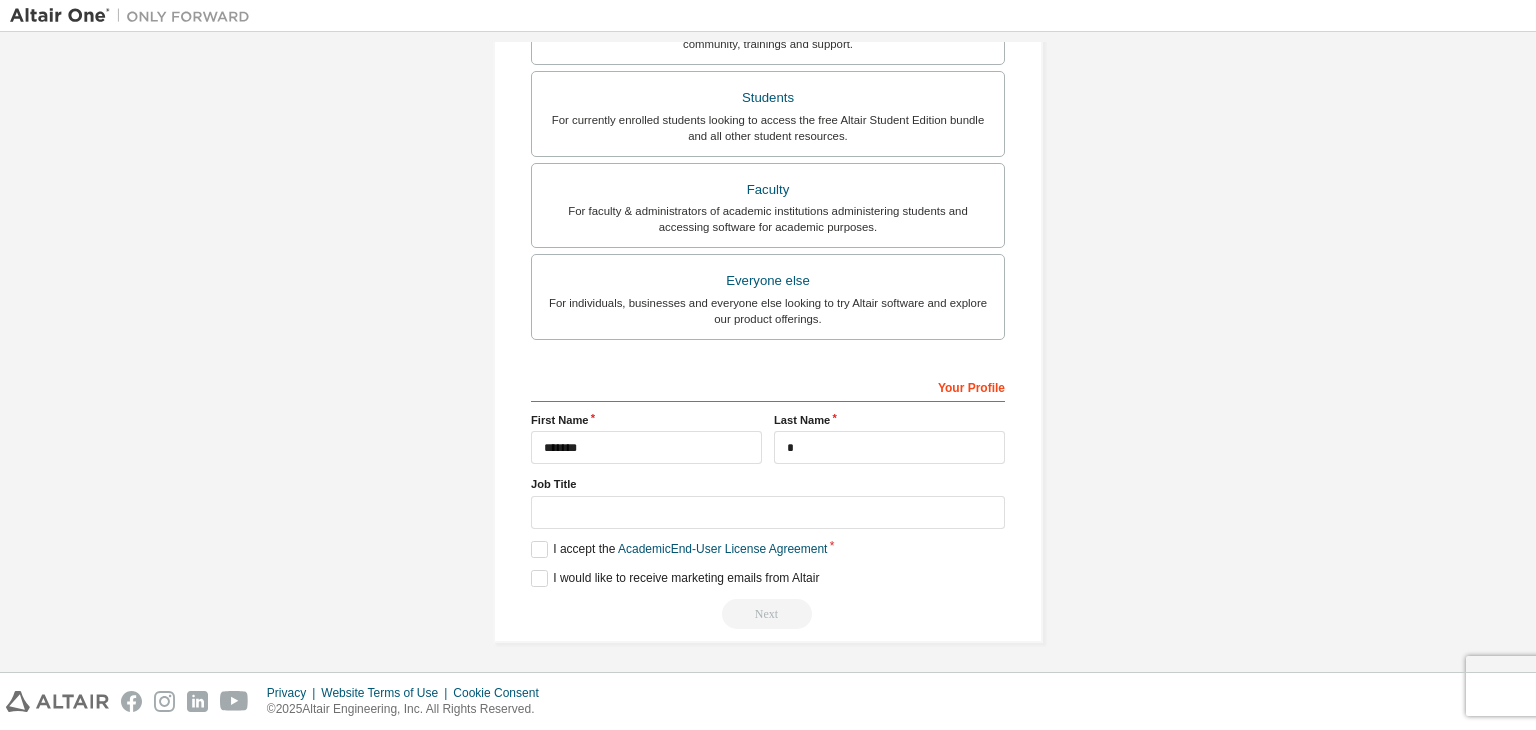 click on "**********" at bounding box center (768, 499) 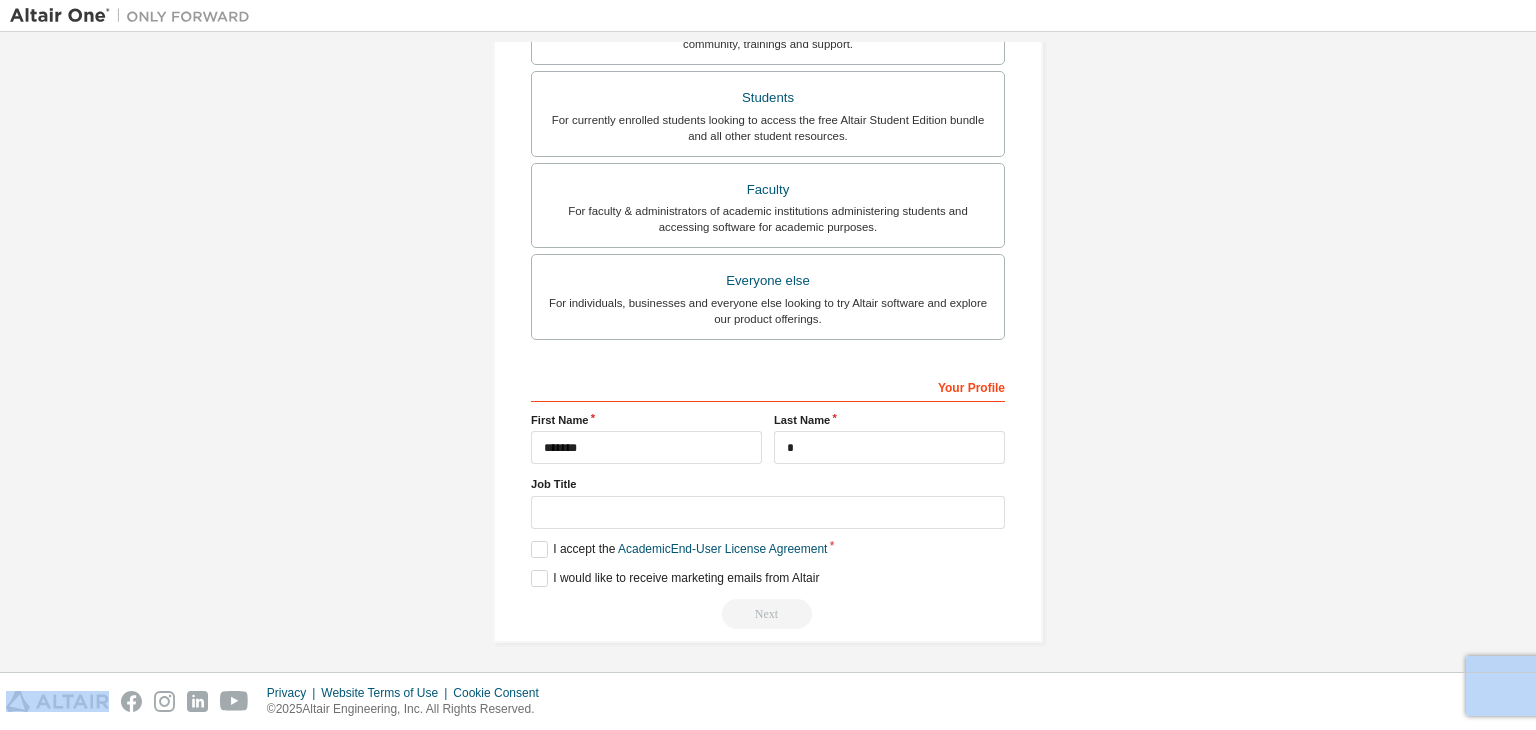 drag, startPoint x: 737, startPoint y: 592, endPoint x: 578, endPoint y: 521, distance: 174.13214 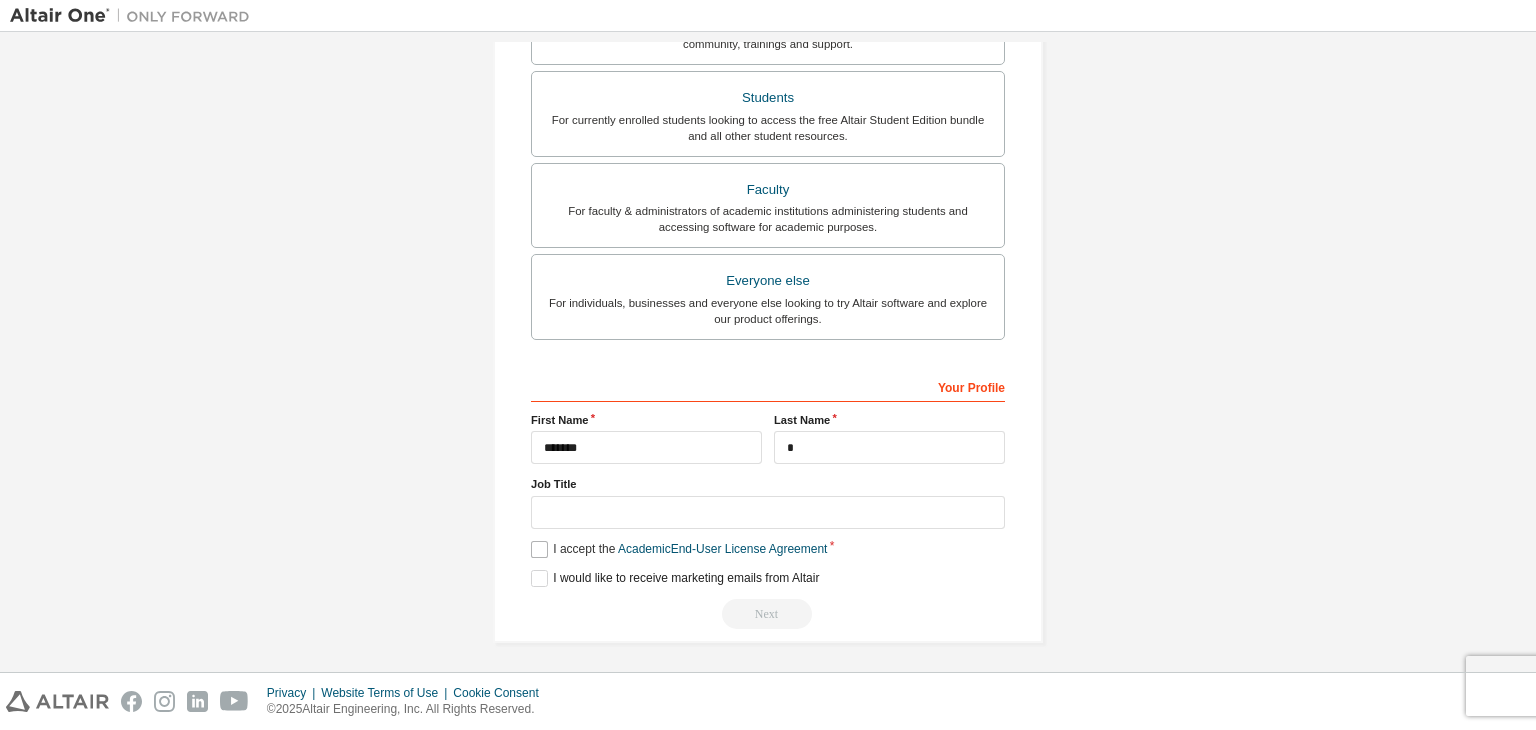 drag, startPoint x: 524, startPoint y: 548, endPoint x: 536, endPoint y: 545, distance: 12.369317 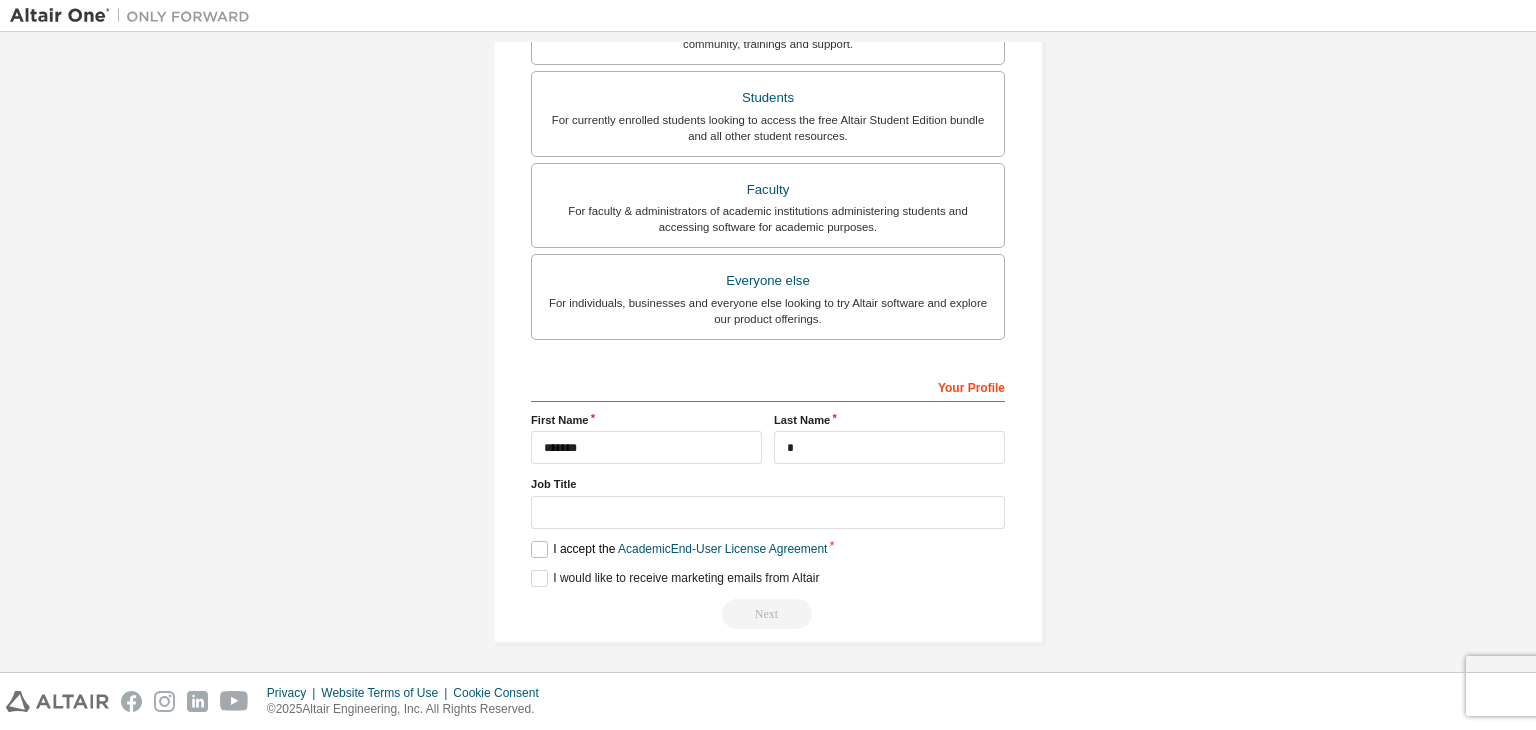click on "I accept the   Academic   End-User License Agreement" at bounding box center (679, 549) 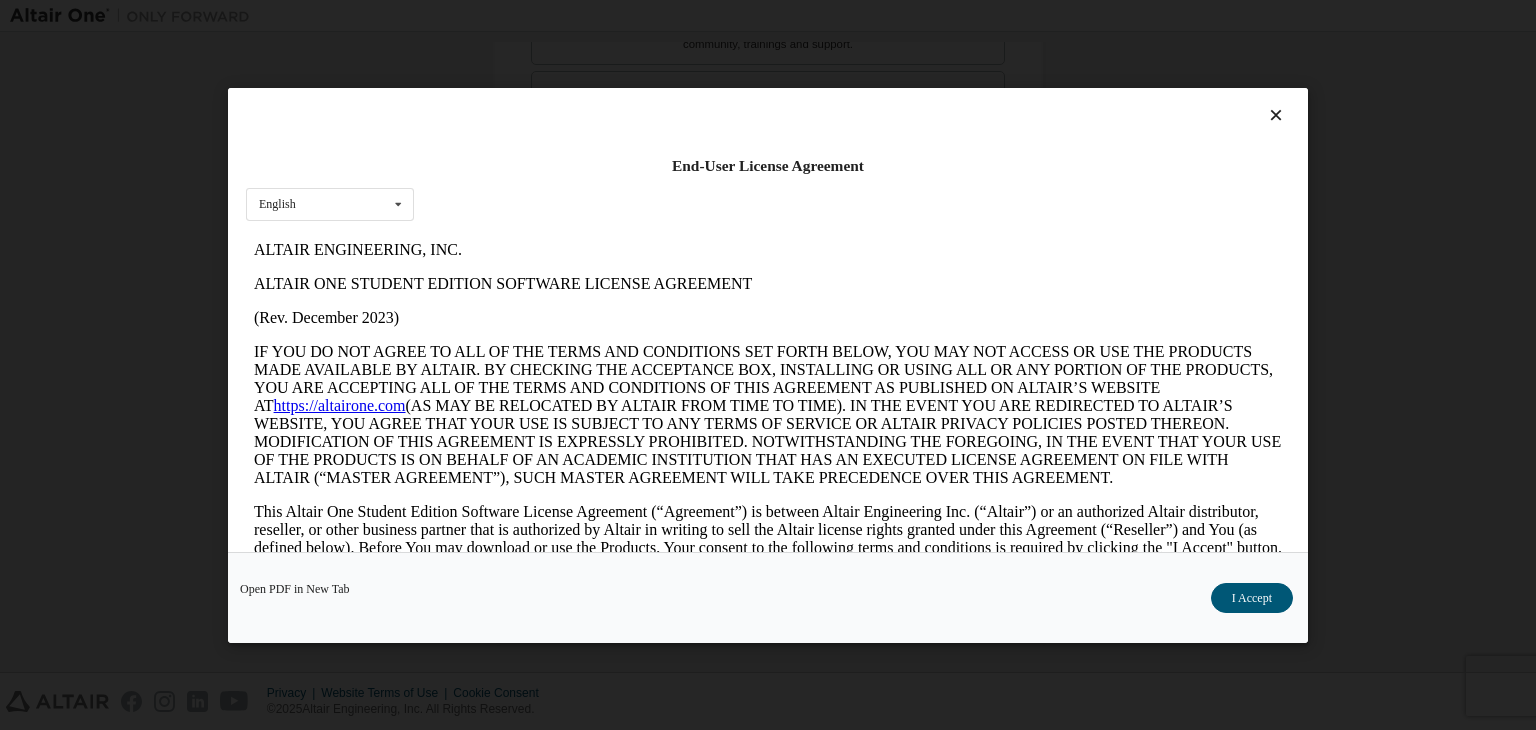 scroll, scrollTop: 0, scrollLeft: 0, axis: both 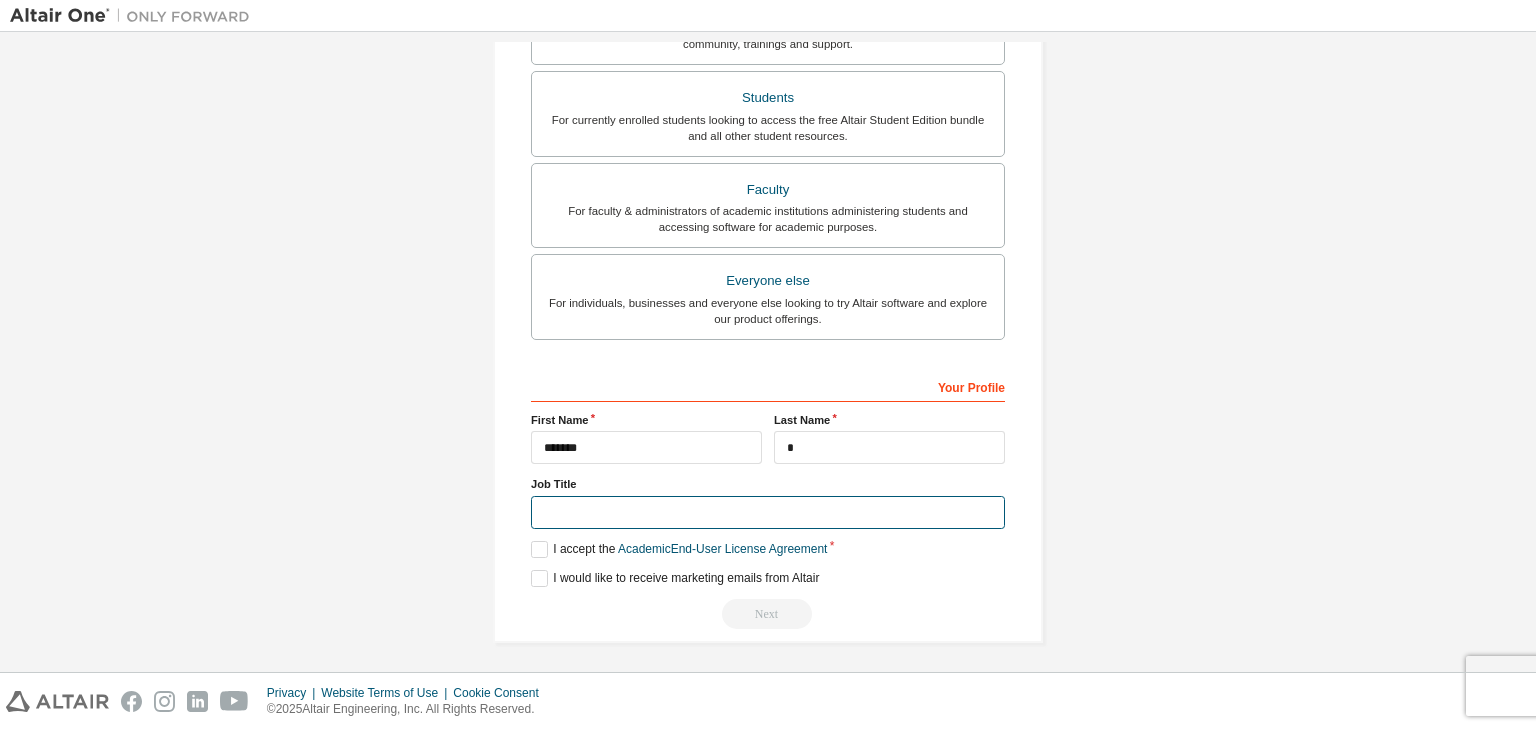 click at bounding box center (768, 512) 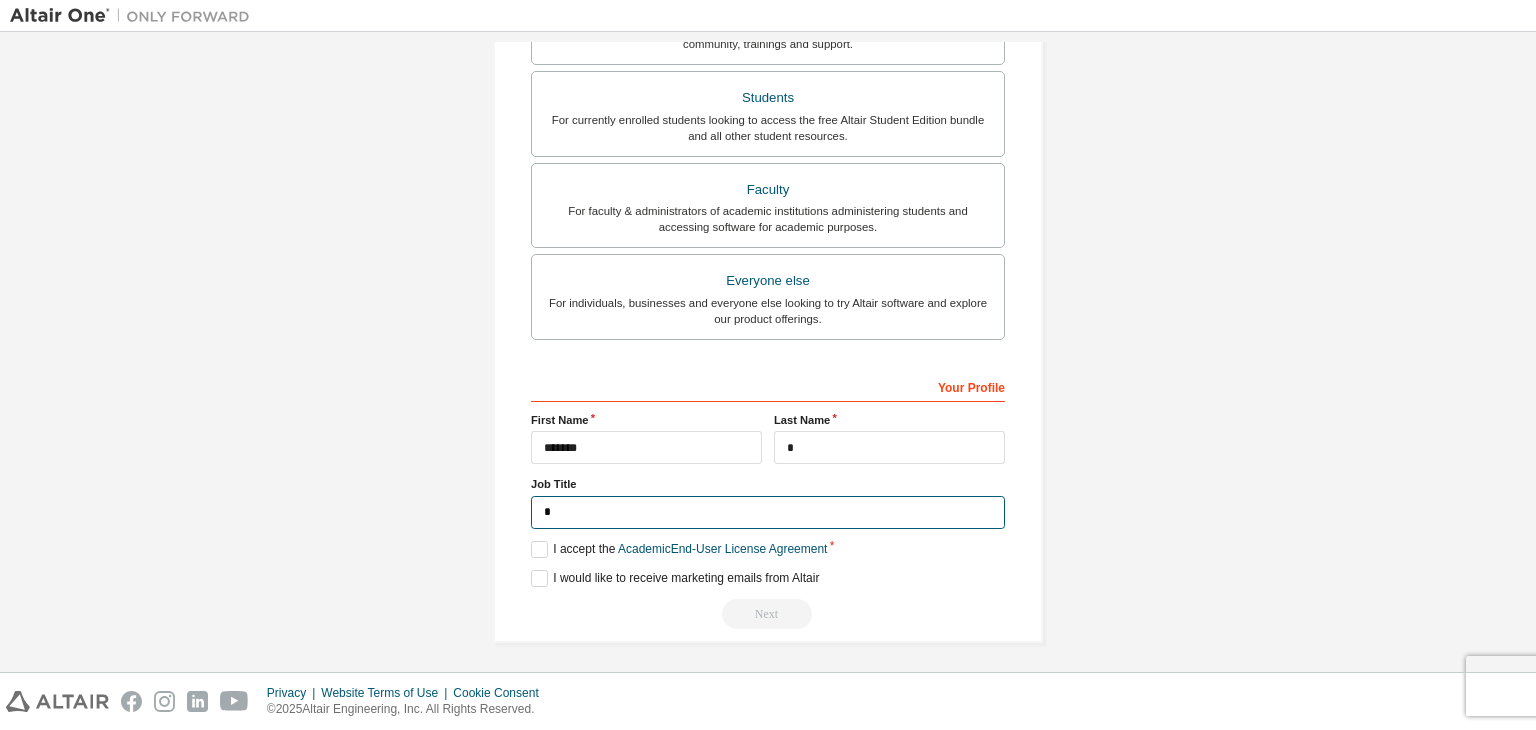 type 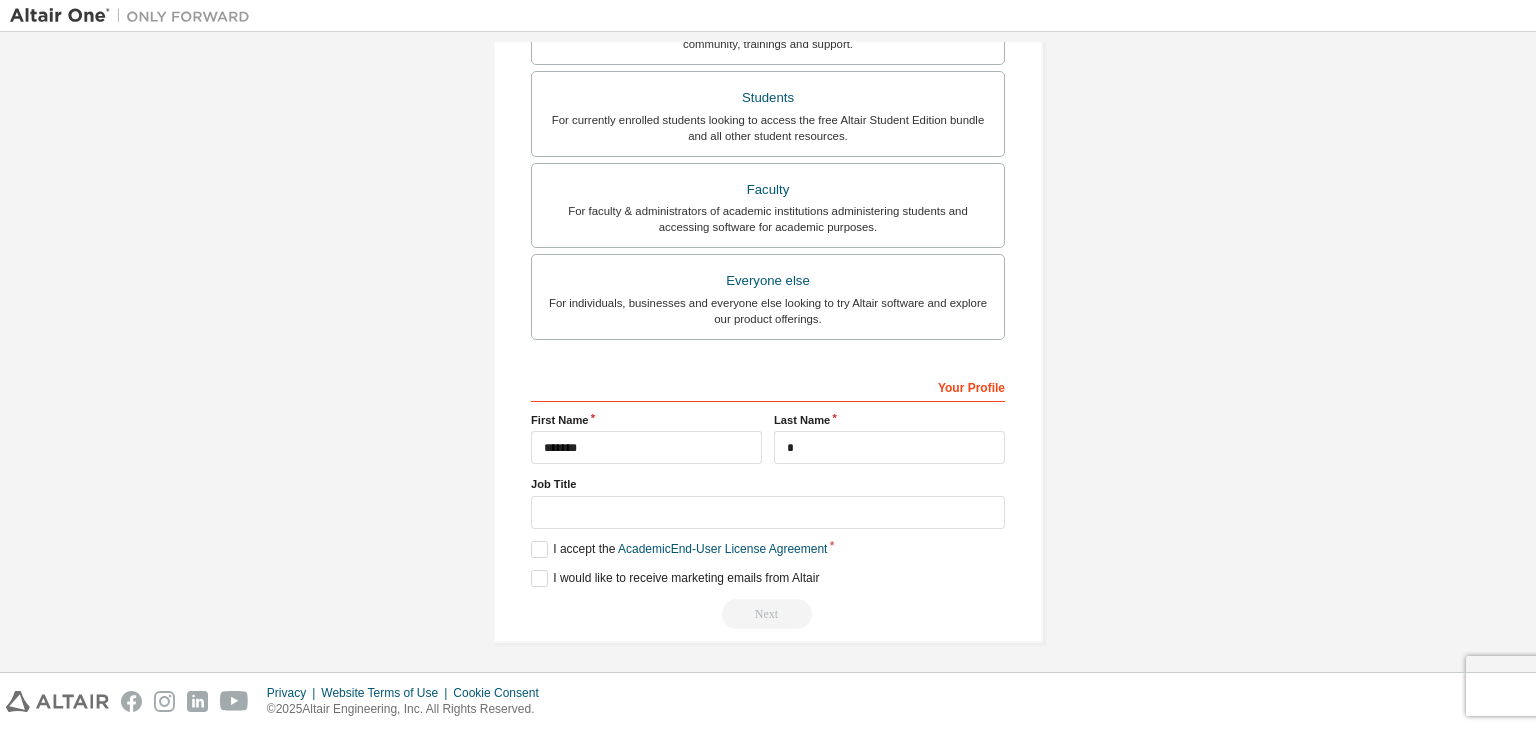 click on "Your Profile" at bounding box center [768, 386] 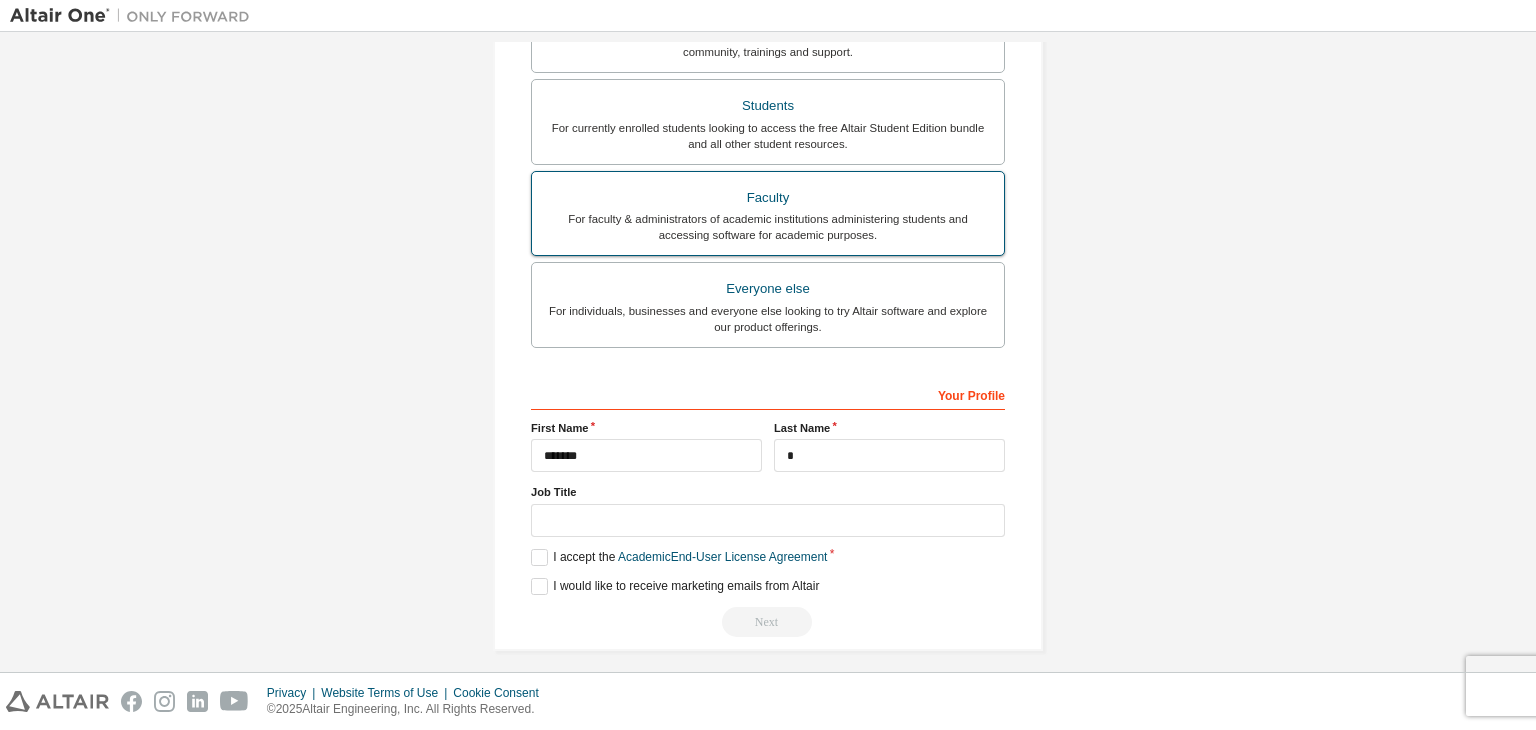 scroll, scrollTop: 0, scrollLeft: 0, axis: both 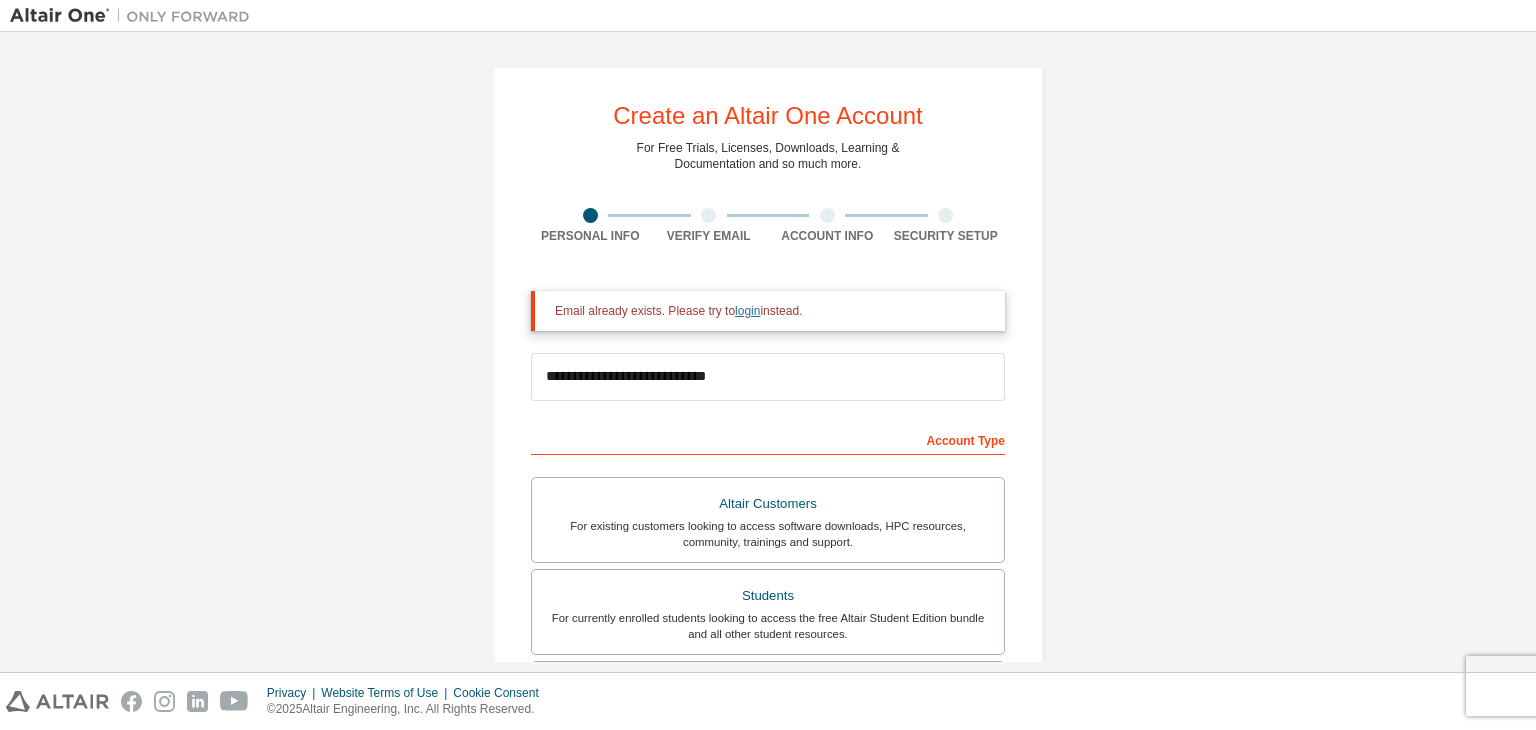 click on "login" at bounding box center (747, 311) 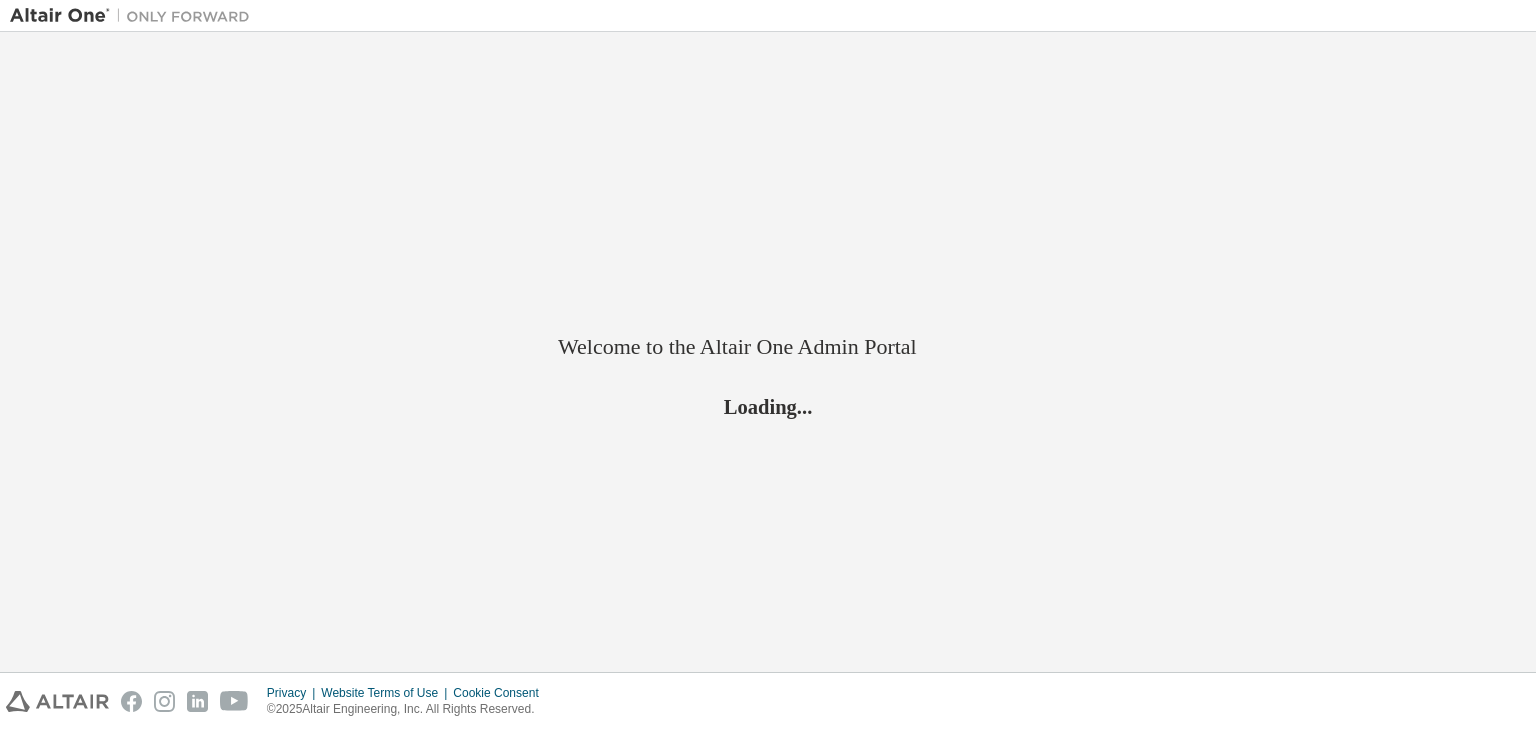 scroll, scrollTop: 0, scrollLeft: 0, axis: both 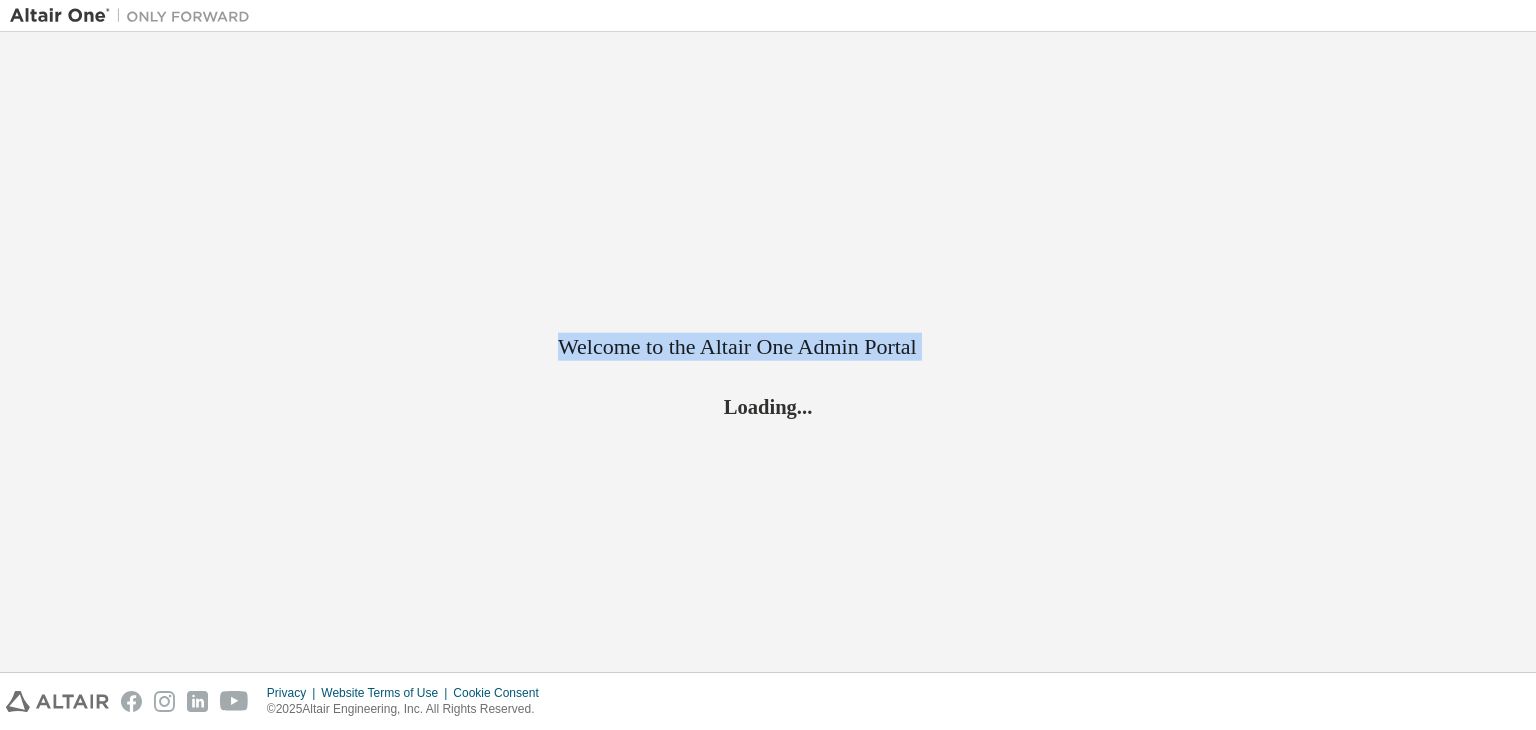 click on "Welcome to the Altair One Admin Portal Loading..." at bounding box center (768, 352) 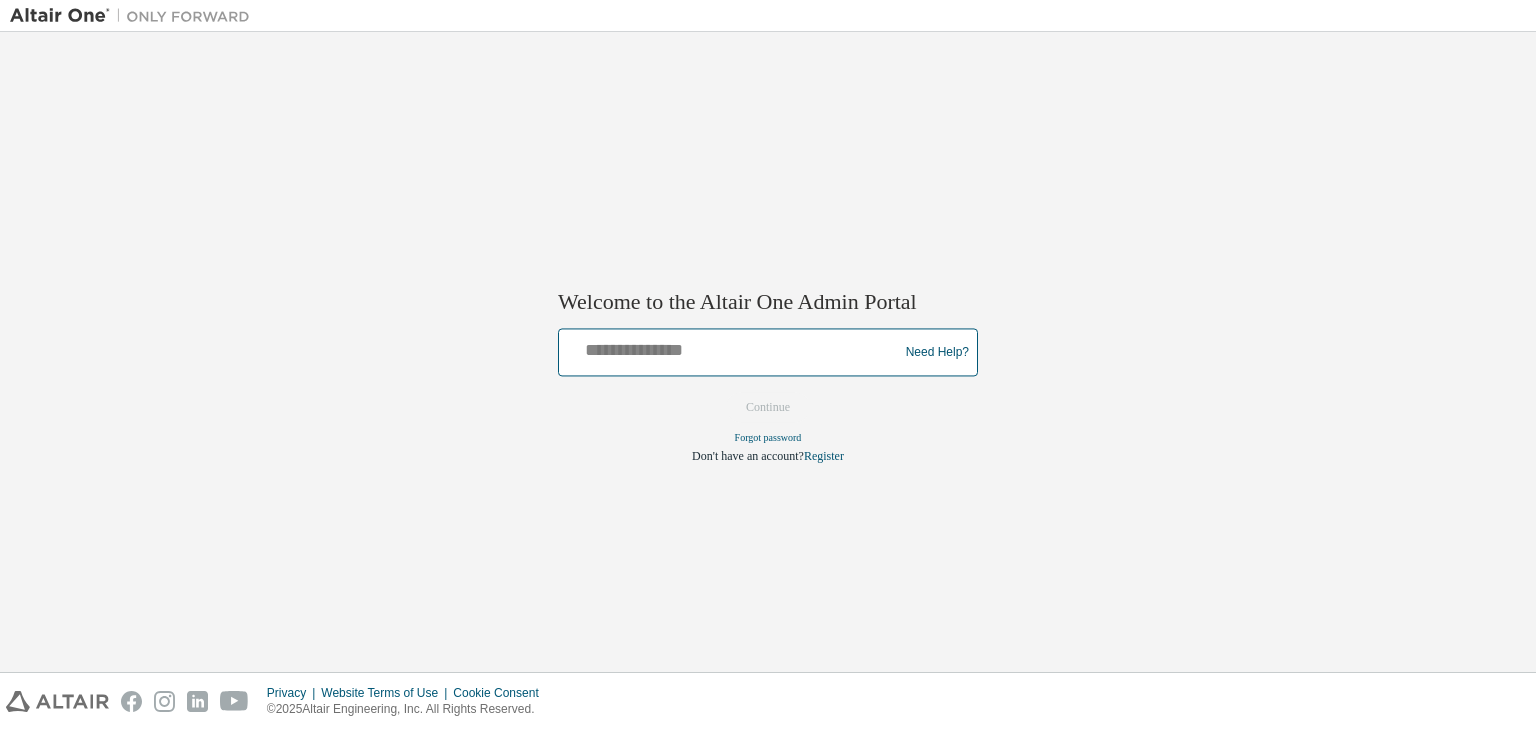 click at bounding box center [731, 348] 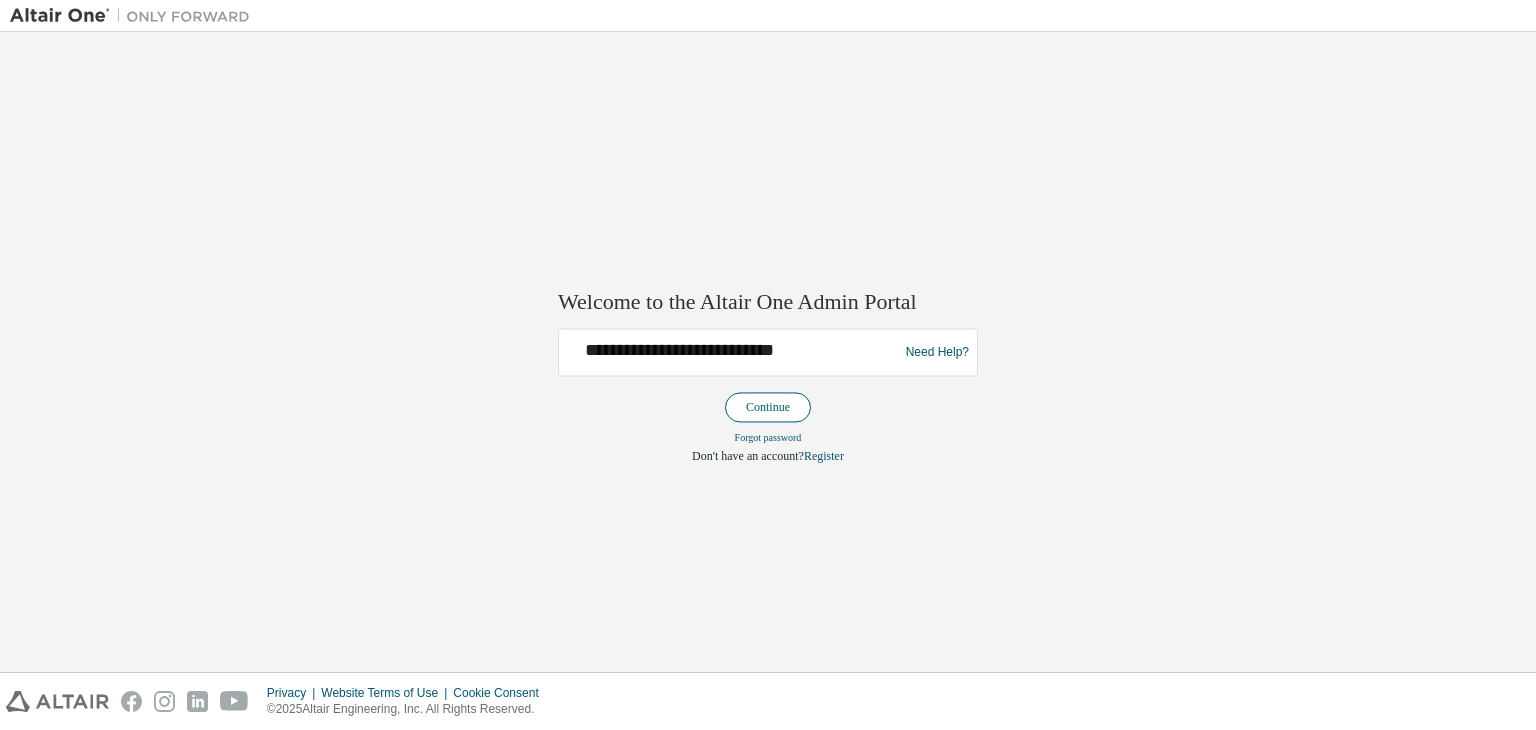 click on "Continue" at bounding box center (768, 408) 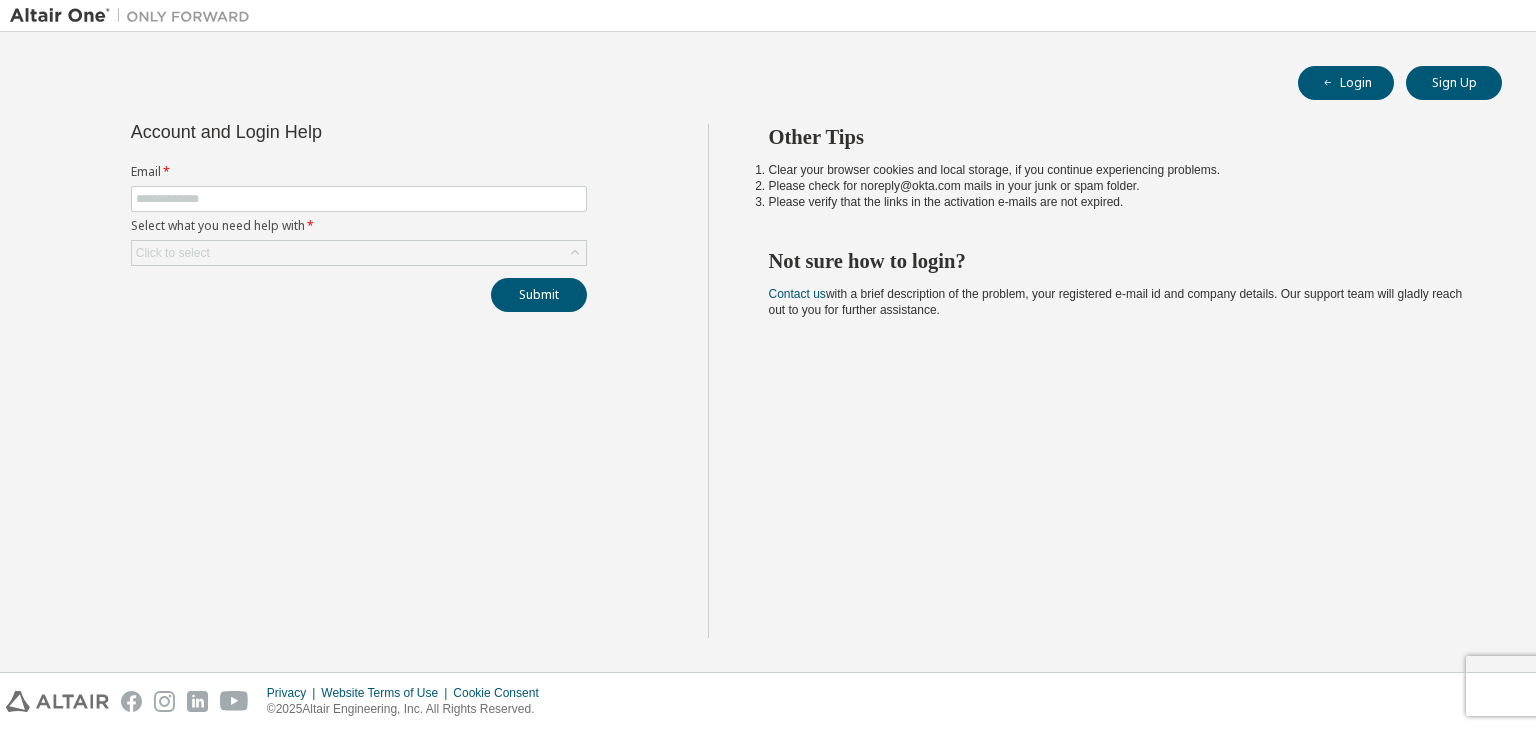 scroll, scrollTop: 0, scrollLeft: 0, axis: both 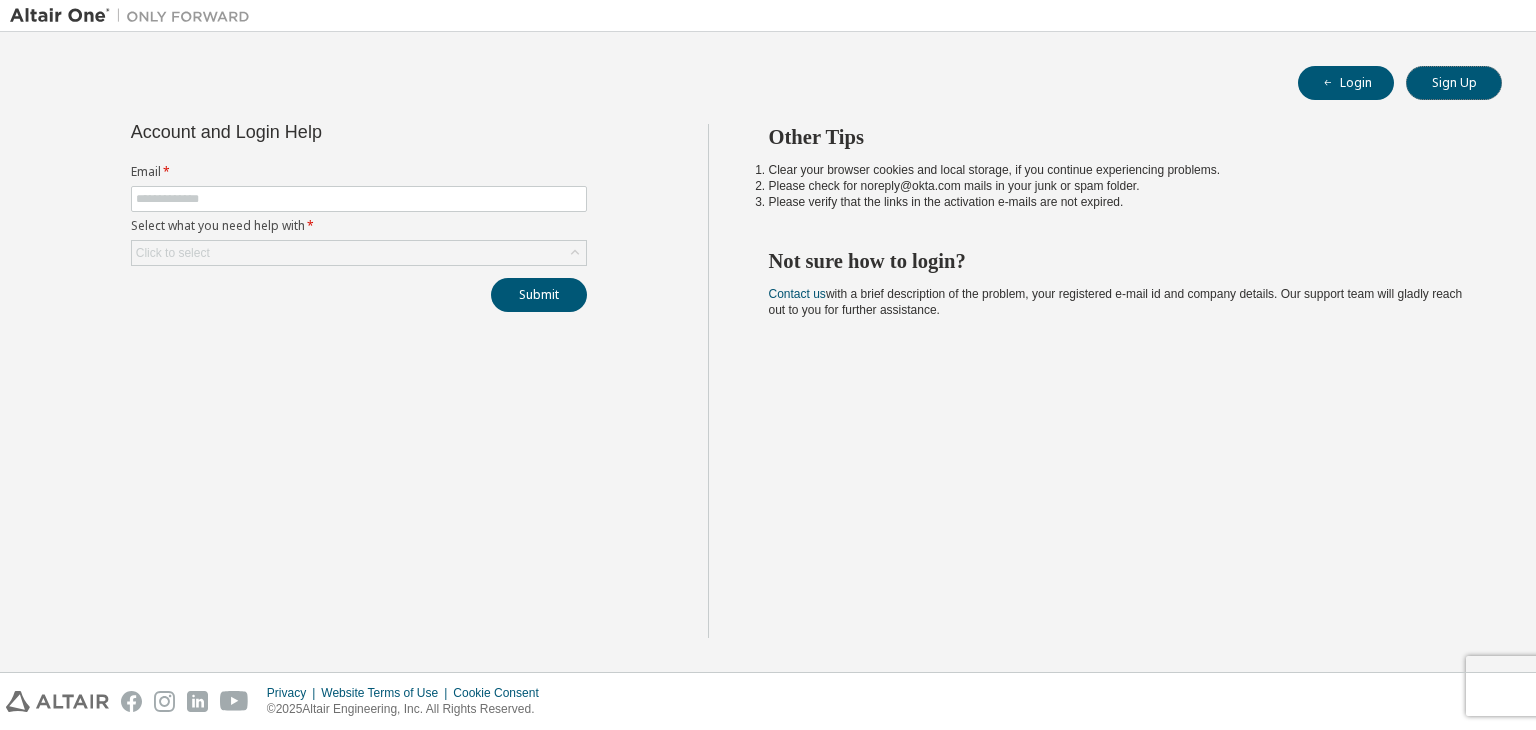 click on "Sign Up" at bounding box center [1454, 83] 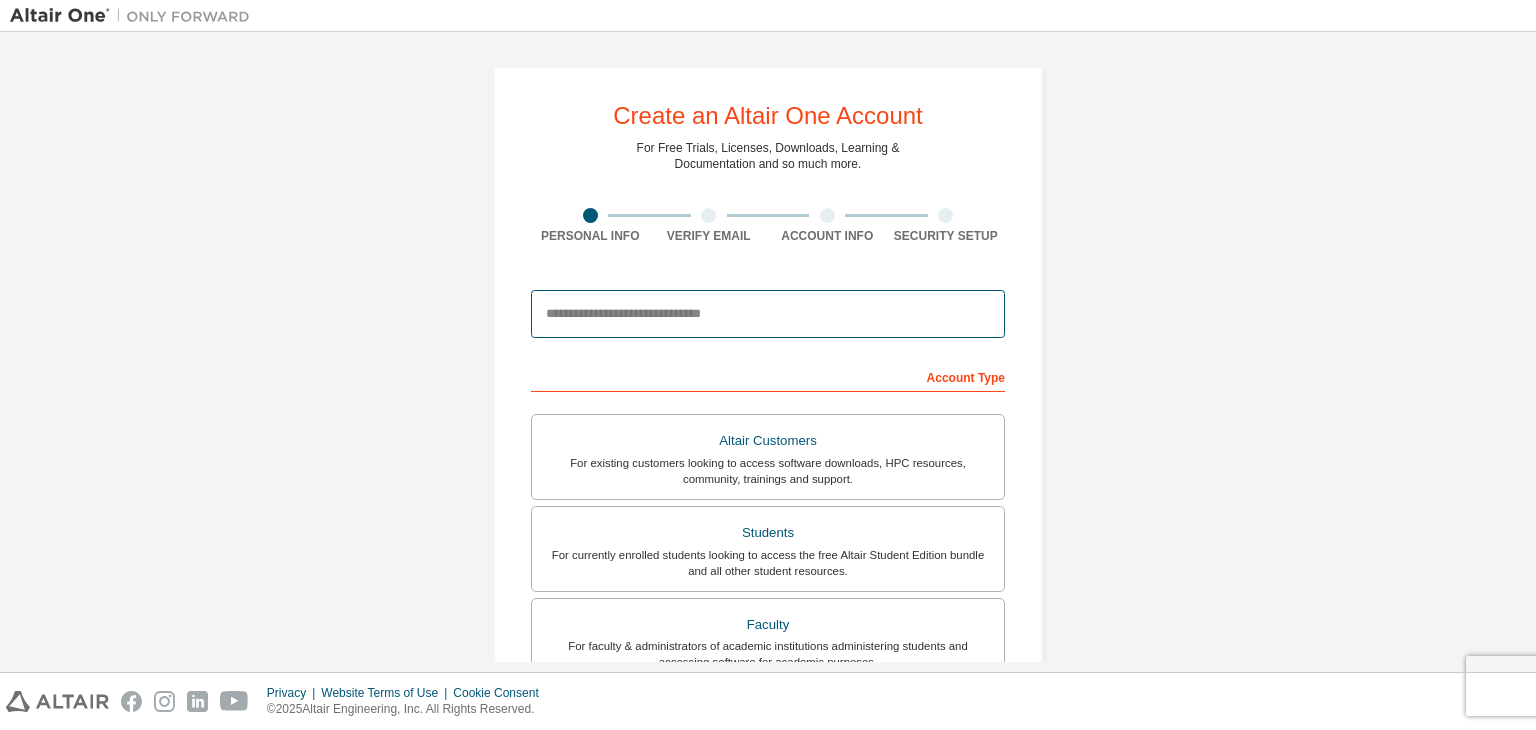 click at bounding box center [768, 314] 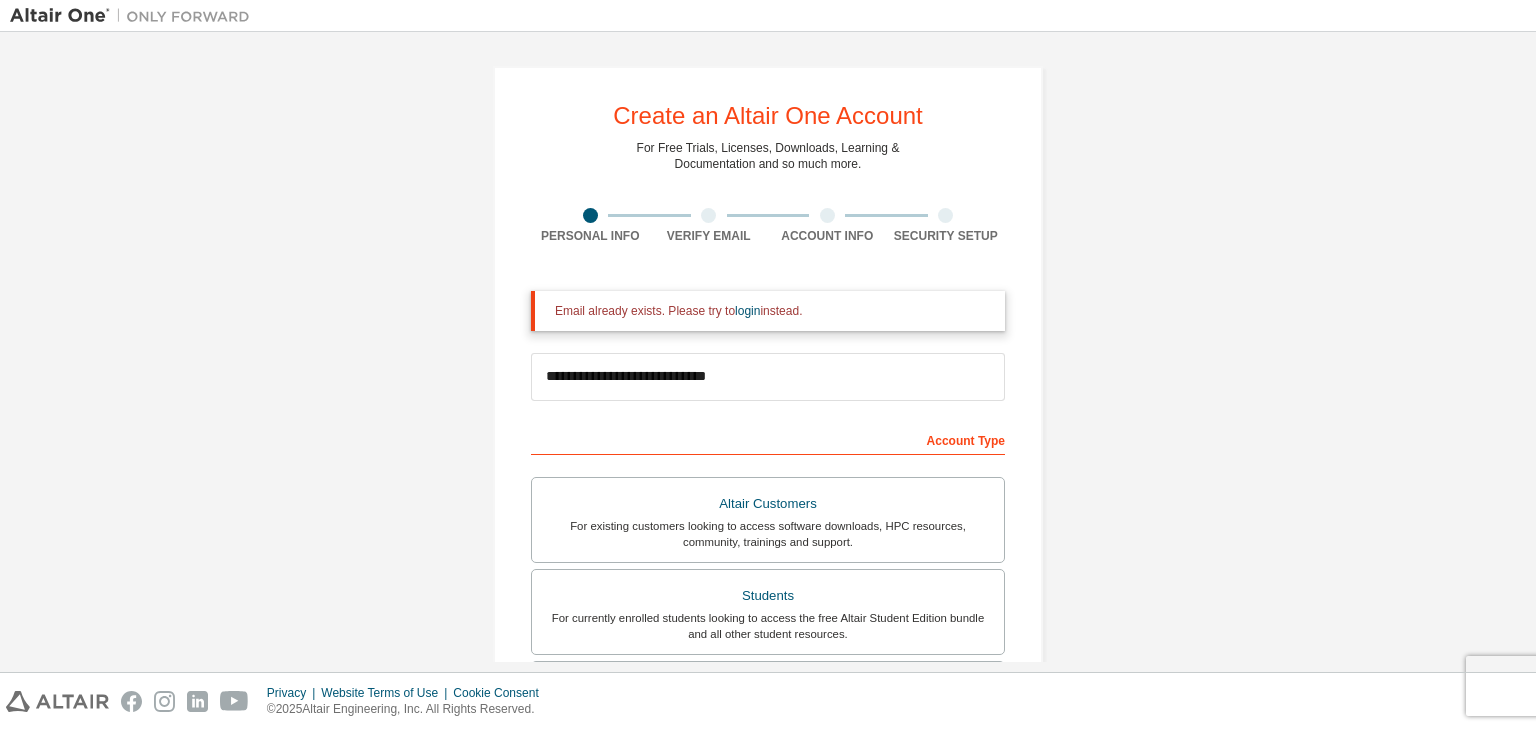 click on "**********" at bounding box center (768, 708) 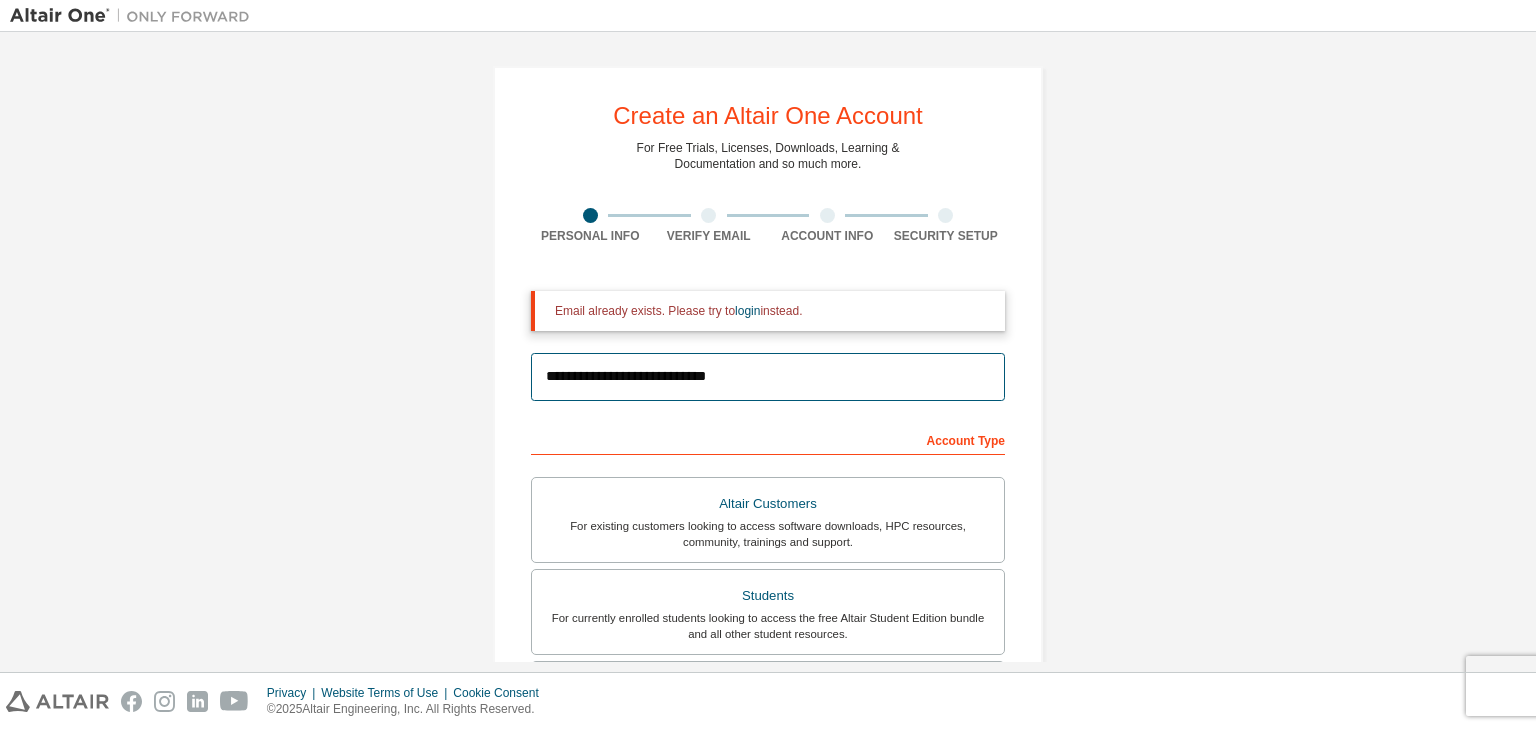 click on "**********" at bounding box center (768, 377) 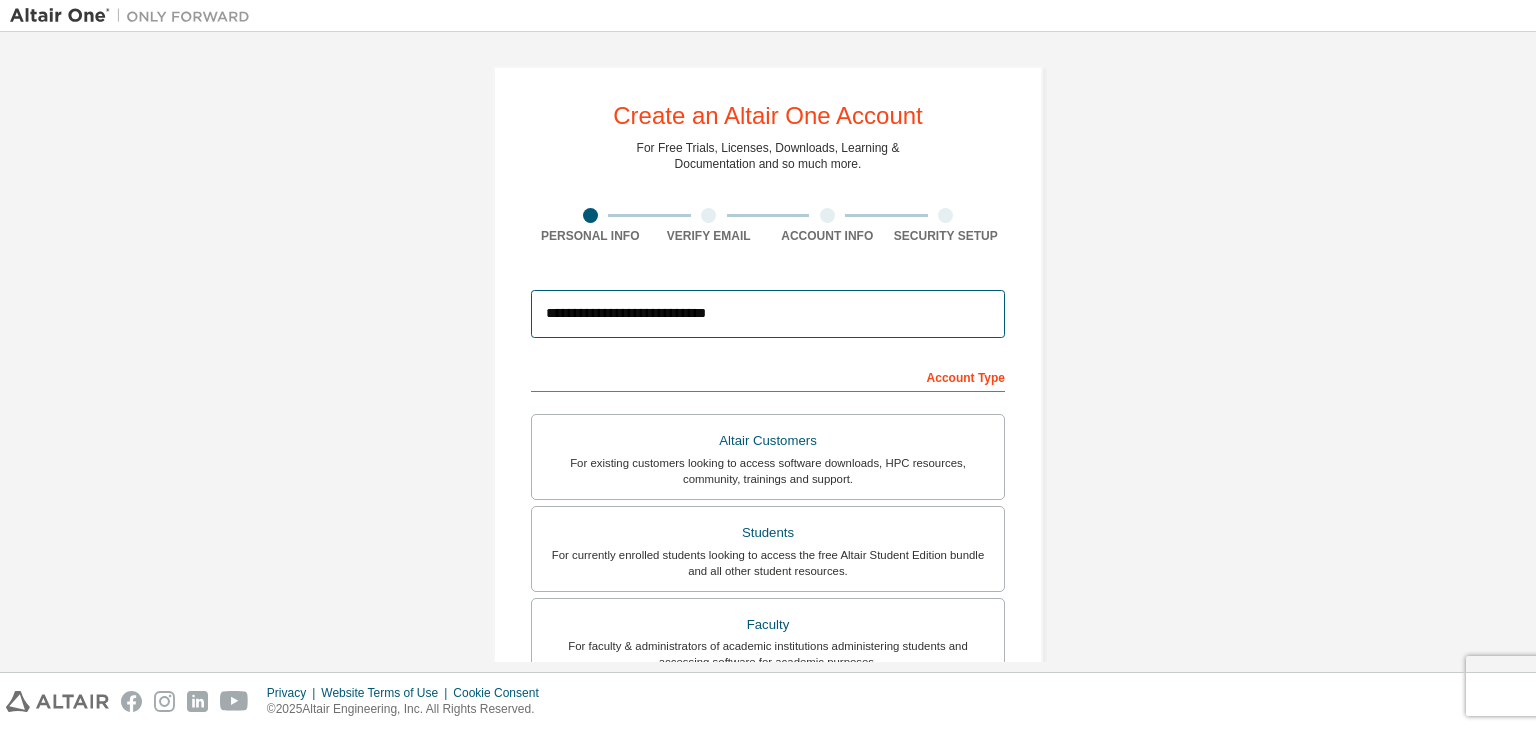scroll, scrollTop: 68, scrollLeft: 0, axis: vertical 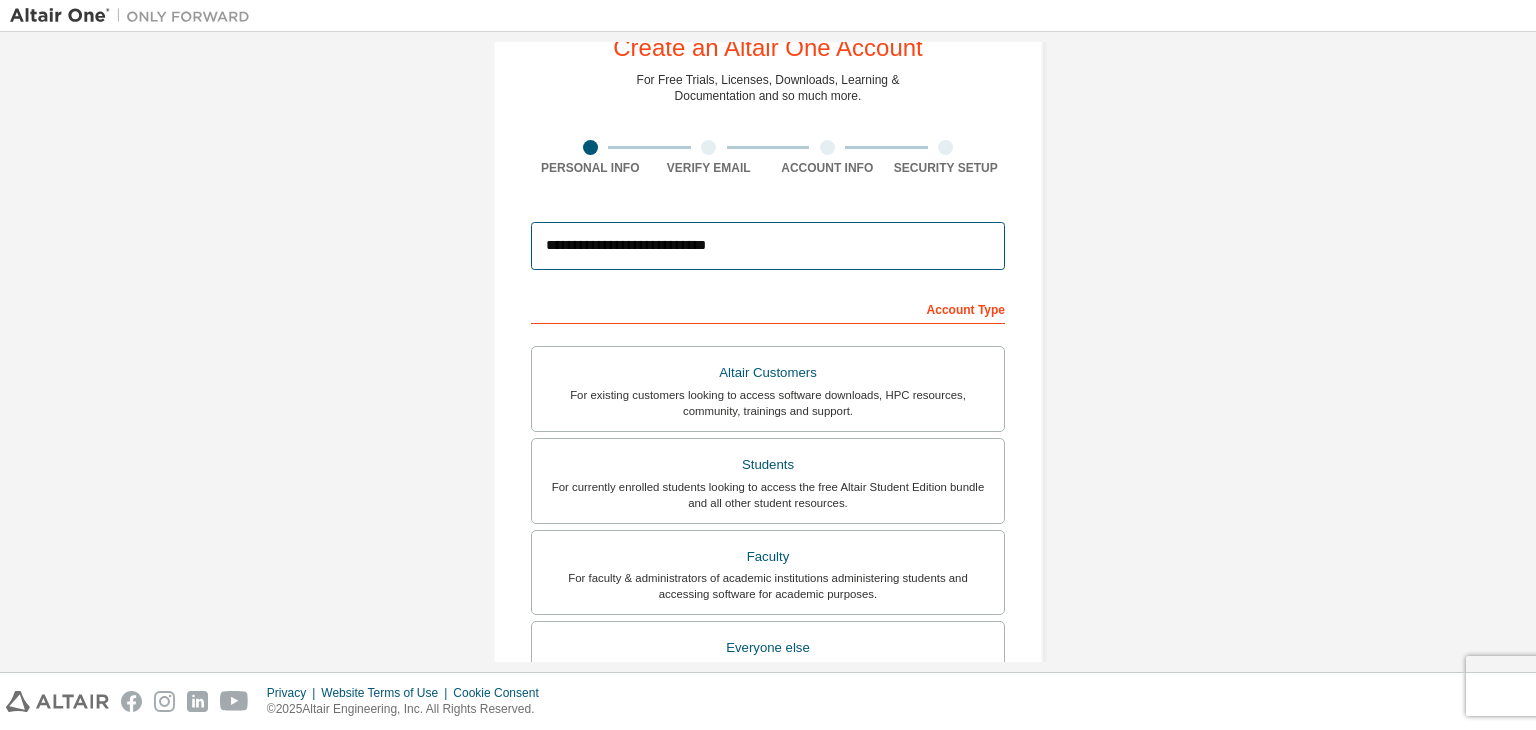 type on "**********" 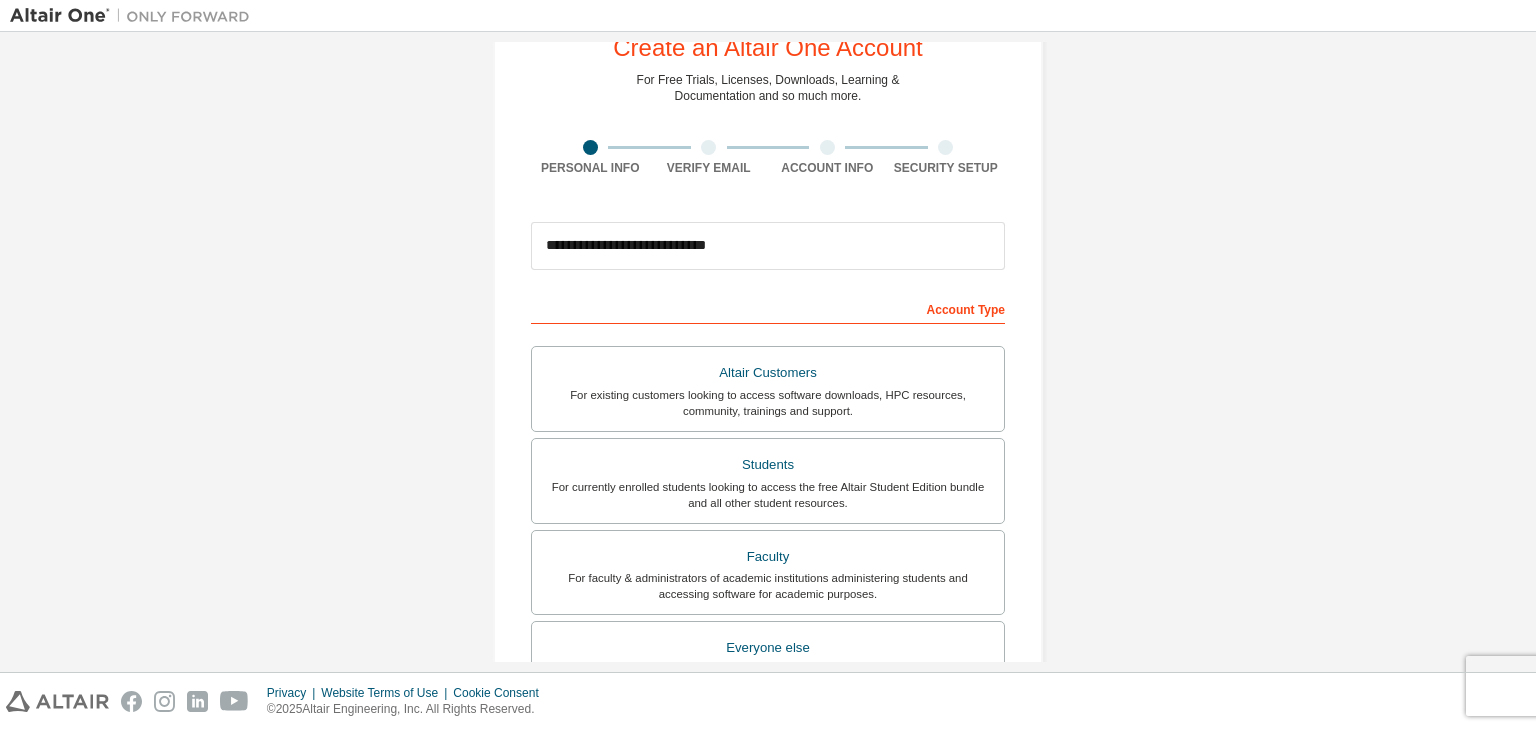 click on "Students" at bounding box center [768, 465] 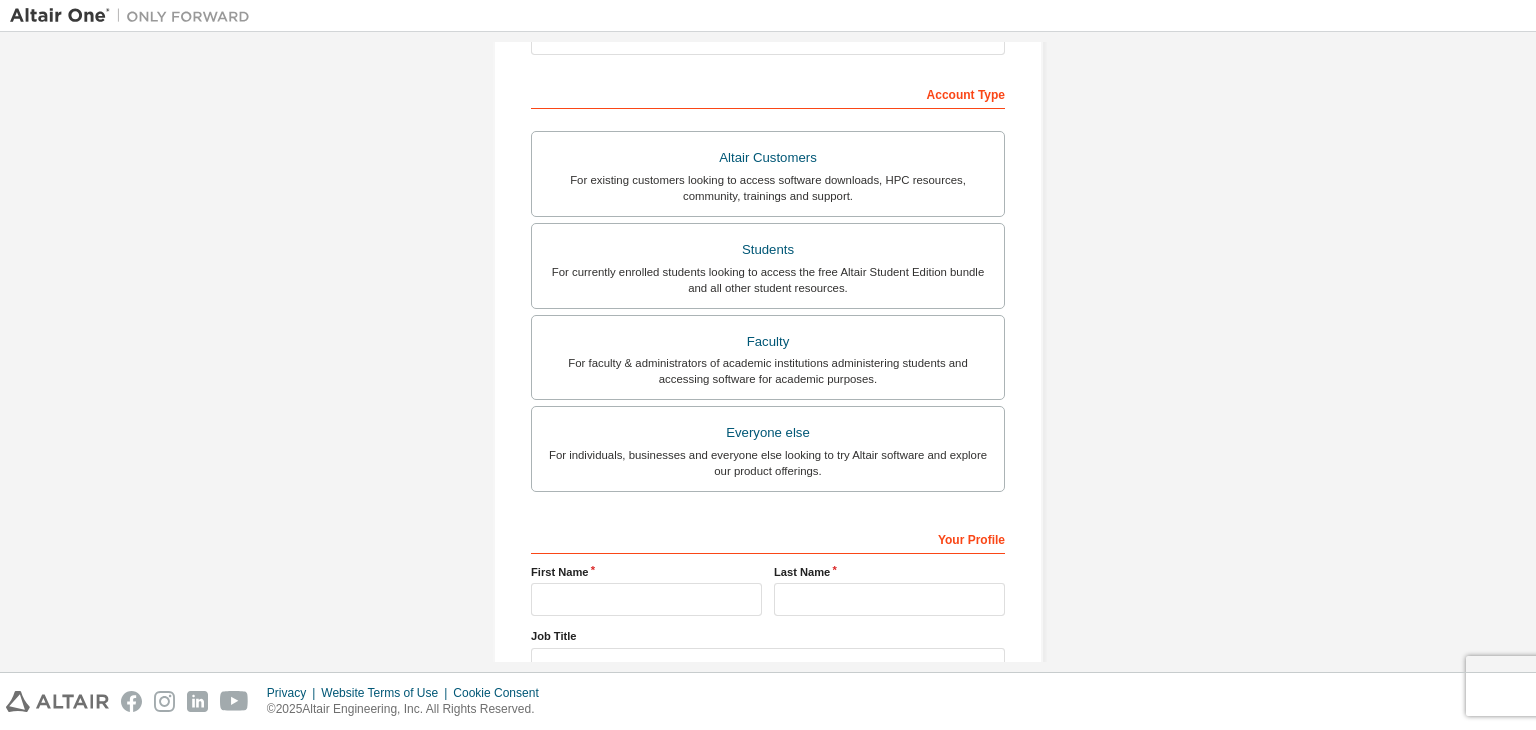 scroll, scrollTop: 416, scrollLeft: 0, axis: vertical 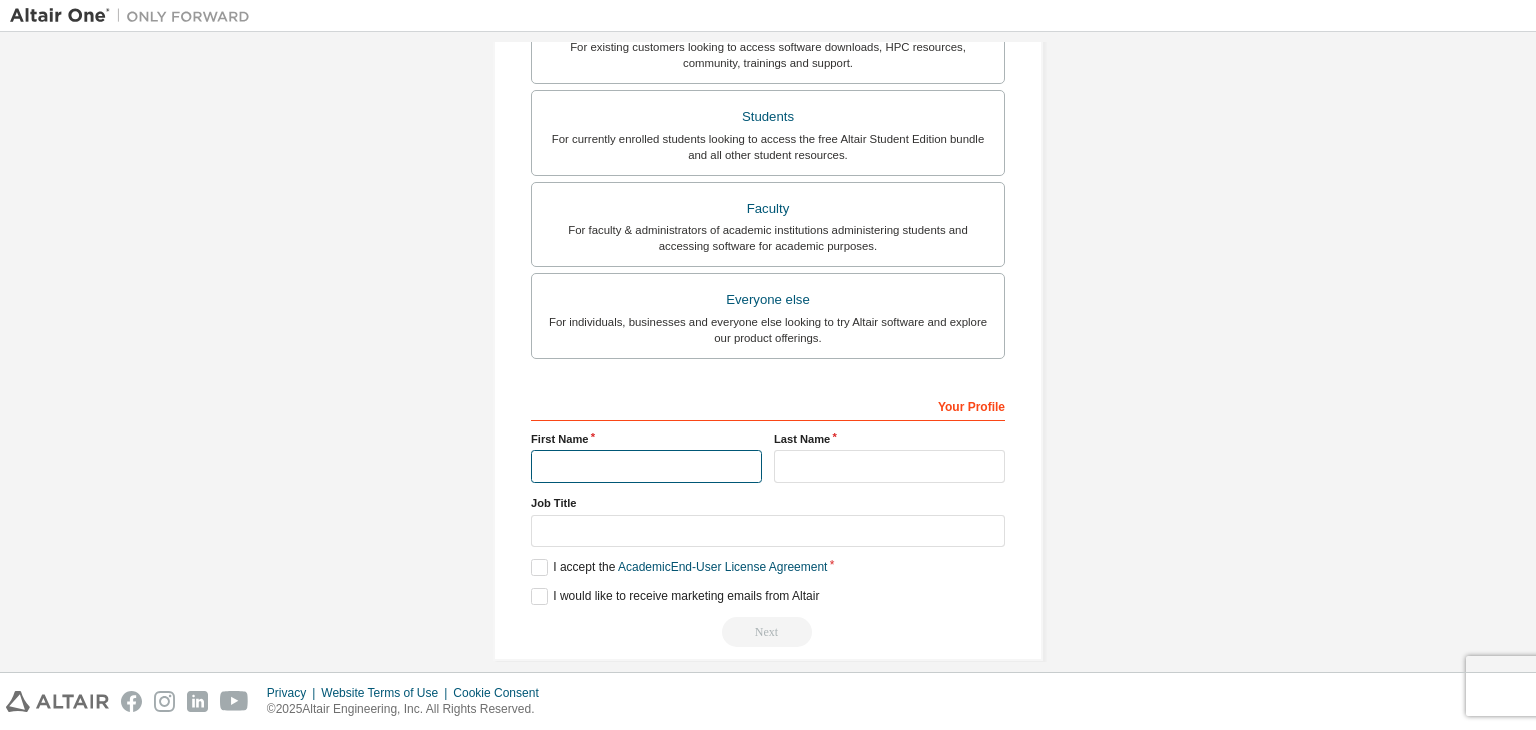 click at bounding box center (646, 466) 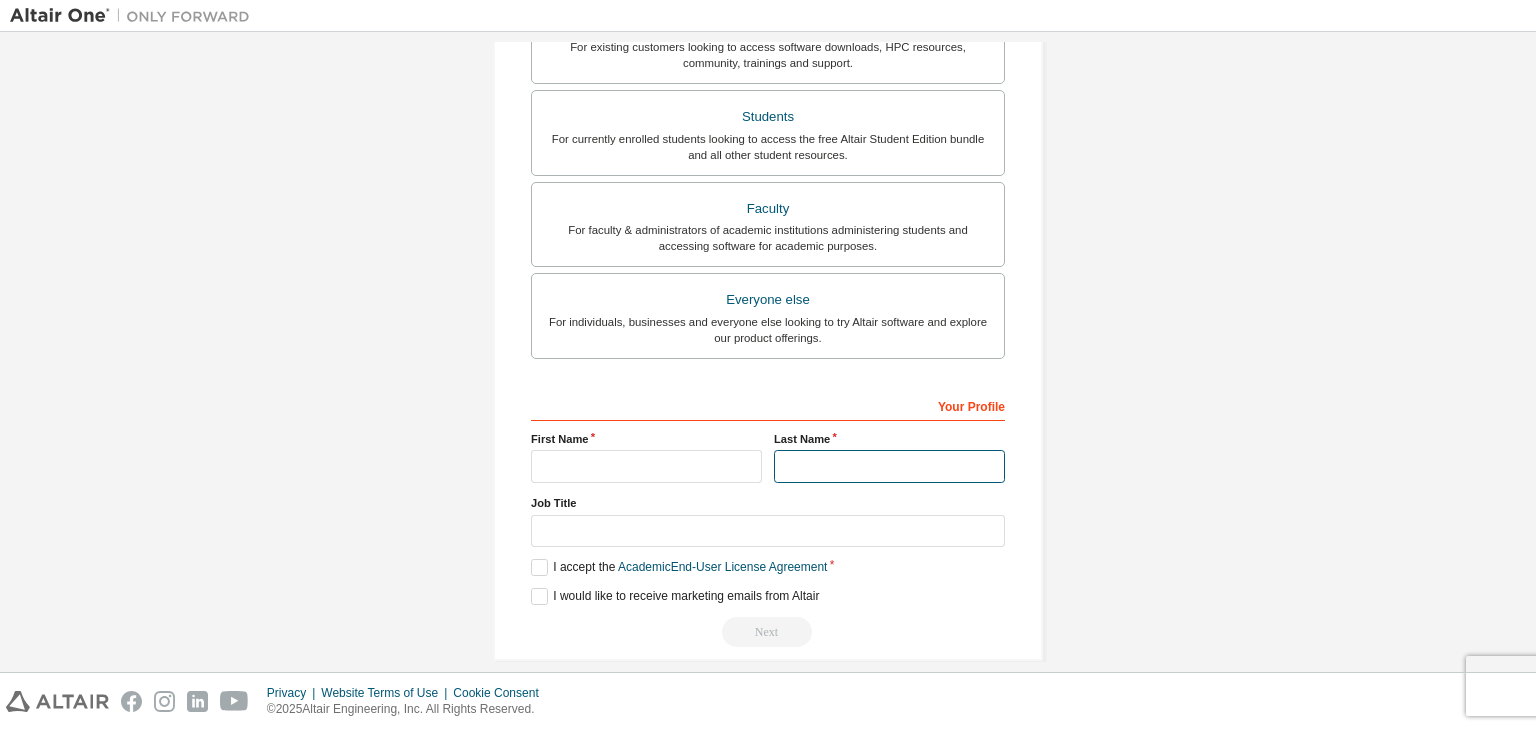 drag, startPoint x: 813, startPoint y: 459, endPoint x: 916, endPoint y: 509, distance: 114.494545 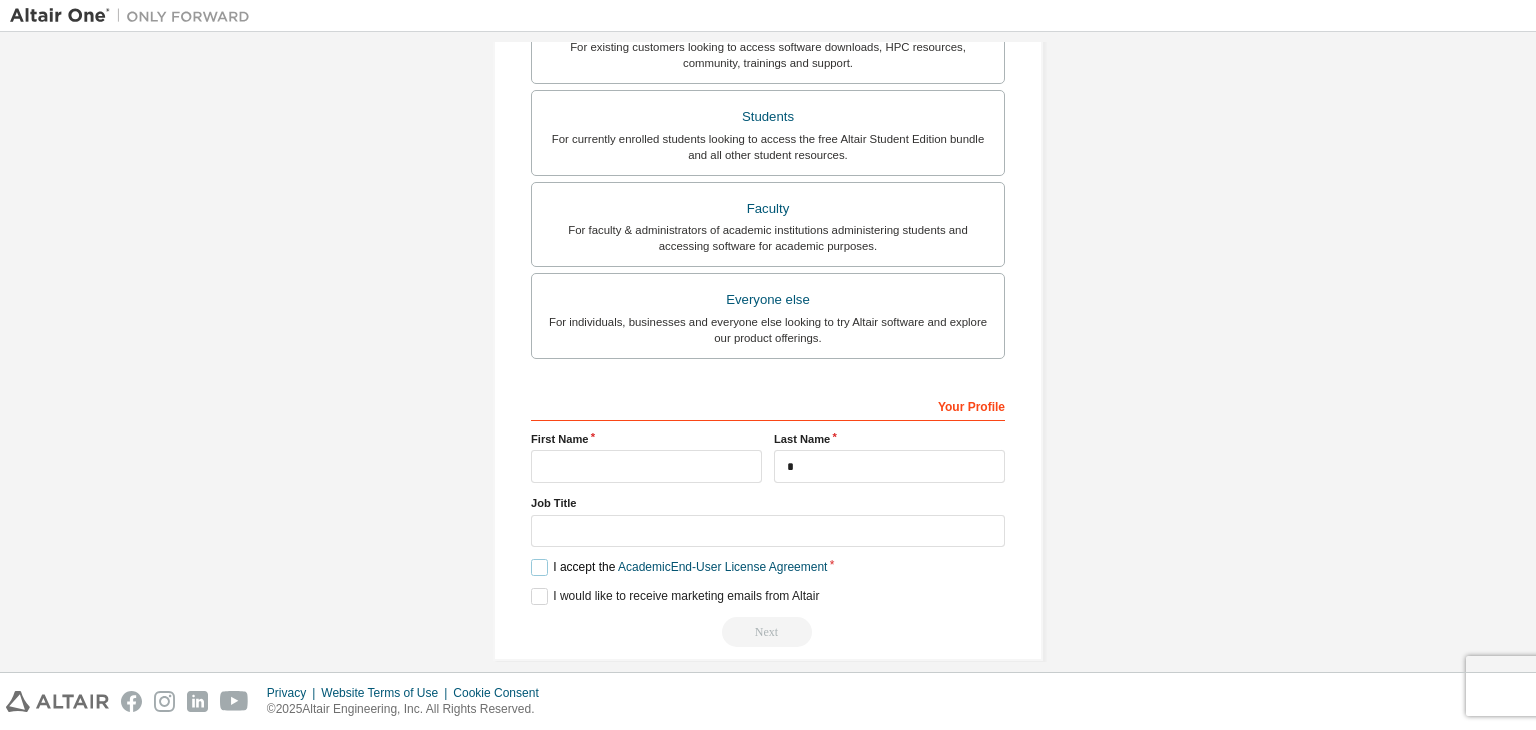 click on "I accept the   Academic   End-User License Agreement" at bounding box center [679, 567] 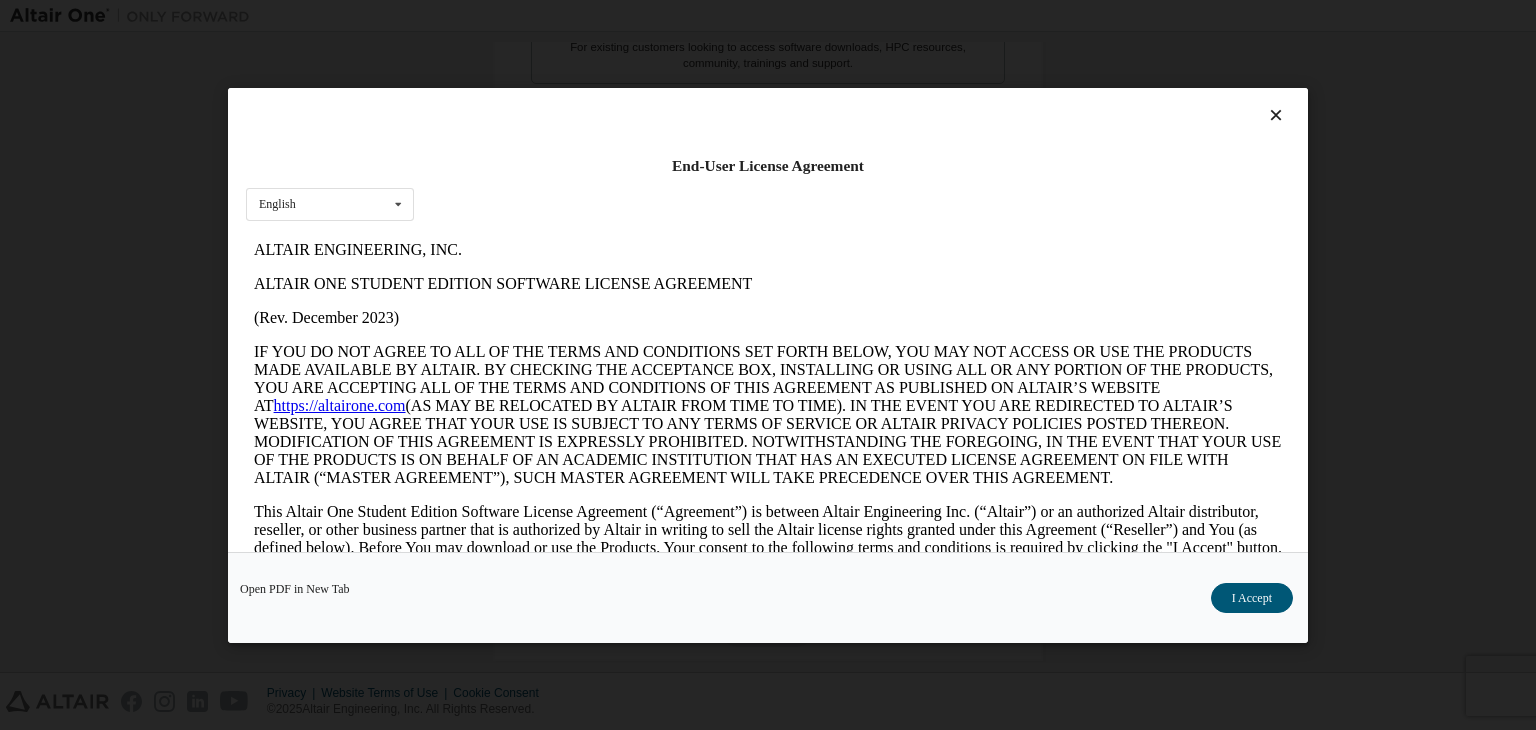 scroll, scrollTop: 0, scrollLeft: 0, axis: both 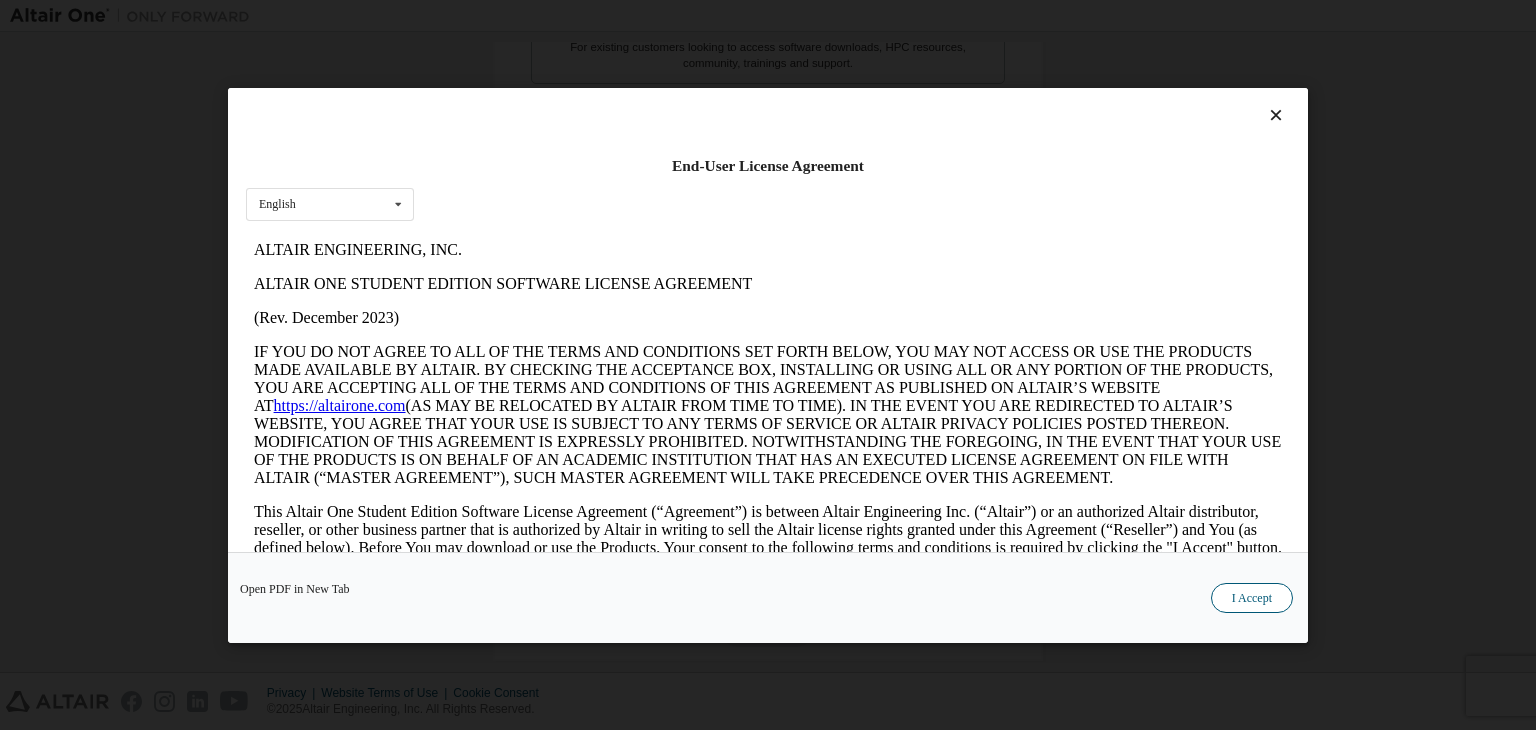 click on "I Accept" at bounding box center [1252, 598] 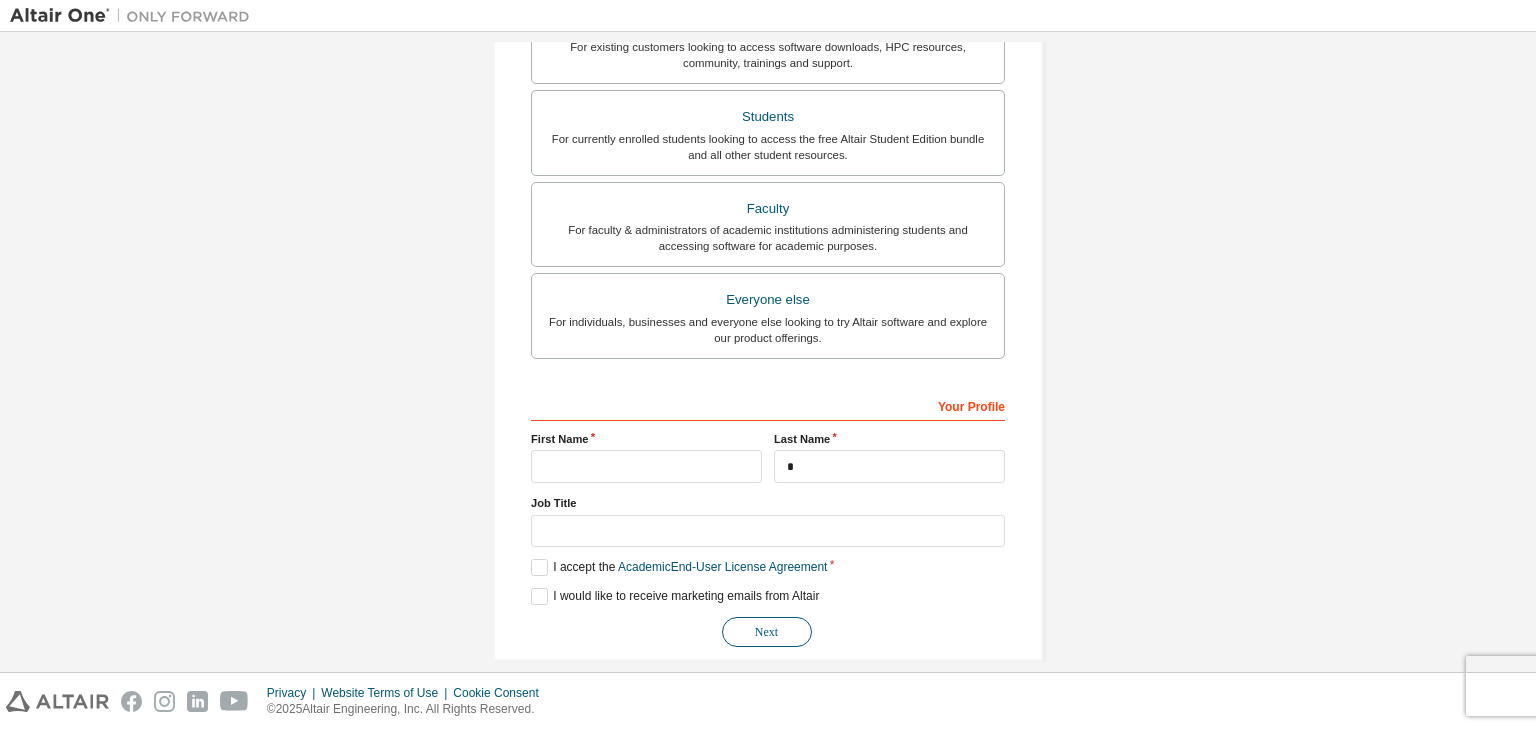 click on "Next" at bounding box center [767, 632] 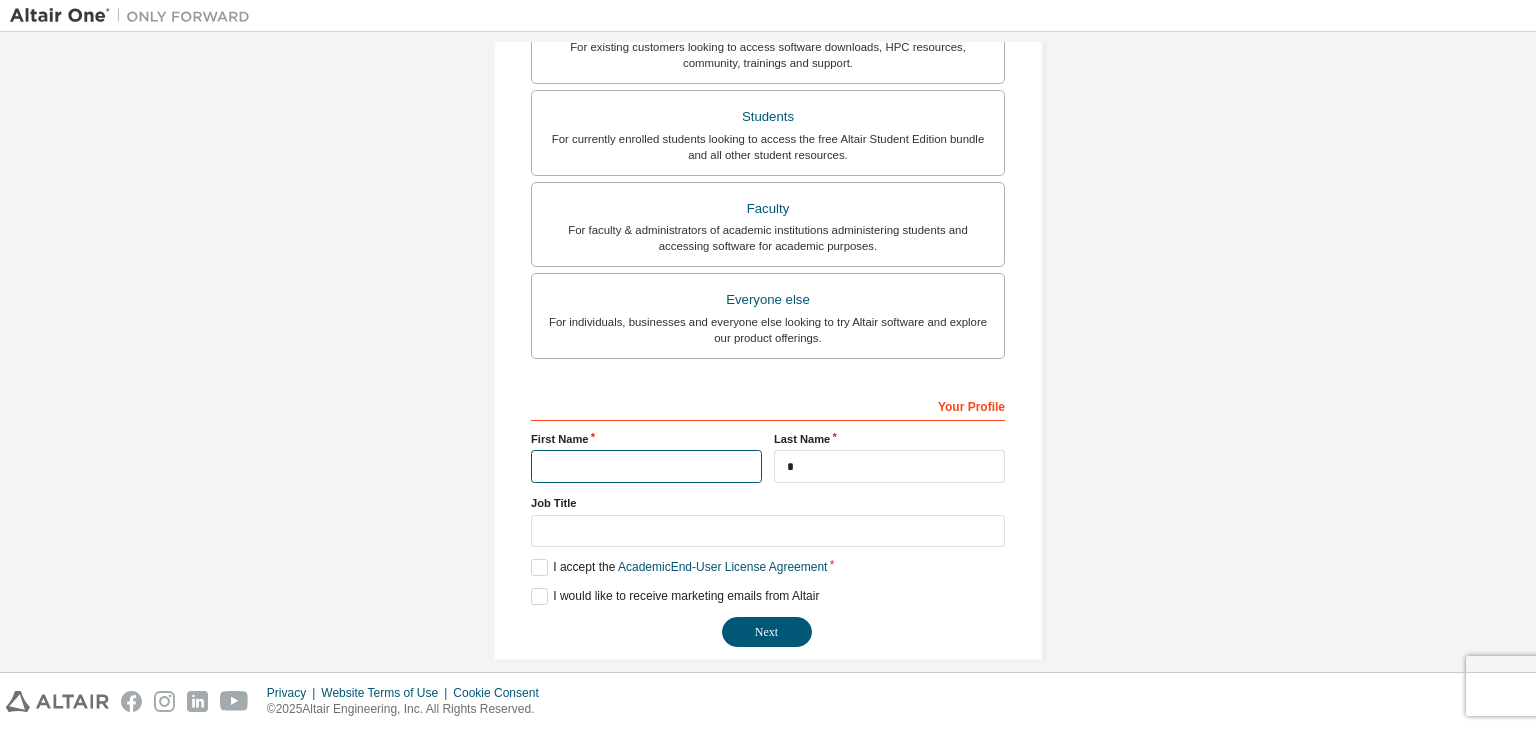 click at bounding box center [646, 466] 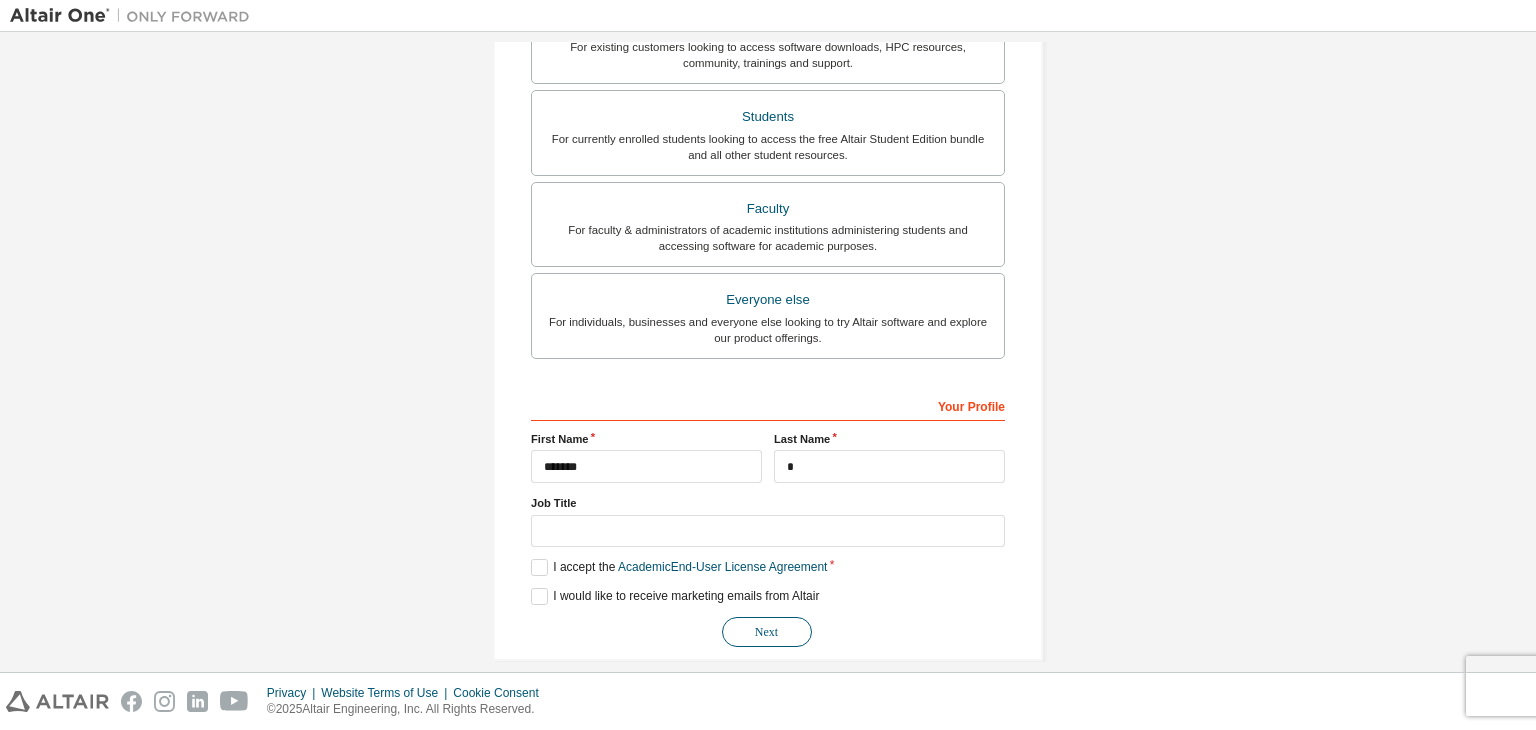 click on "Next" at bounding box center (767, 632) 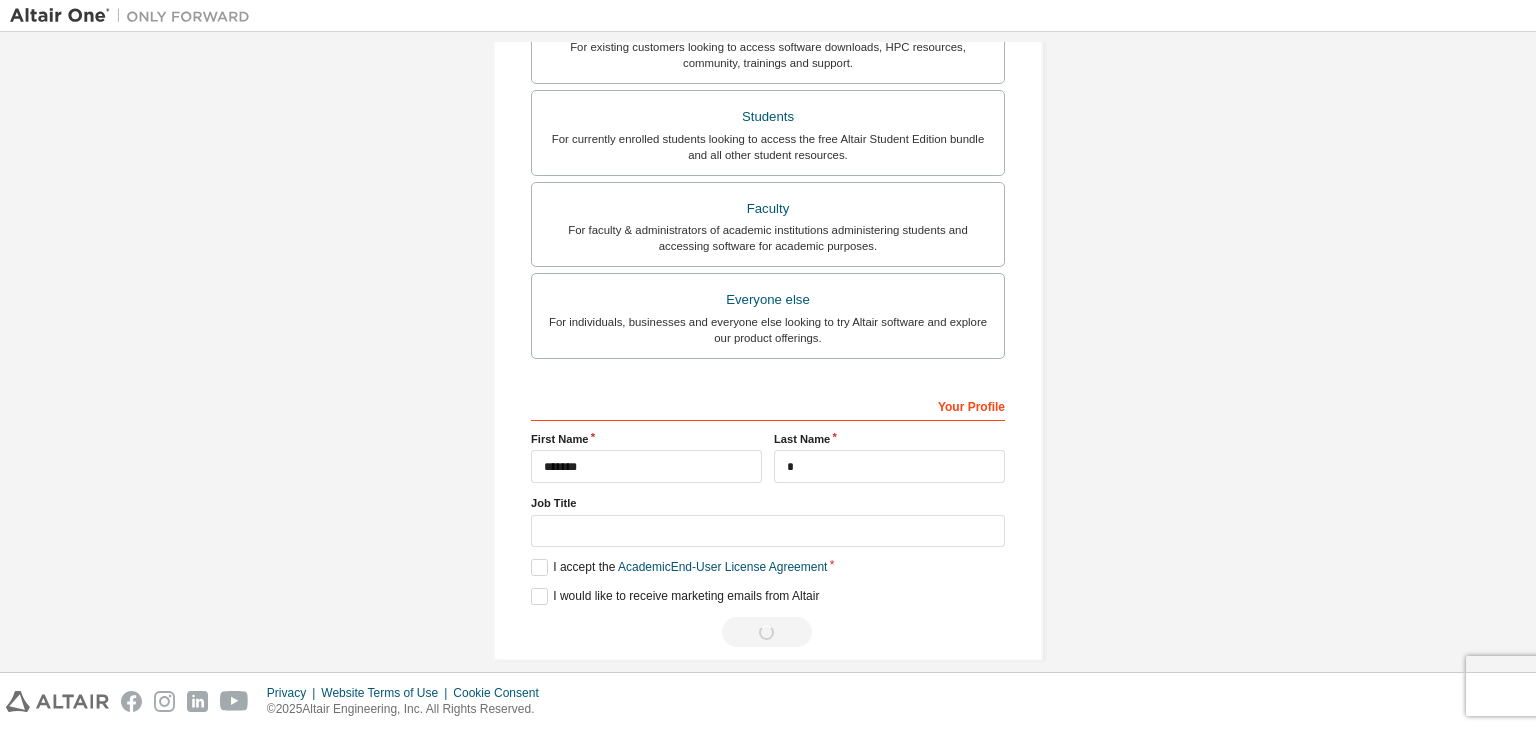 scroll, scrollTop: 0, scrollLeft: 0, axis: both 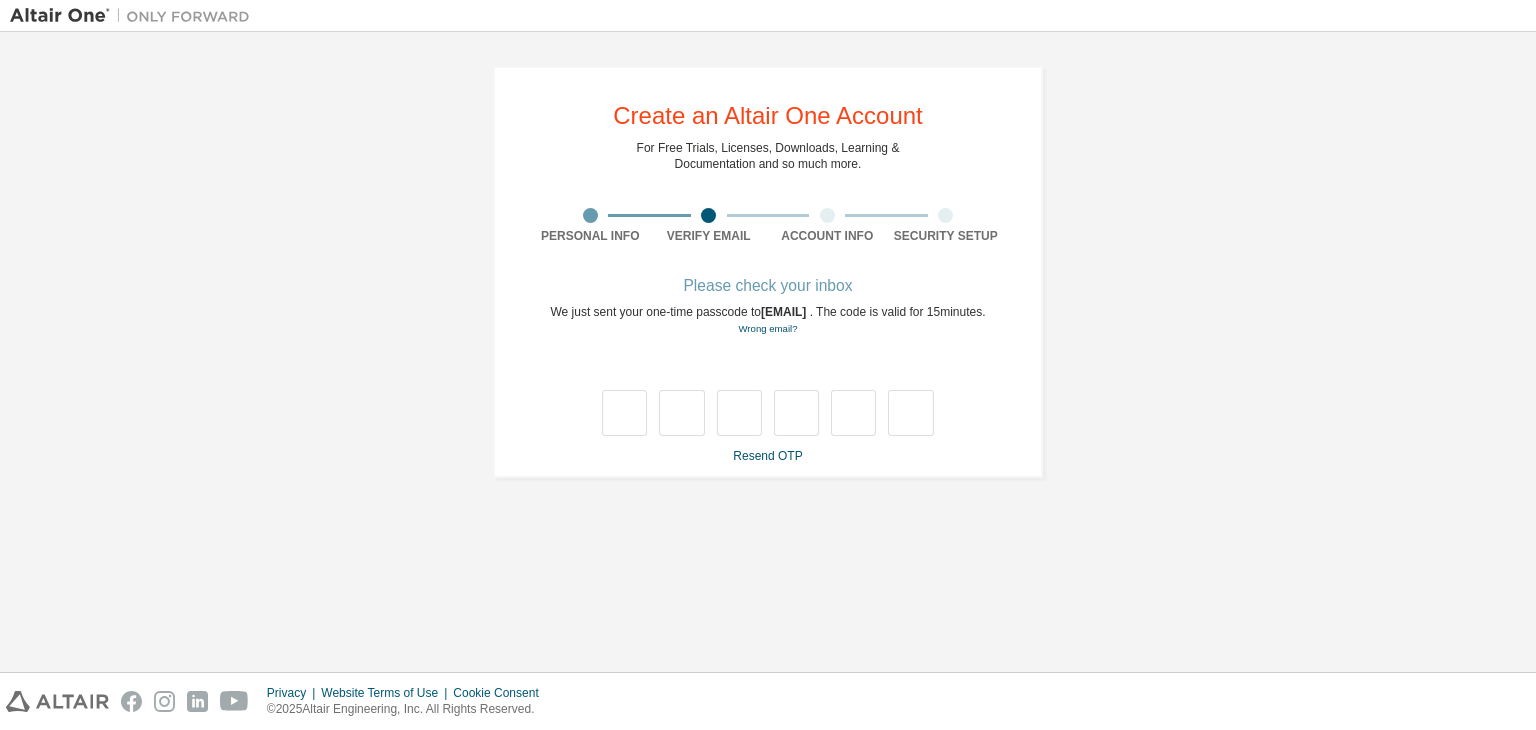 type on "*" 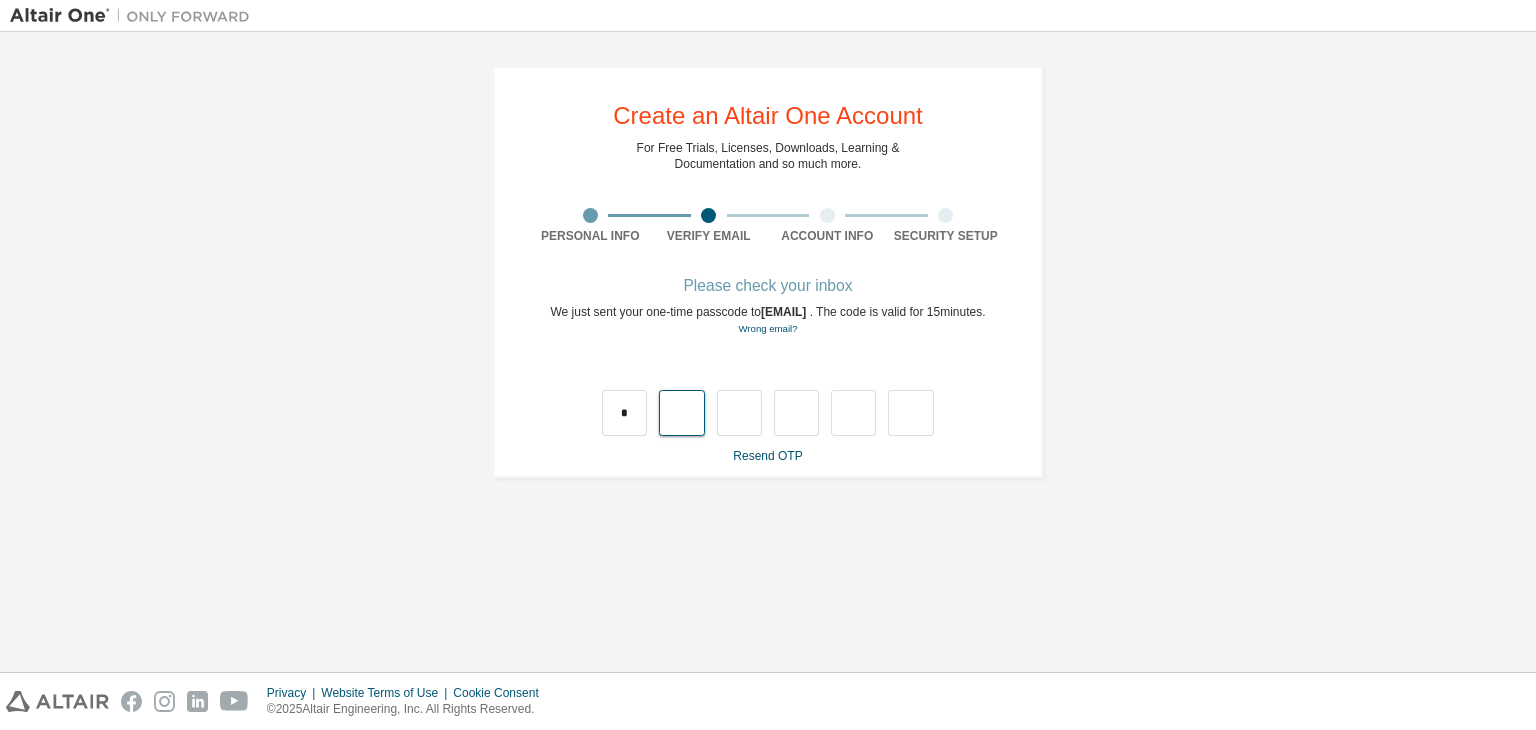 type on "*" 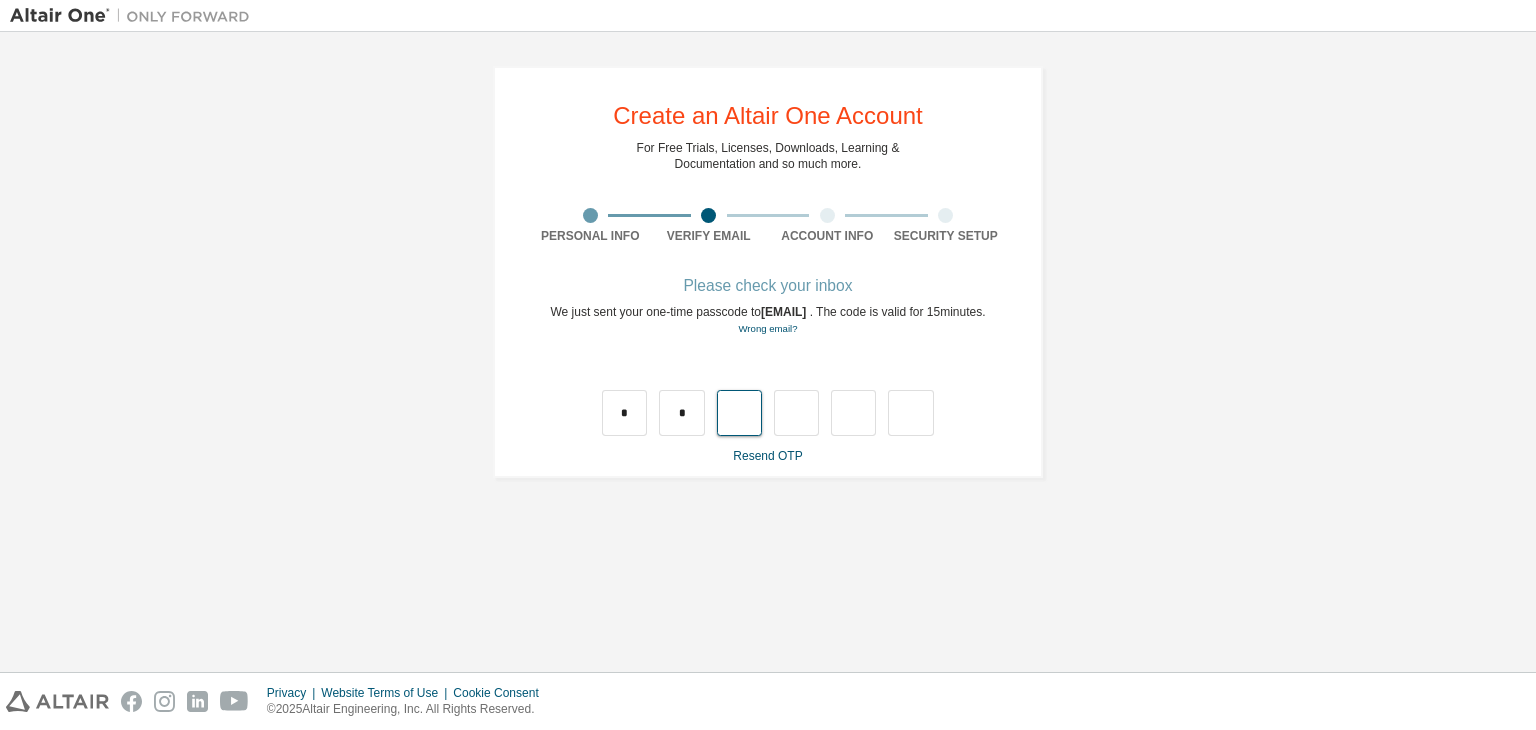 type on "*" 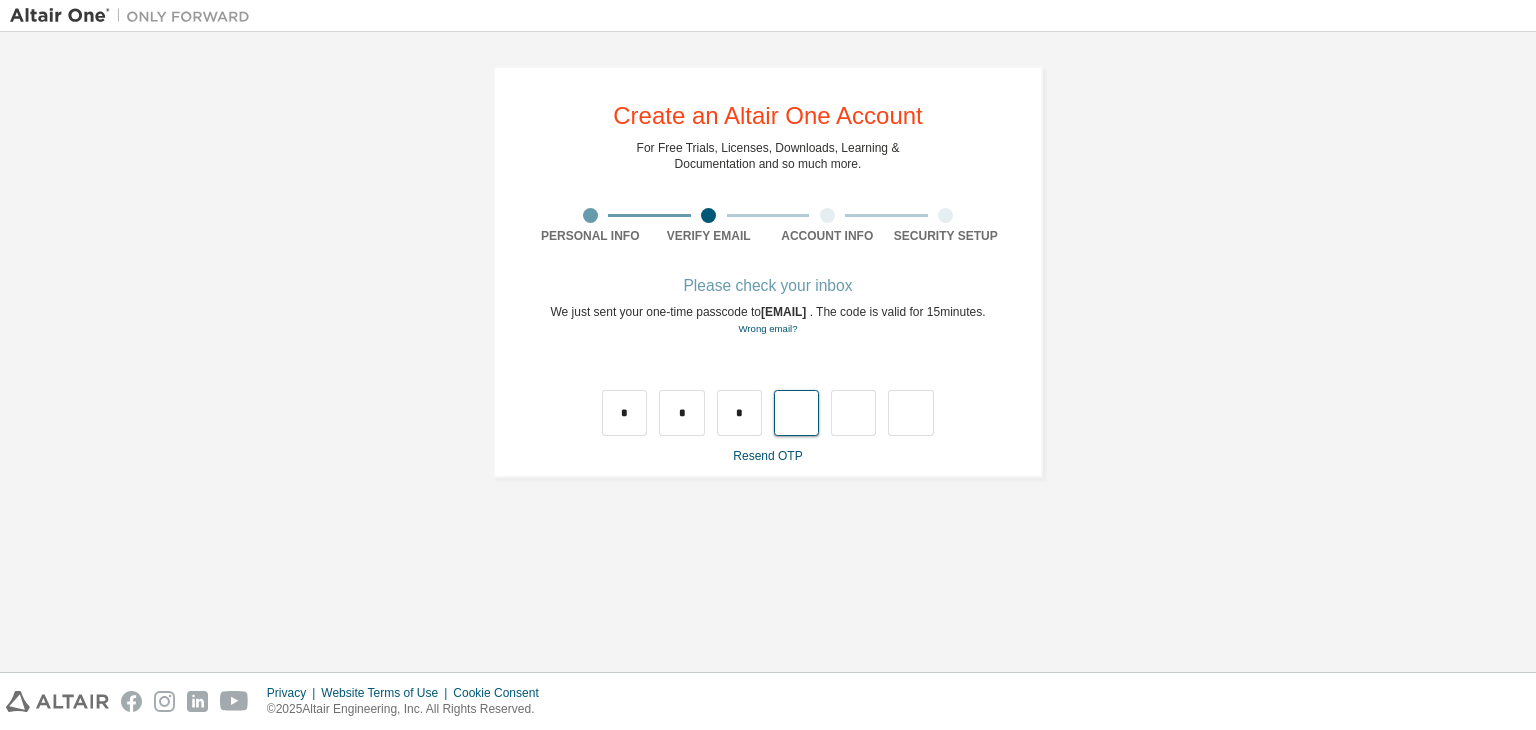 type on "*" 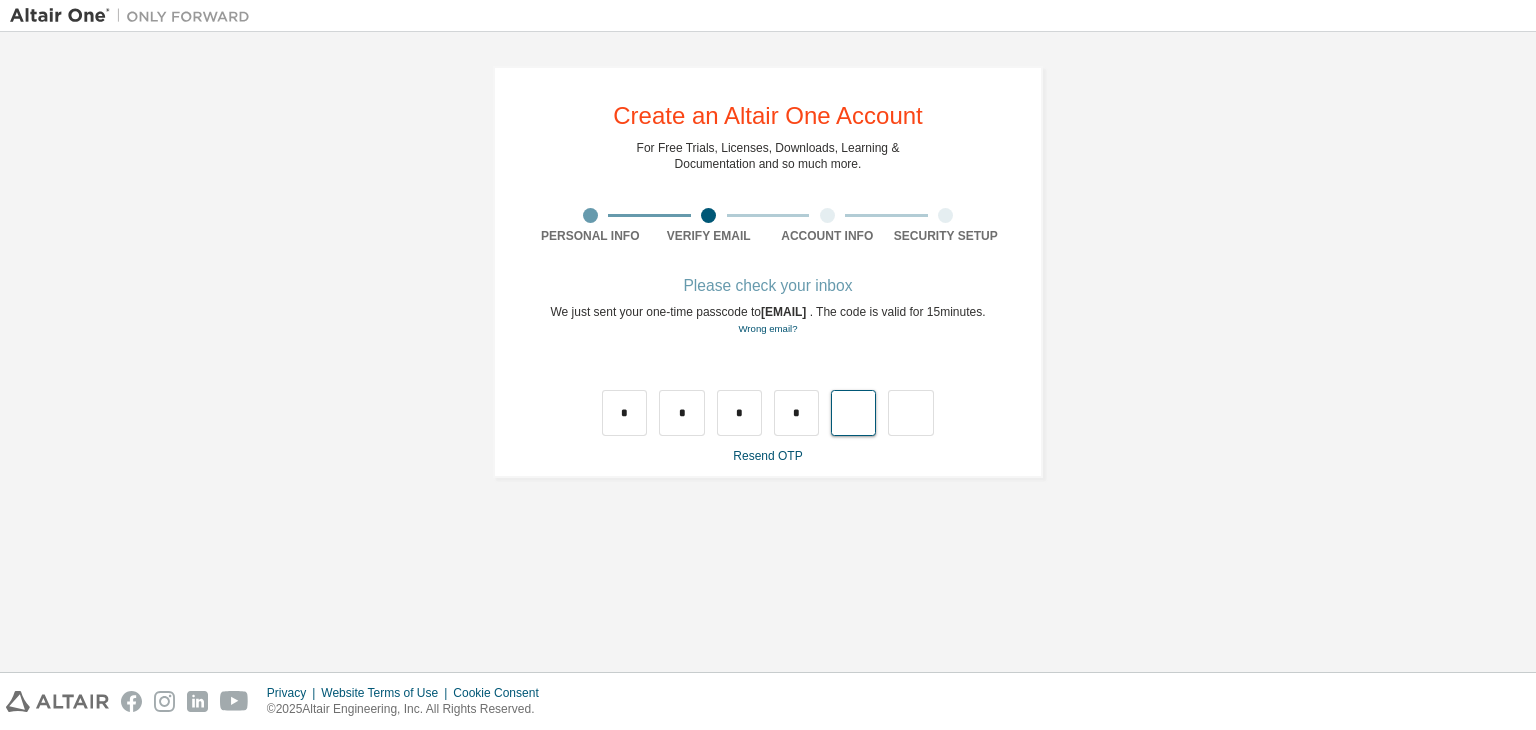 type on "*" 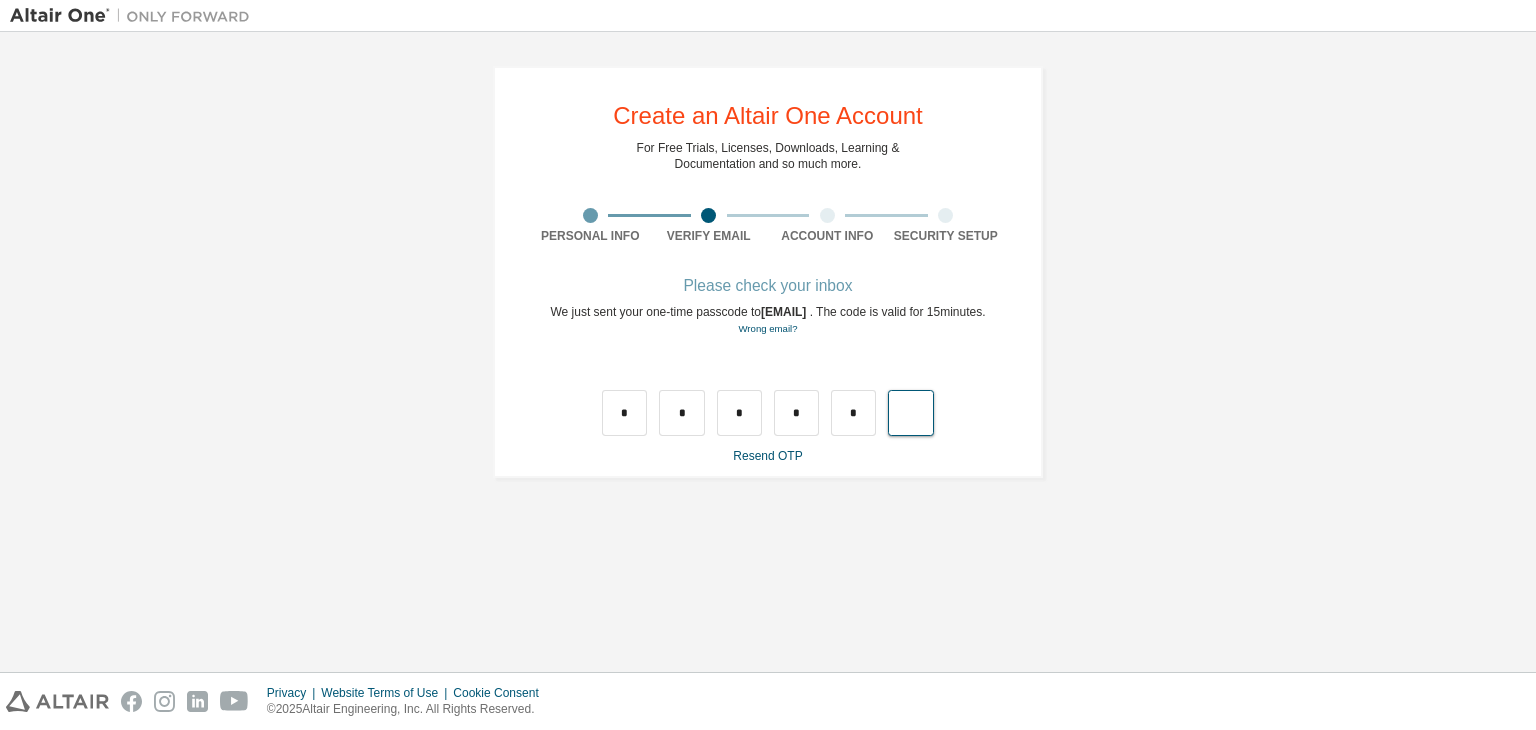 type on "*" 